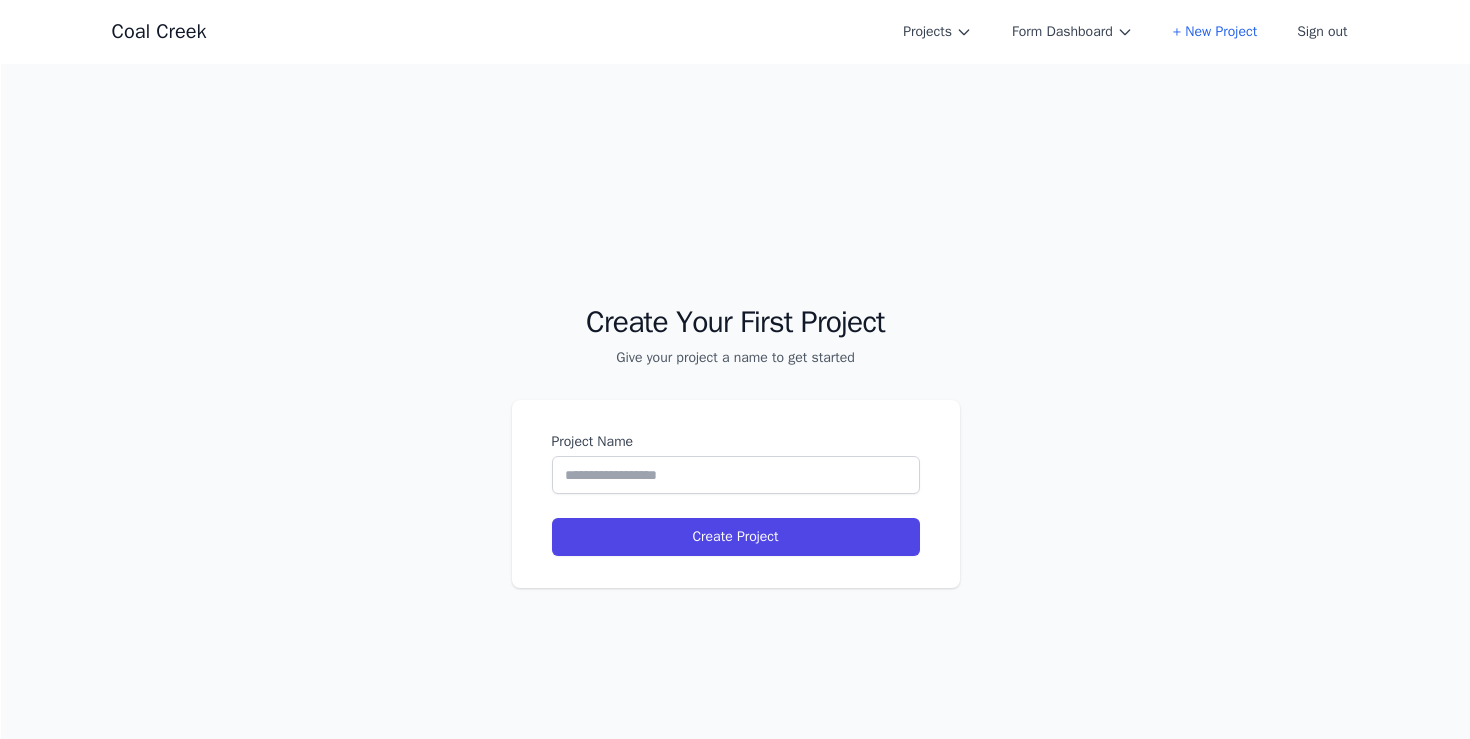 scroll, scrollTop: 0, scrollLeft: 0, axis: both 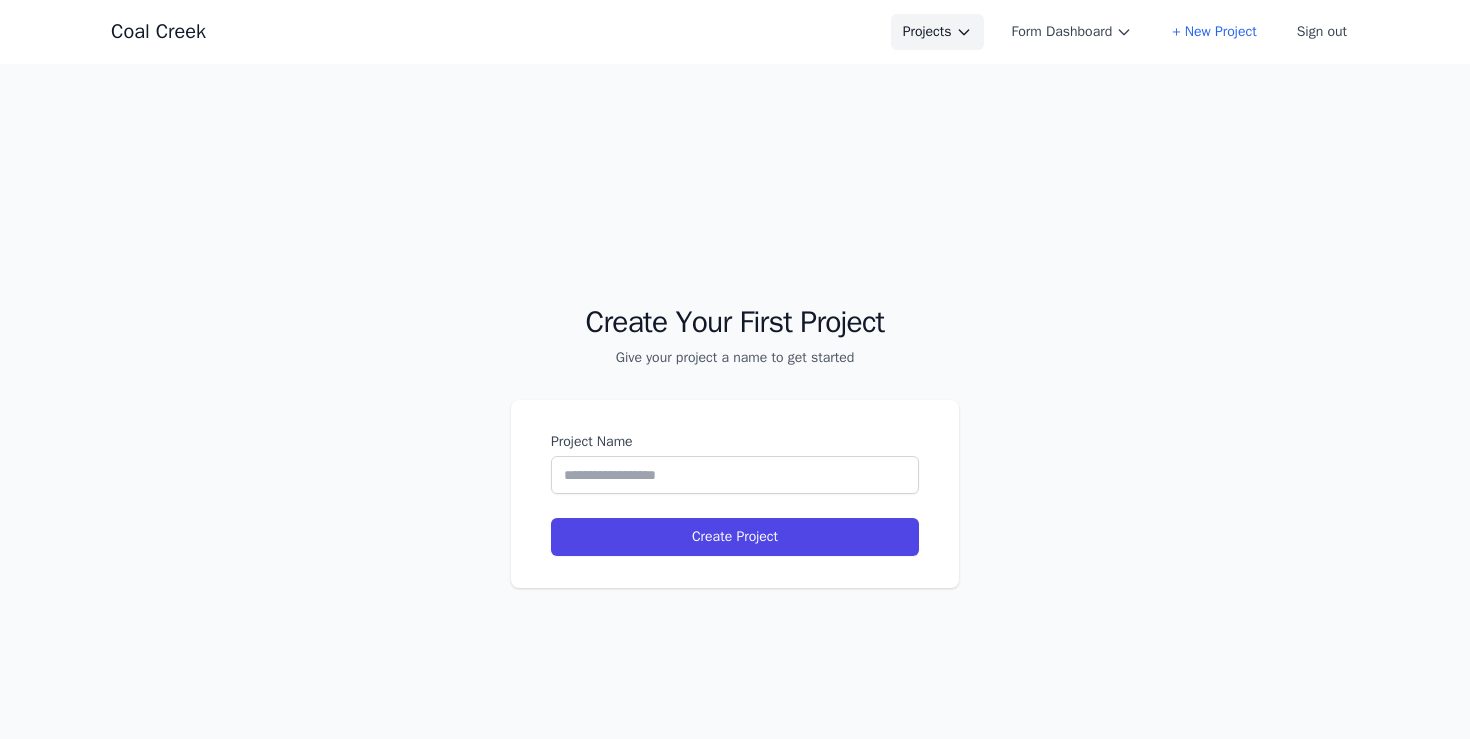 click on "Projects" at bounding box center [937, 32] 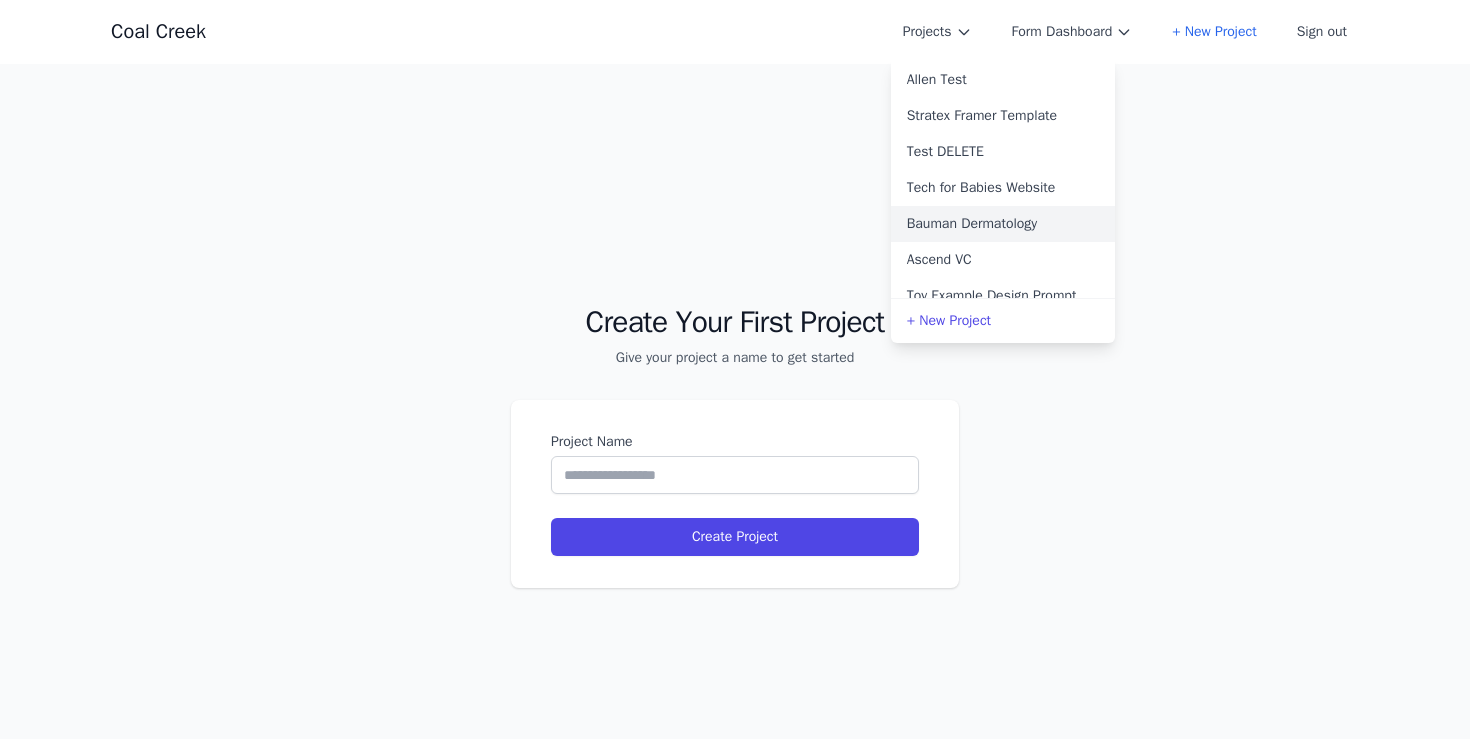 type 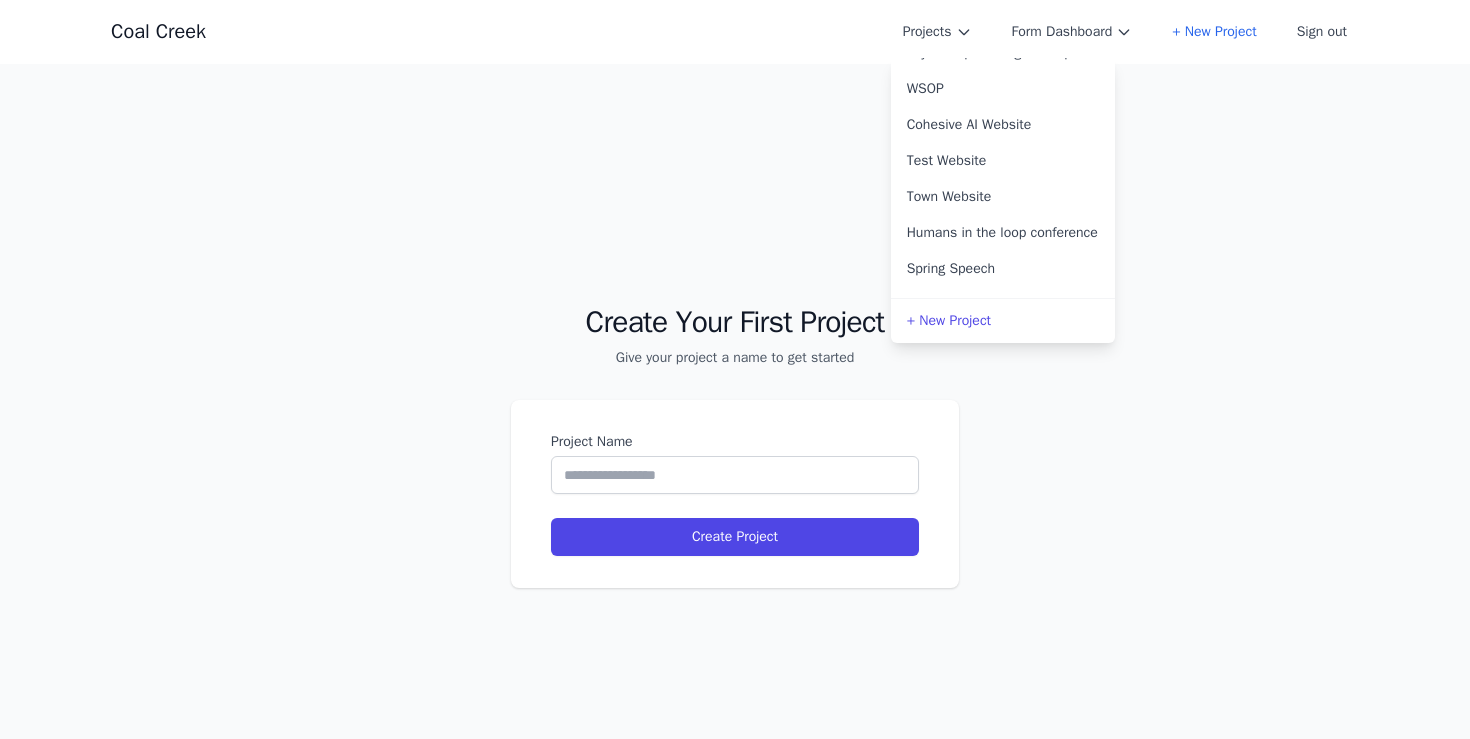 scroll, scrollTop: 244, scrollLeft: 0, axis: vertical 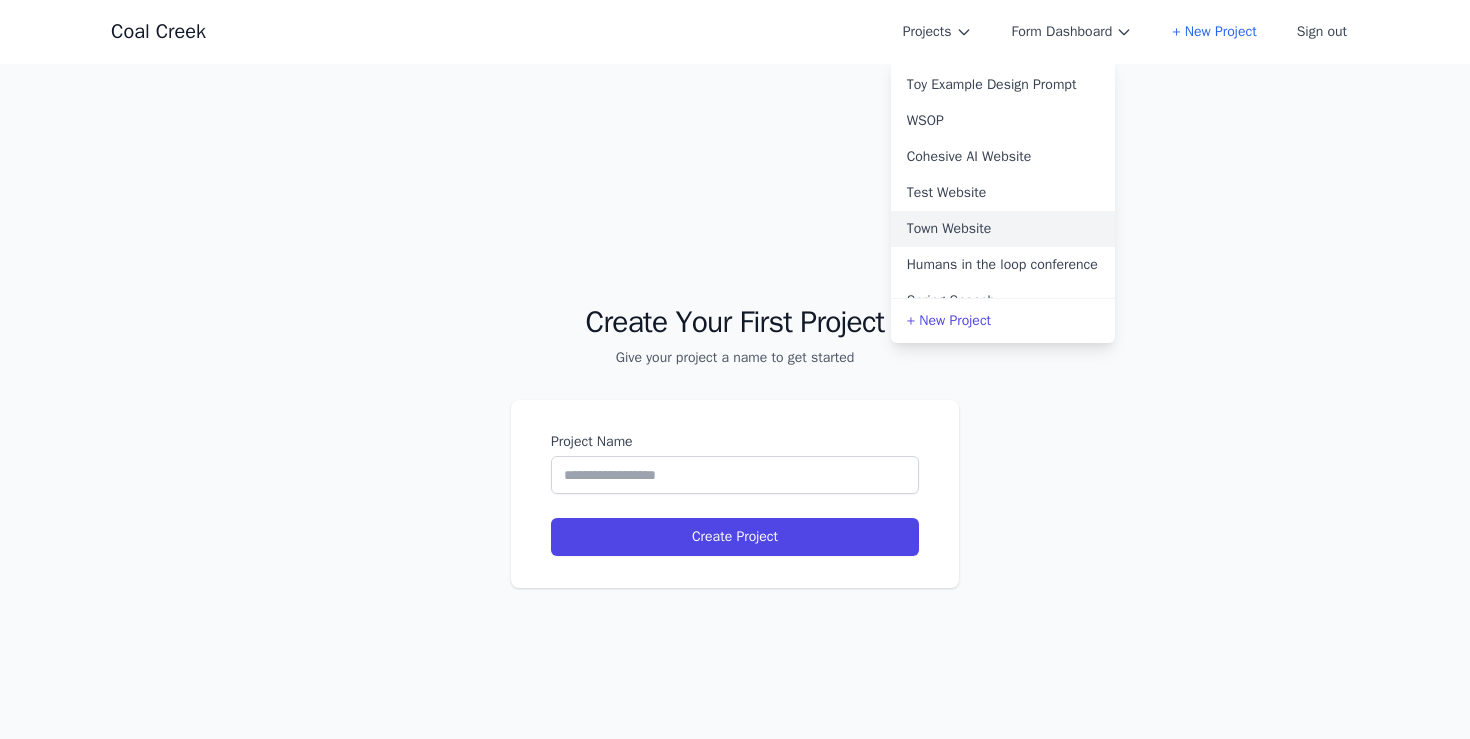 click on "Town Website" at bounding box center [1003, 229] 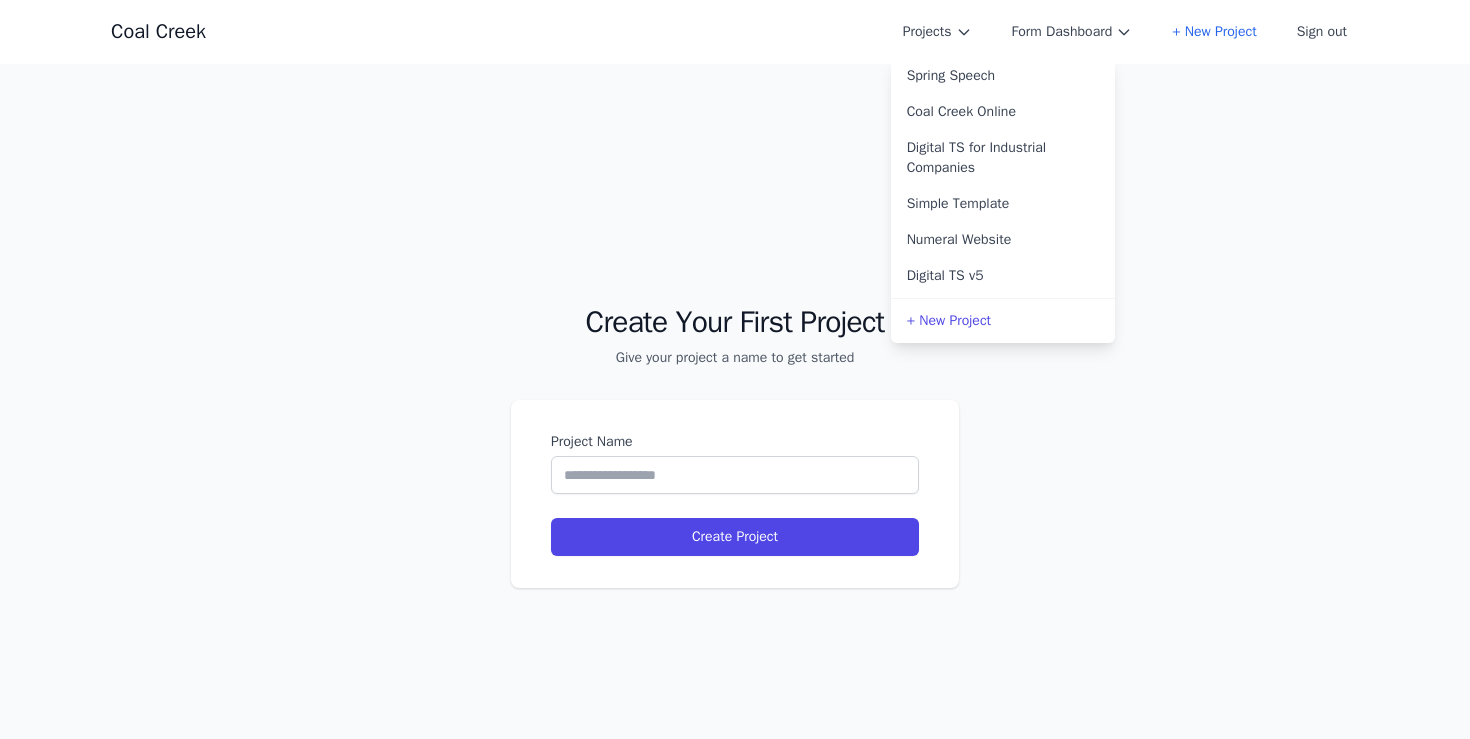 scroll, scrollTop: 456, scrollLeft: 0, axis: vertical 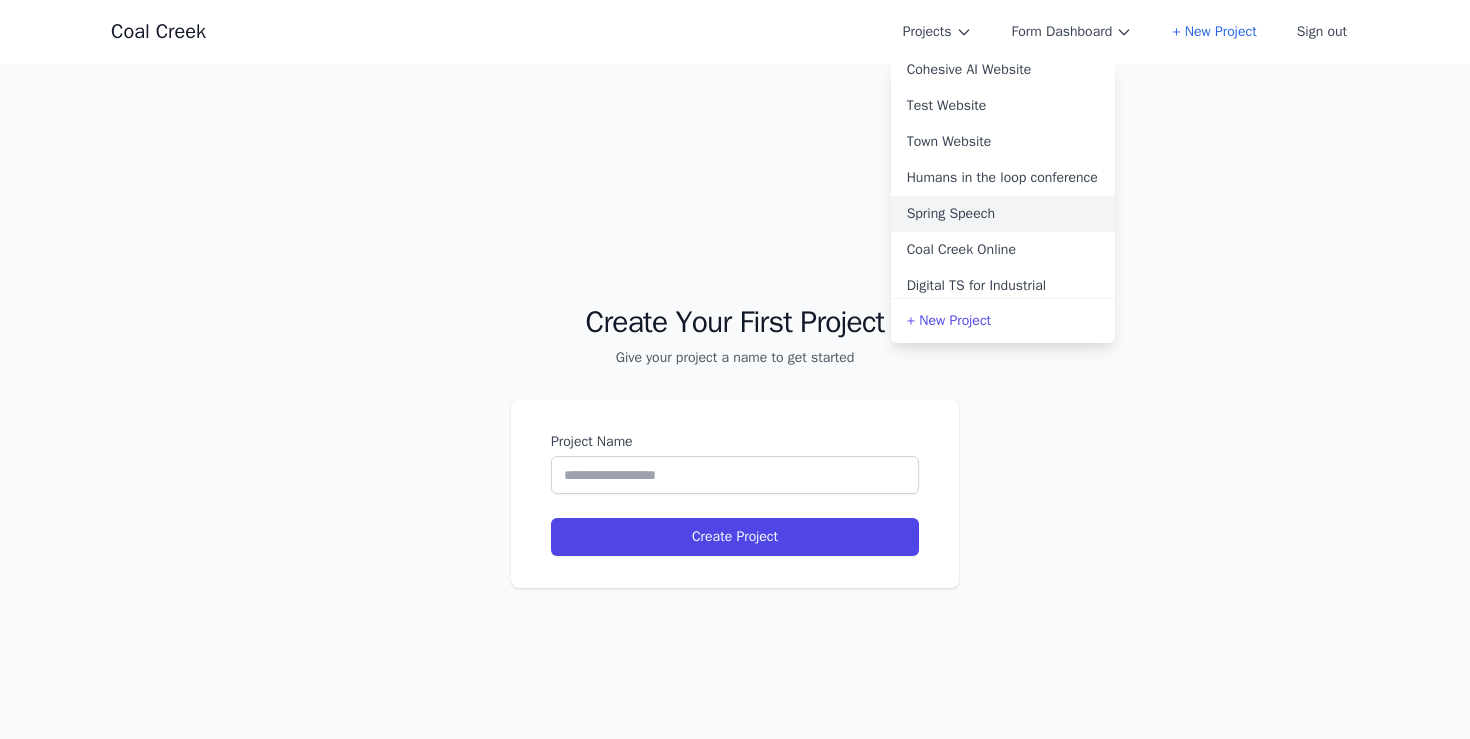 click on "Spring Speech" at bounding box center [1003, 214] 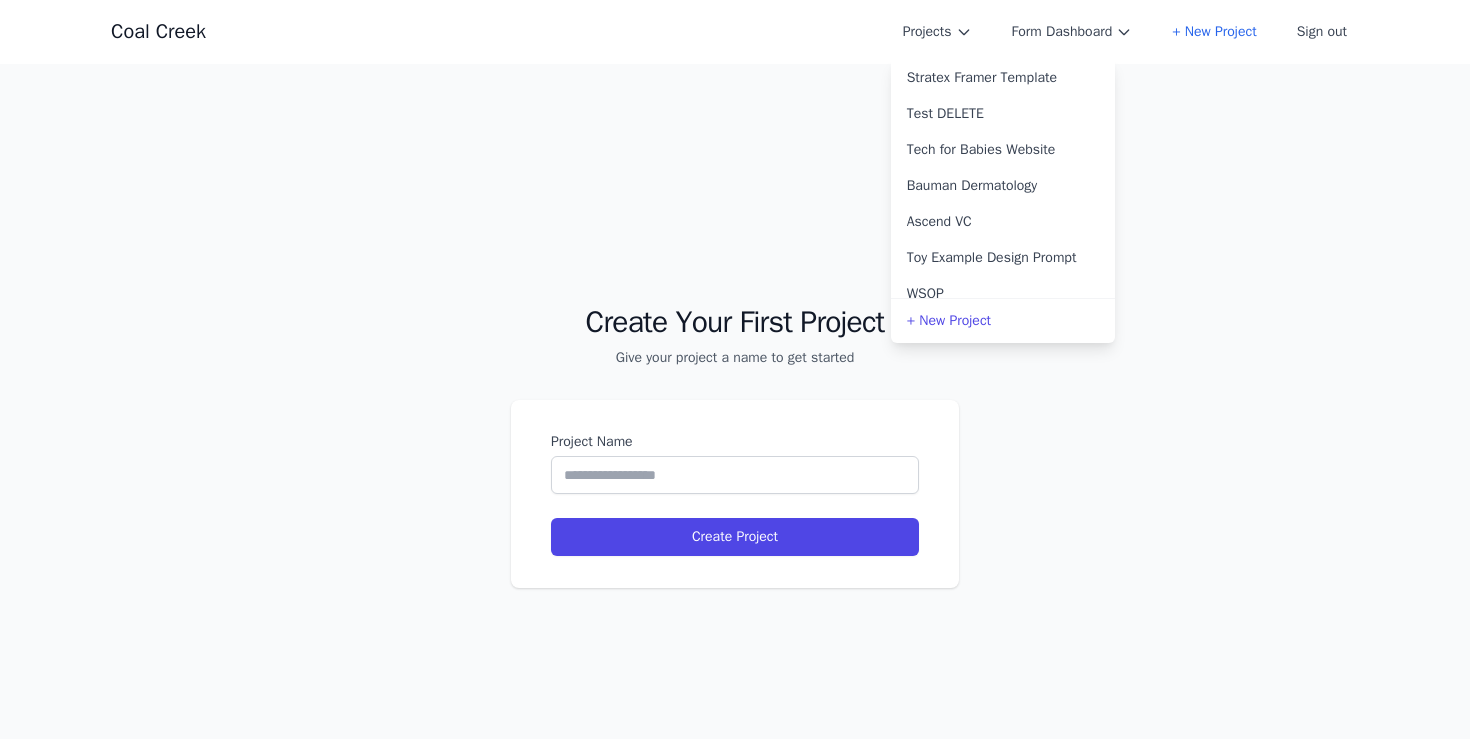 scroll, scrollTop: 37, scrollLeft: 0, axis: vertical 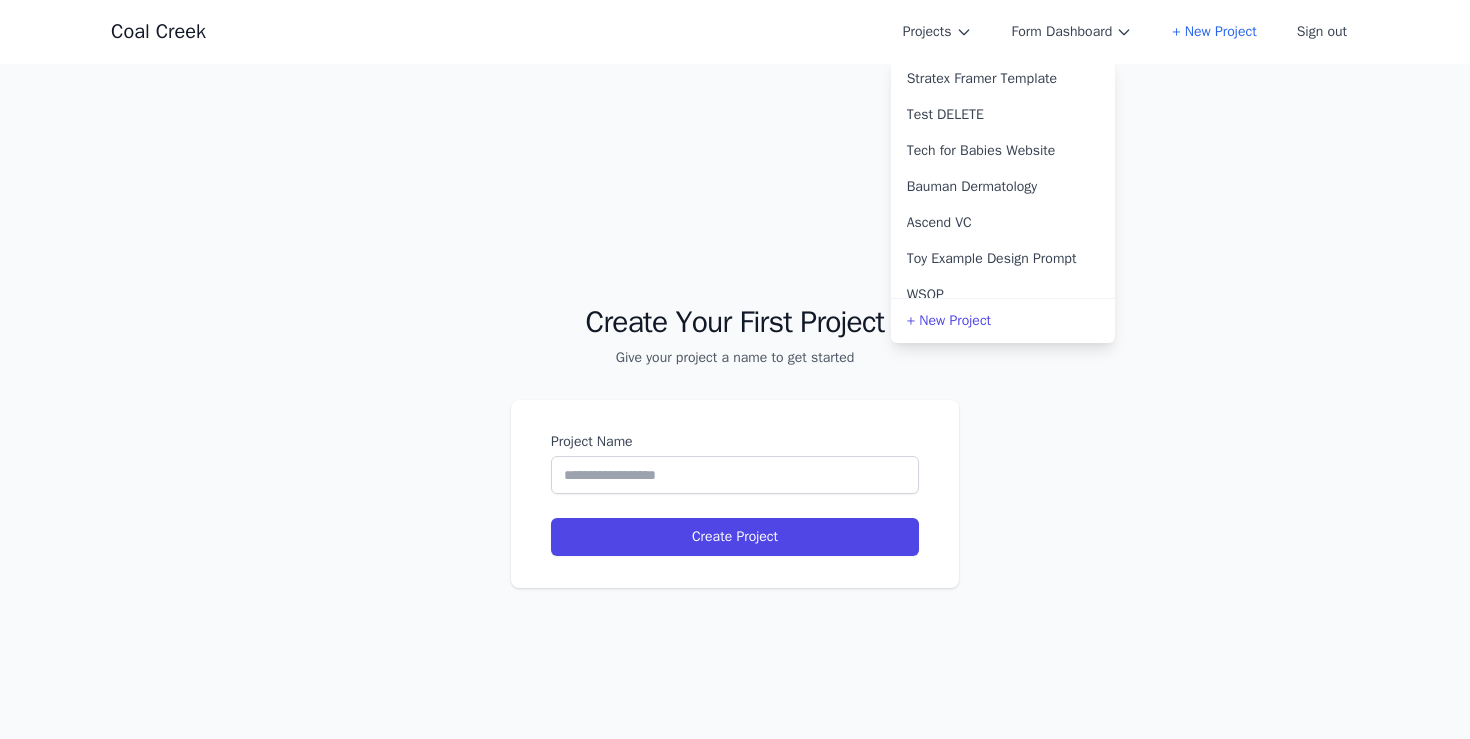 click on "Create Your First Project Give your project a name to get started Project Name Create Project" at bounding box center (735, 433) 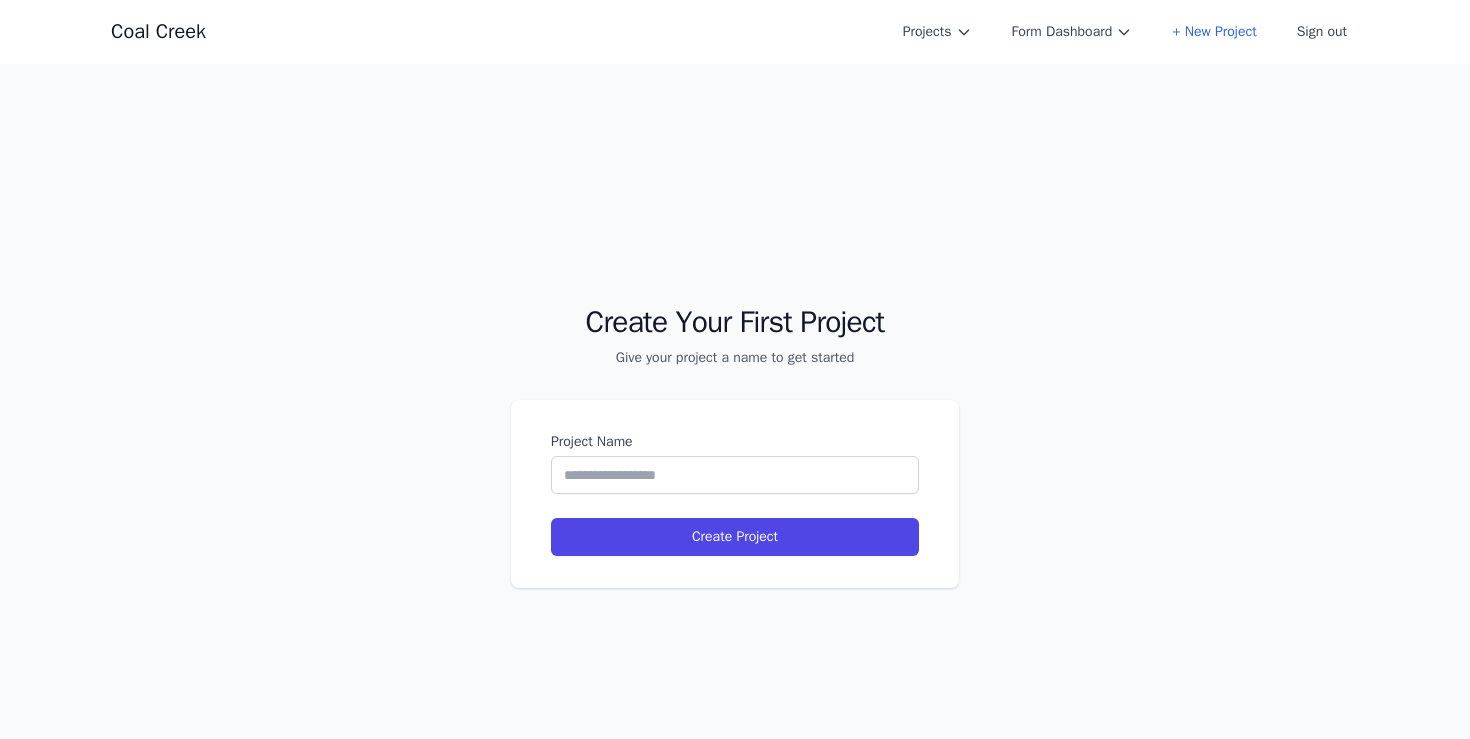 scroll, scrollTop: 13, scrollLeft: 0, axis: vertical 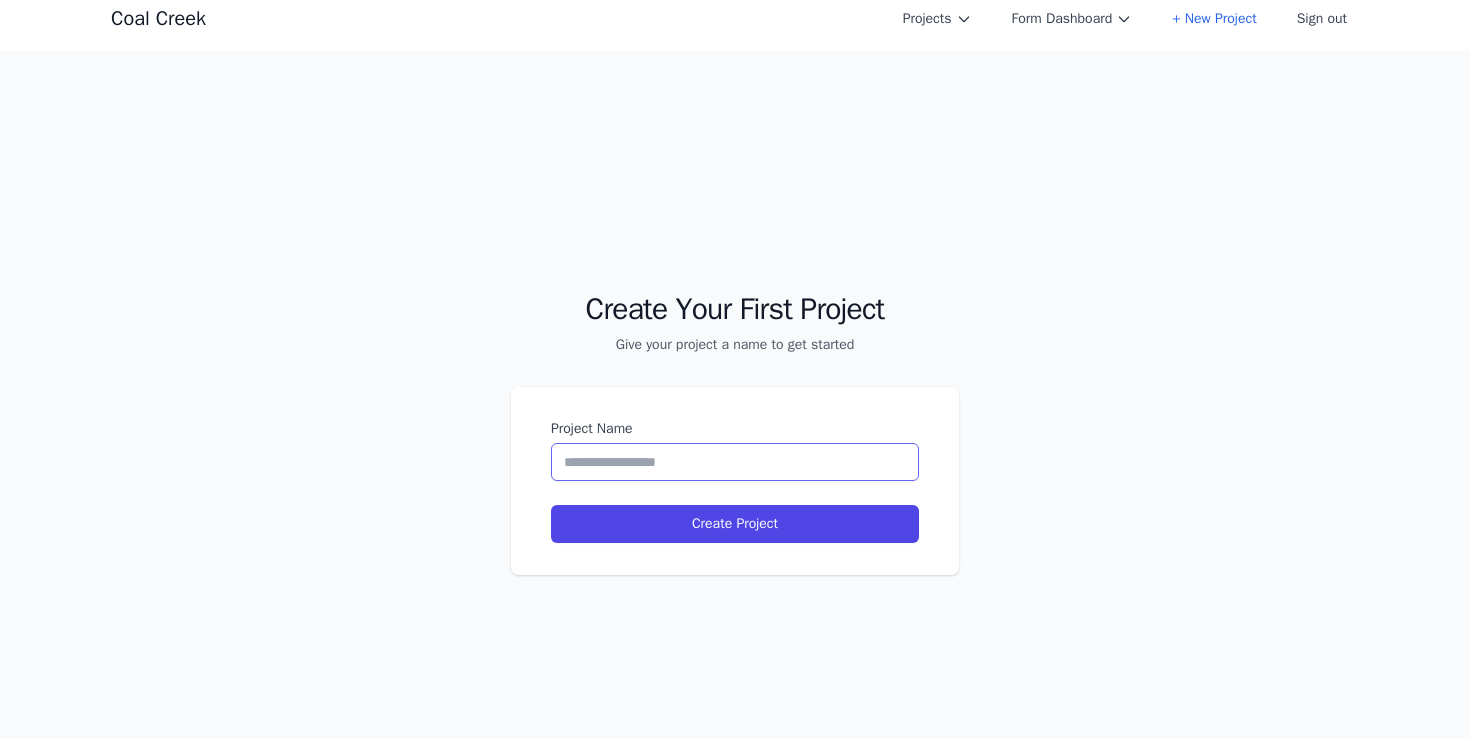 click on "Project Name" at bounding box center (735, 462) 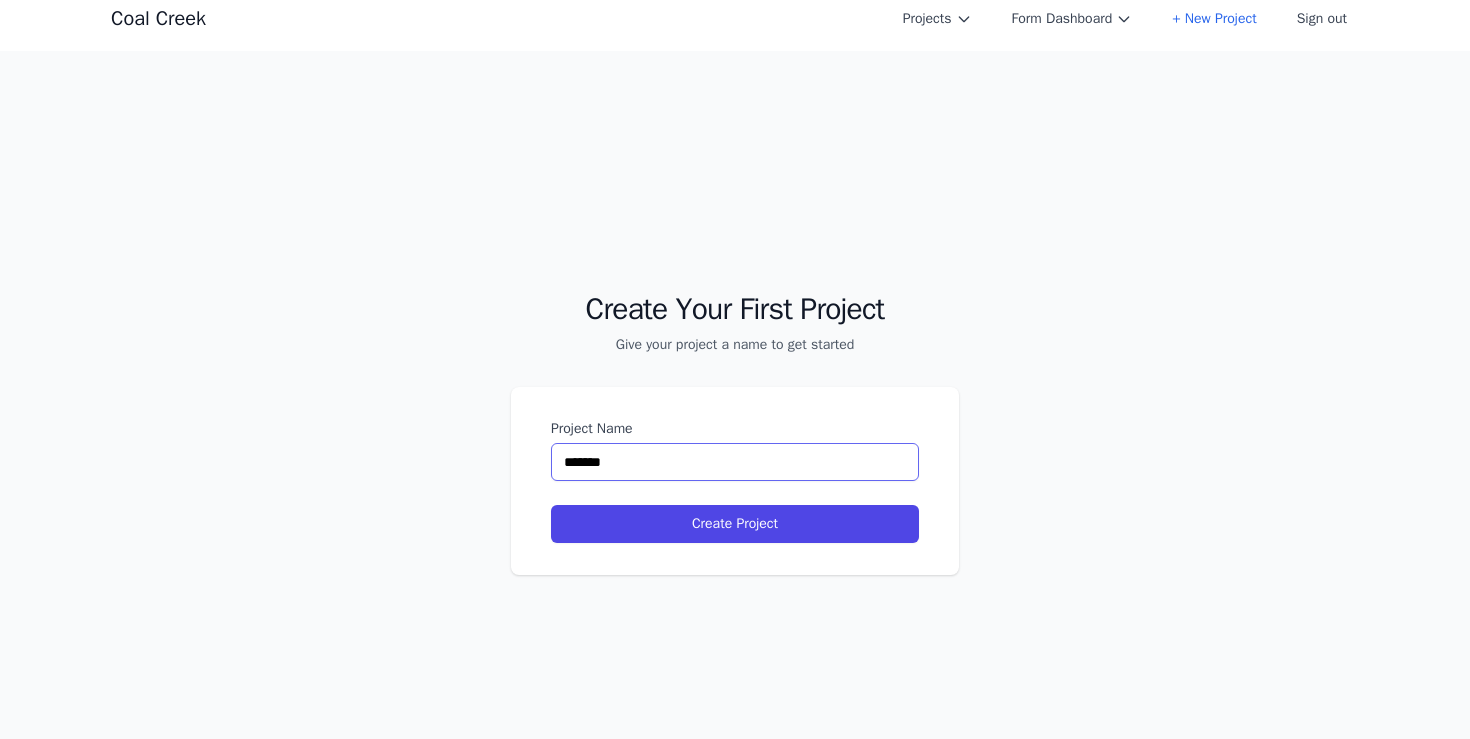 type on "*******" 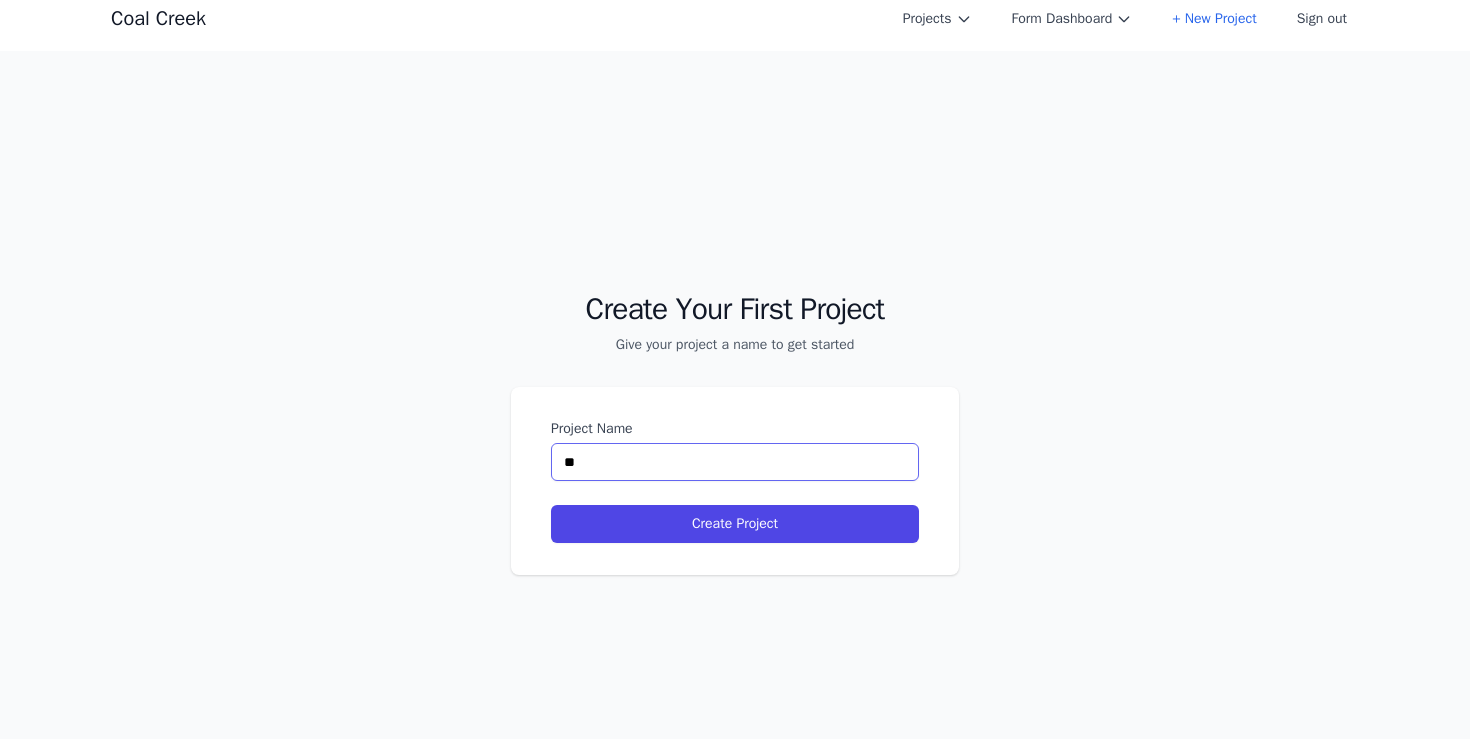 type on "*" 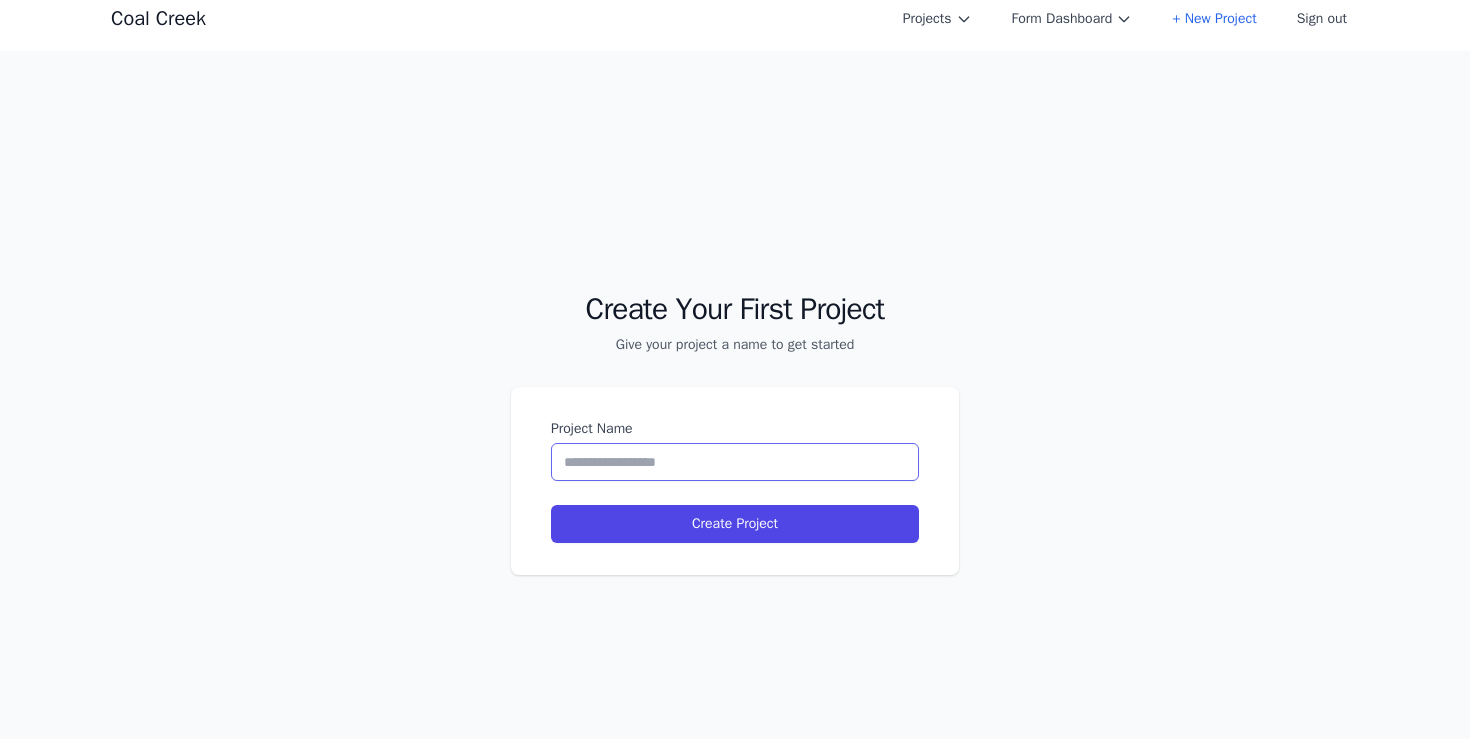 type on "*" 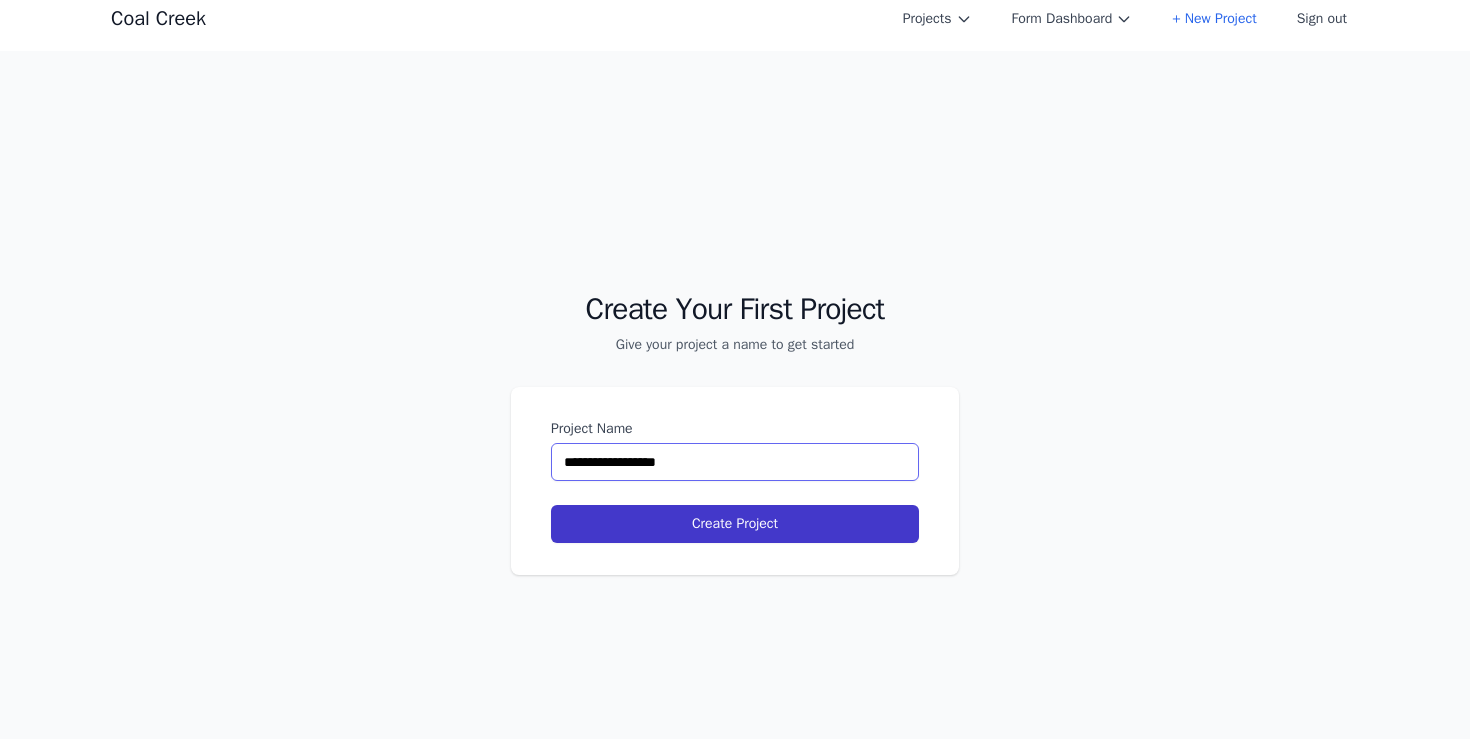 type on "**********" 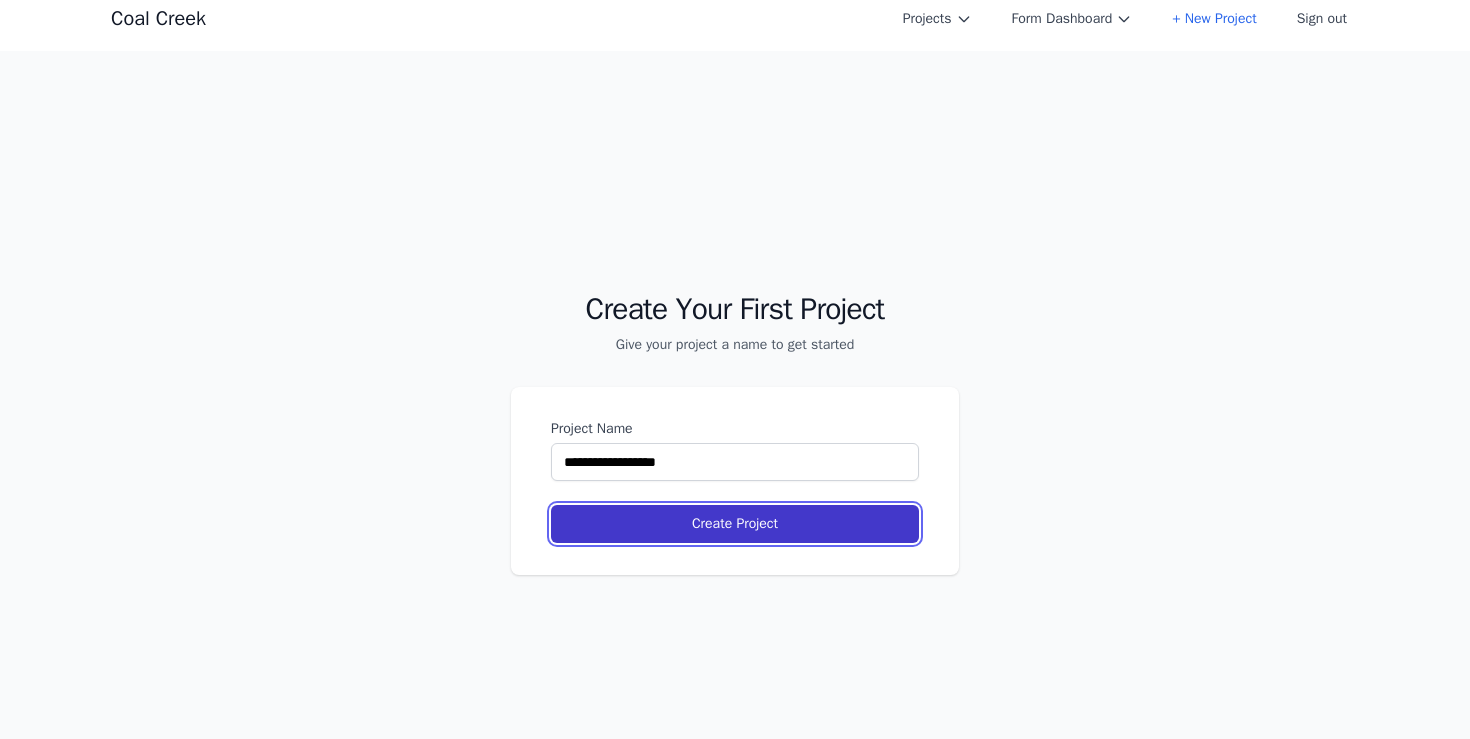 click on "Create Project" at bounding box center (735, 524) 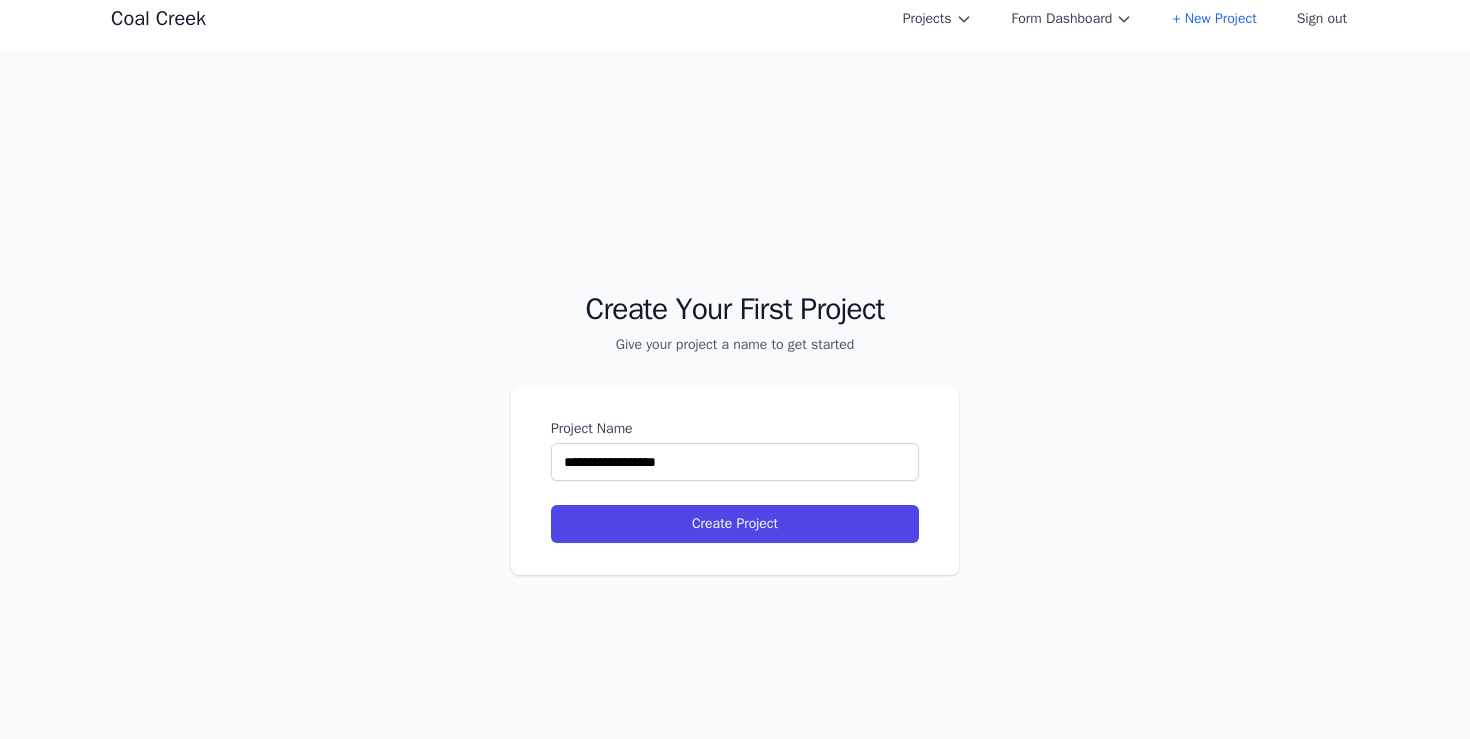 scroll, scrollTop: 0, scrollLeft: 0, axis: both 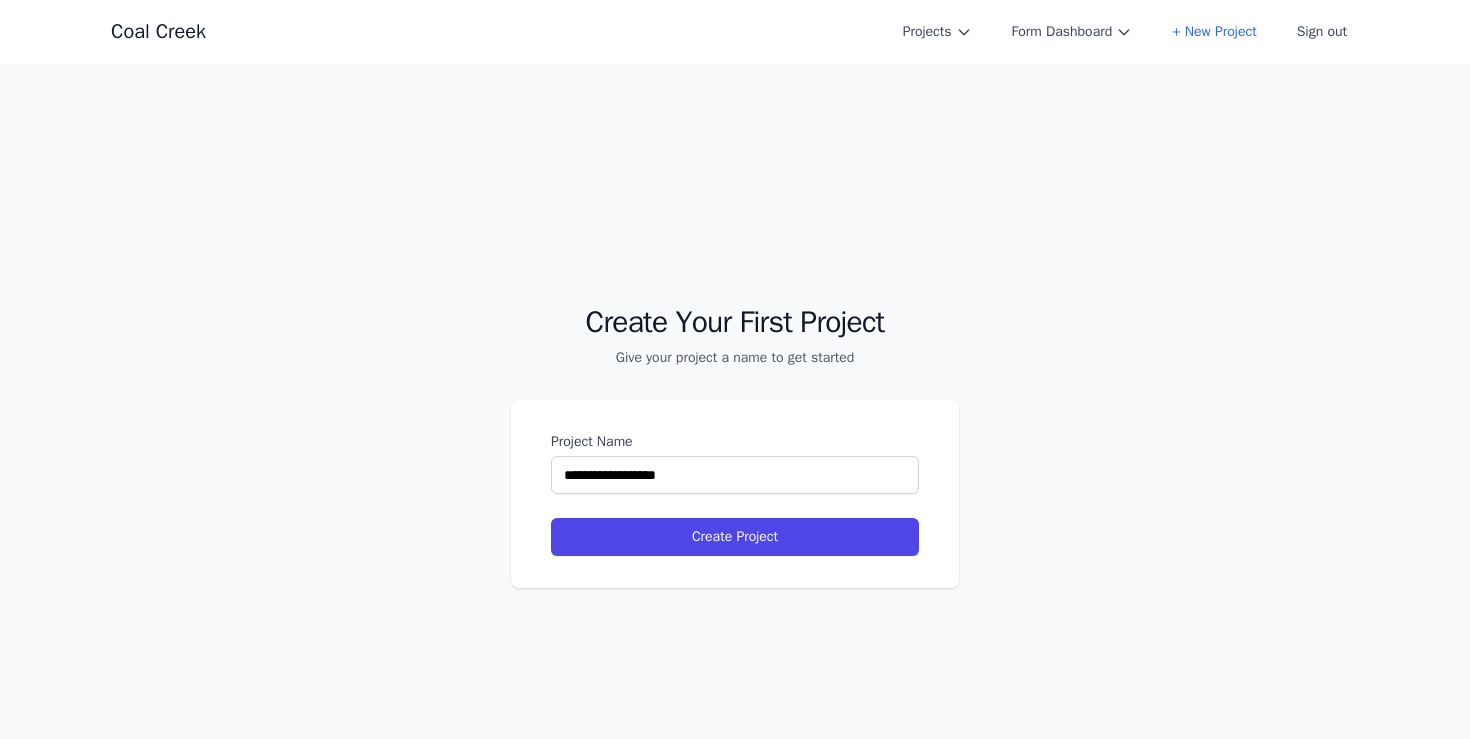 select on "**" 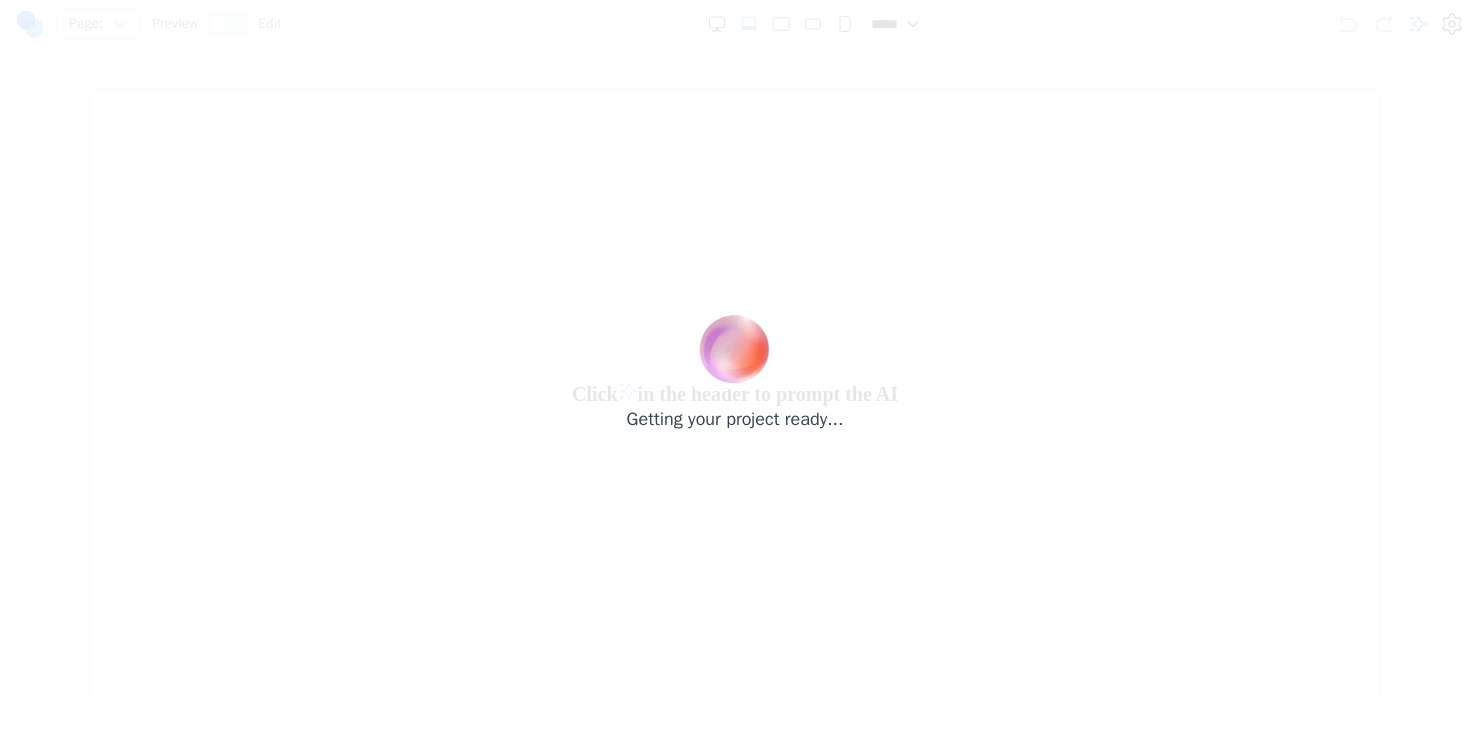 scroll, scrollTop: 0, scrollLeft: 0, axis: both 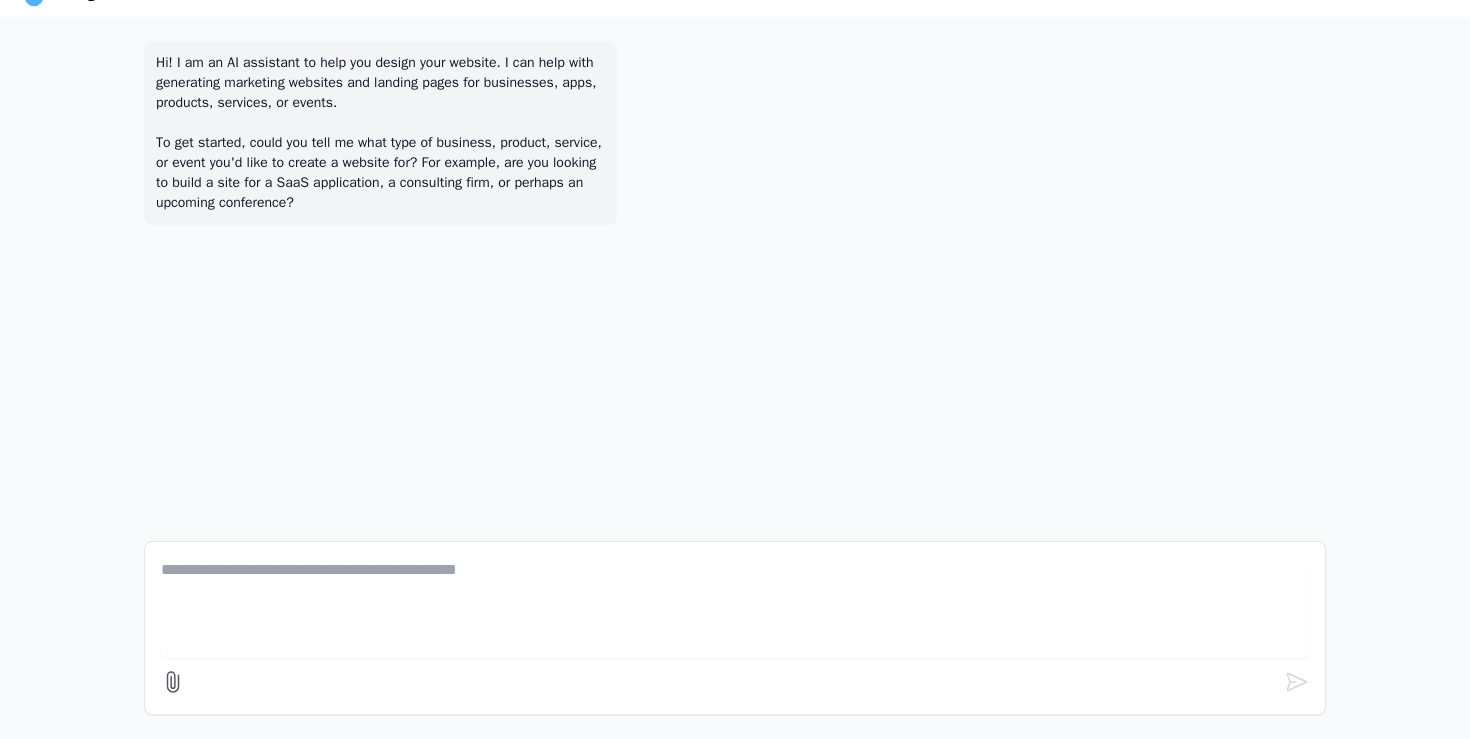 click on "Hi! I am an AI assistant to help you design your website. I can help with generating marketing websites and landing pages for businesses, apps, products, services, or events.
To get started, could you tell me what type of business, product, service, or event you'd like to create a website for? For example, are you looking to build a site for a SaaS application, a consulting firm, or perhaps an upcoming conference?" at bounding box center [735, 275] 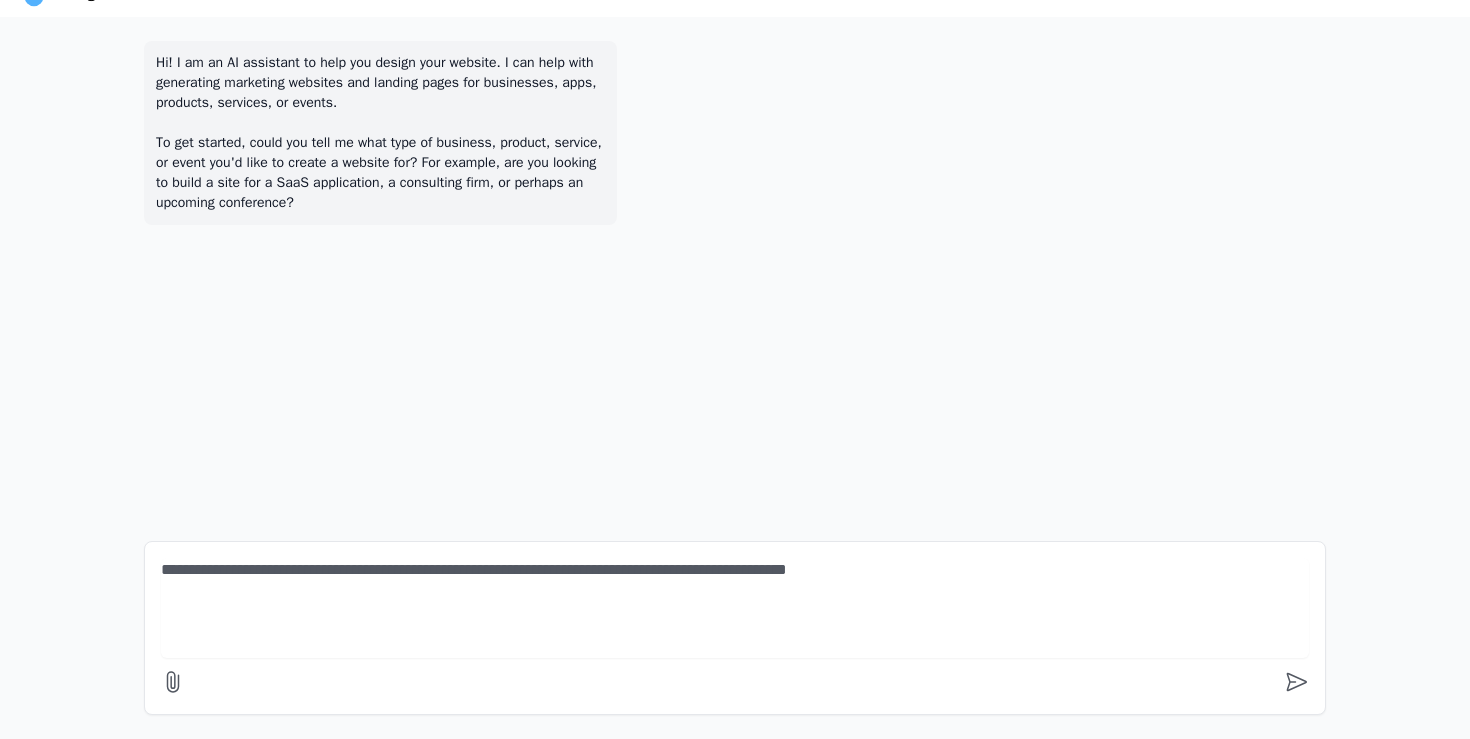 type on "**********" 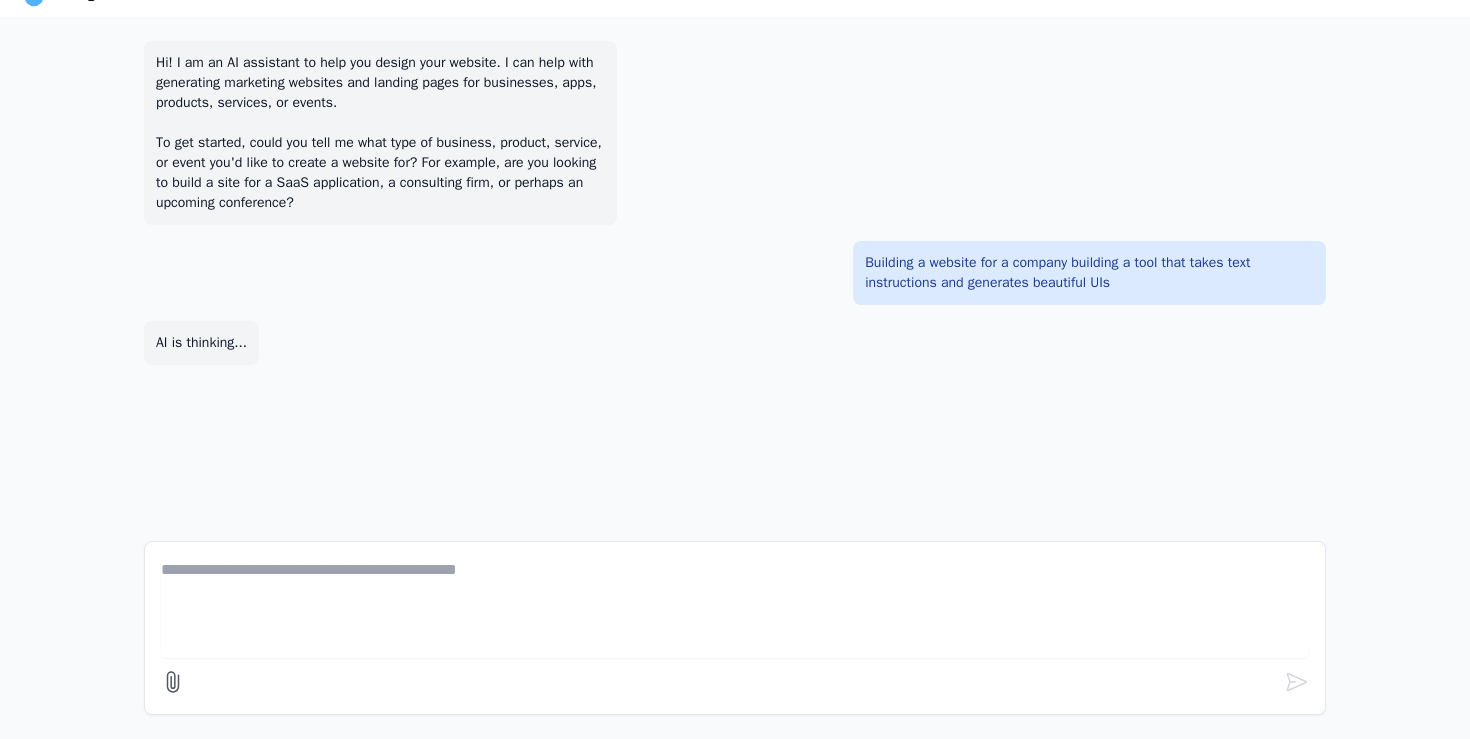 click on "Hi! I am an AI assistant to help you design your website. I can help with generating marketing websites and landing pages for businesses, apps, products, services, or events.
To get started, could you tell me what type of business, product, service, or event you'd like to create a website for? For example, are you looking to build a site for a SaaS application, a consulting firm, or perhaps an upcoming conference? Building a website for a company building a tool that takes text instructions and generates beautiful UIs AI is thinking..." at bounding box center [735, 275] 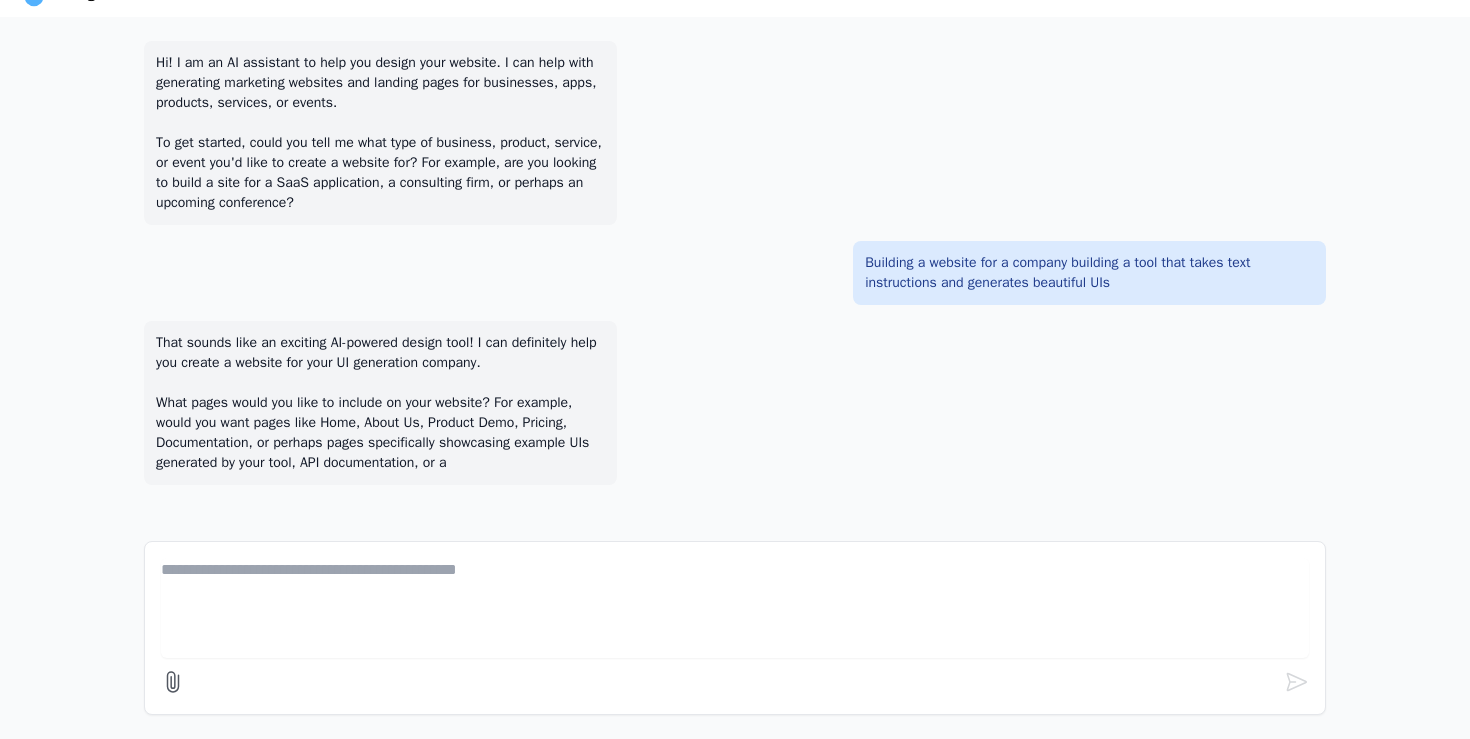 scroll, scrollTop: 12, scrollLeft: 0, axis: vertical 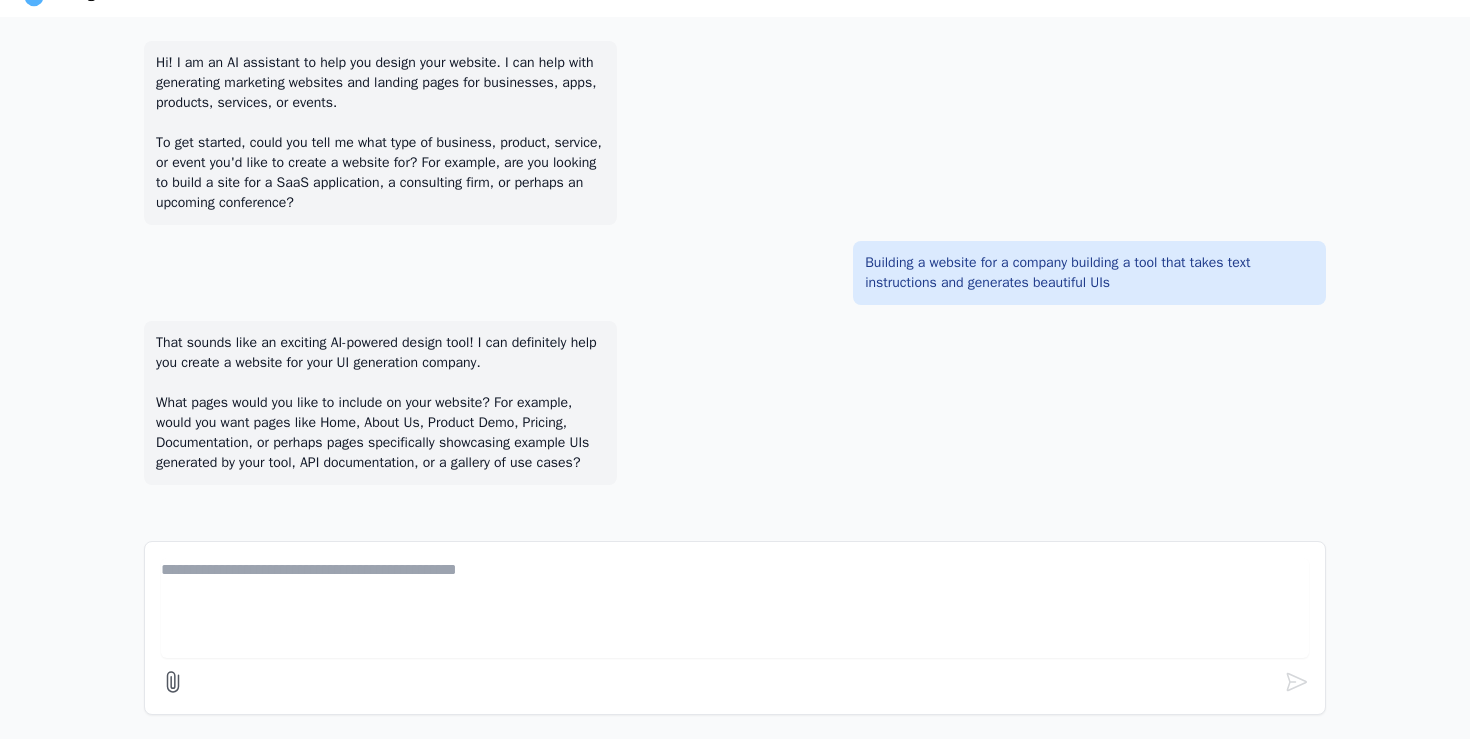 click at bounding box center (735, 608) 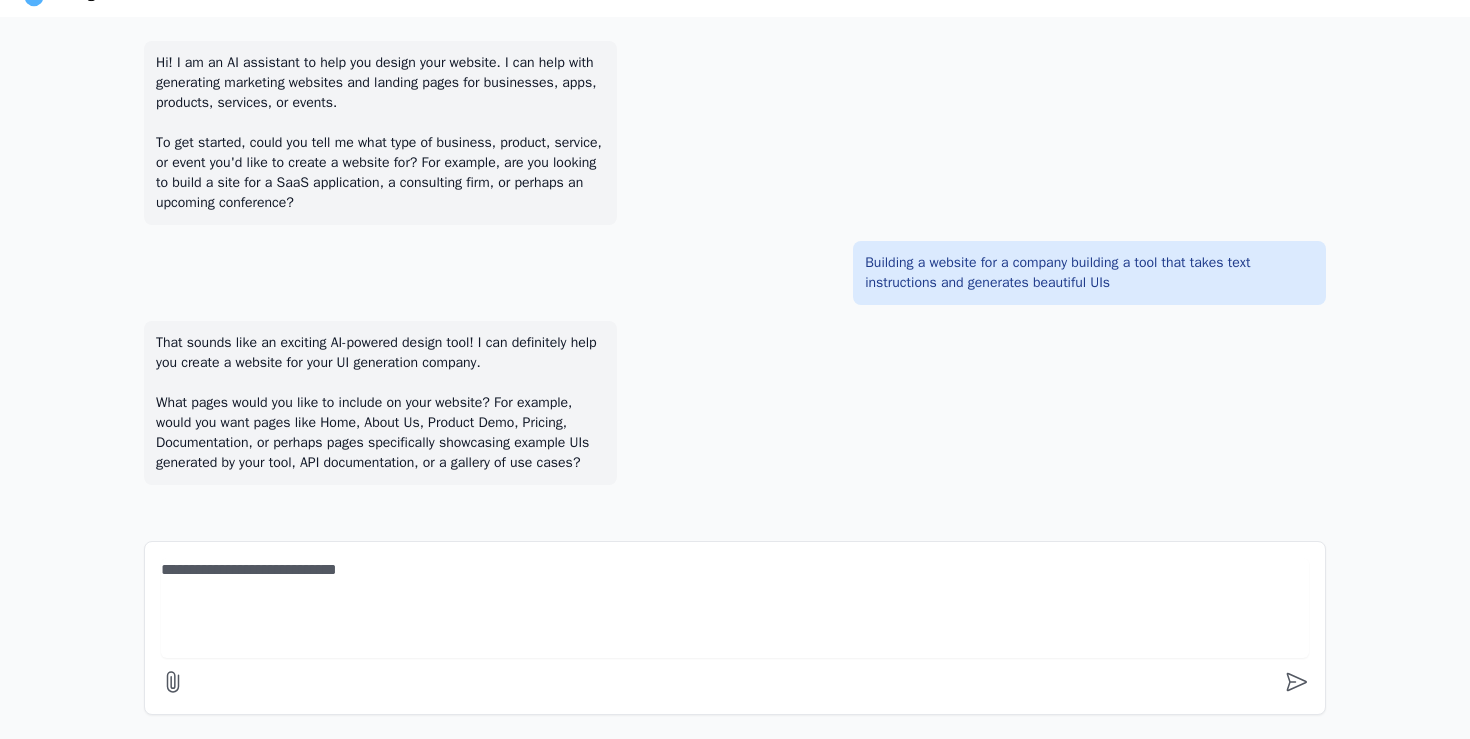 type on "**********" 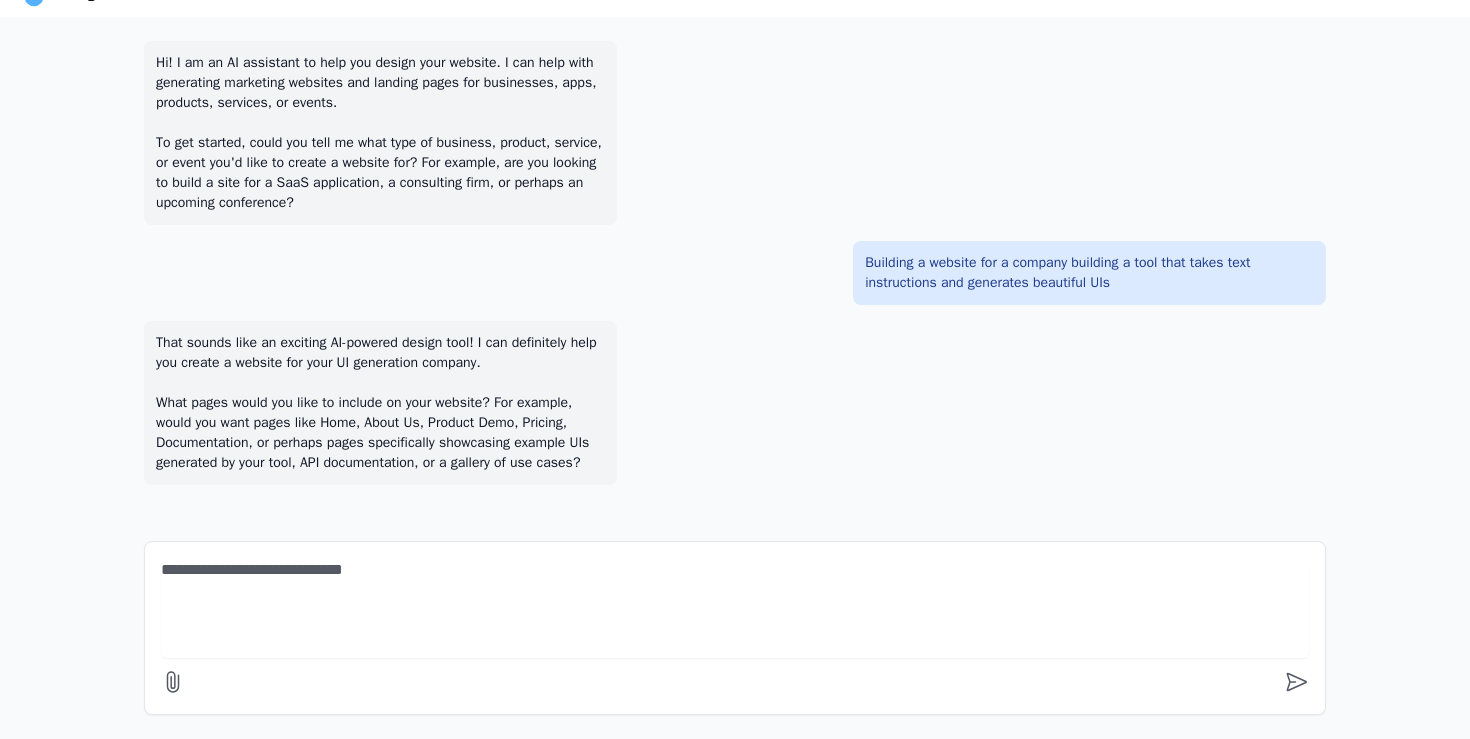 type 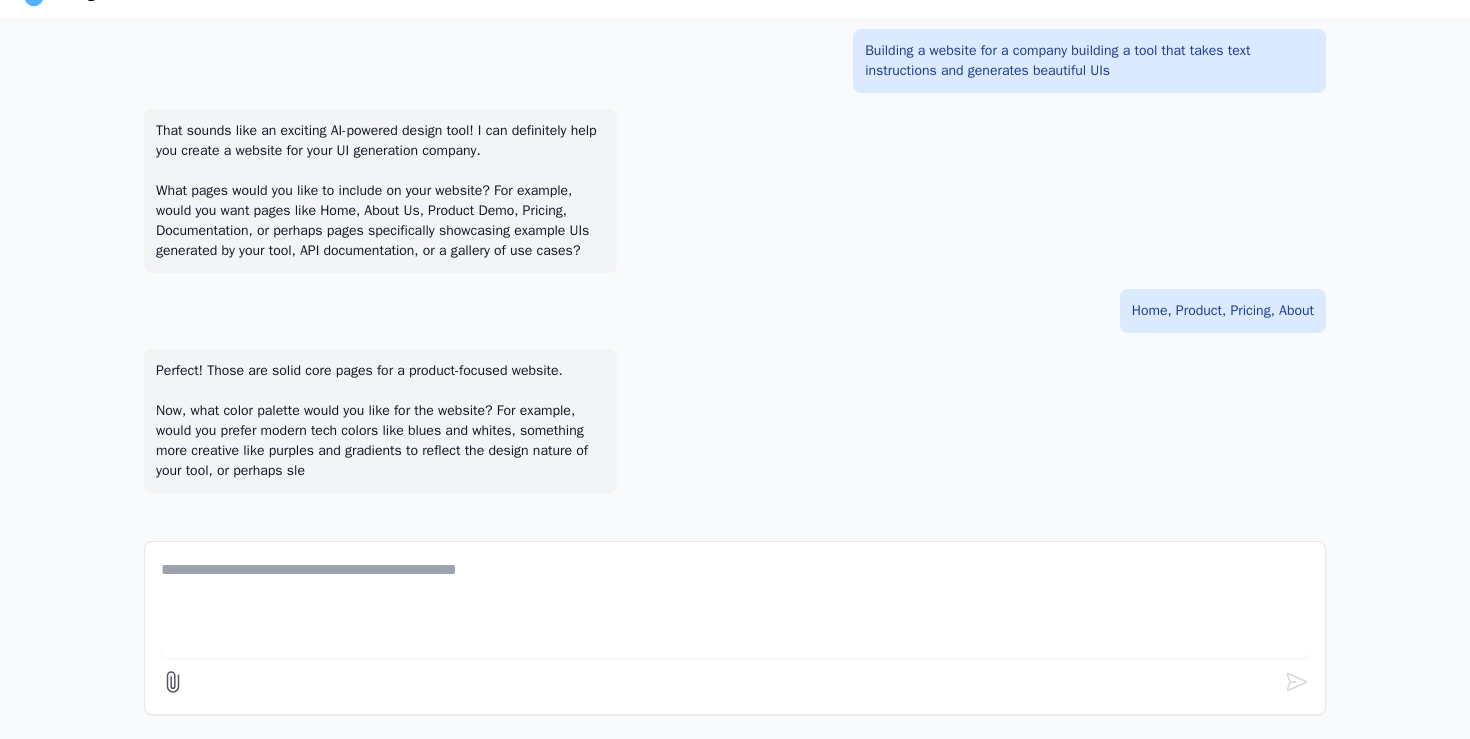 scroll, scrollTop: 252, scrollLeft: 0, axis: vertical 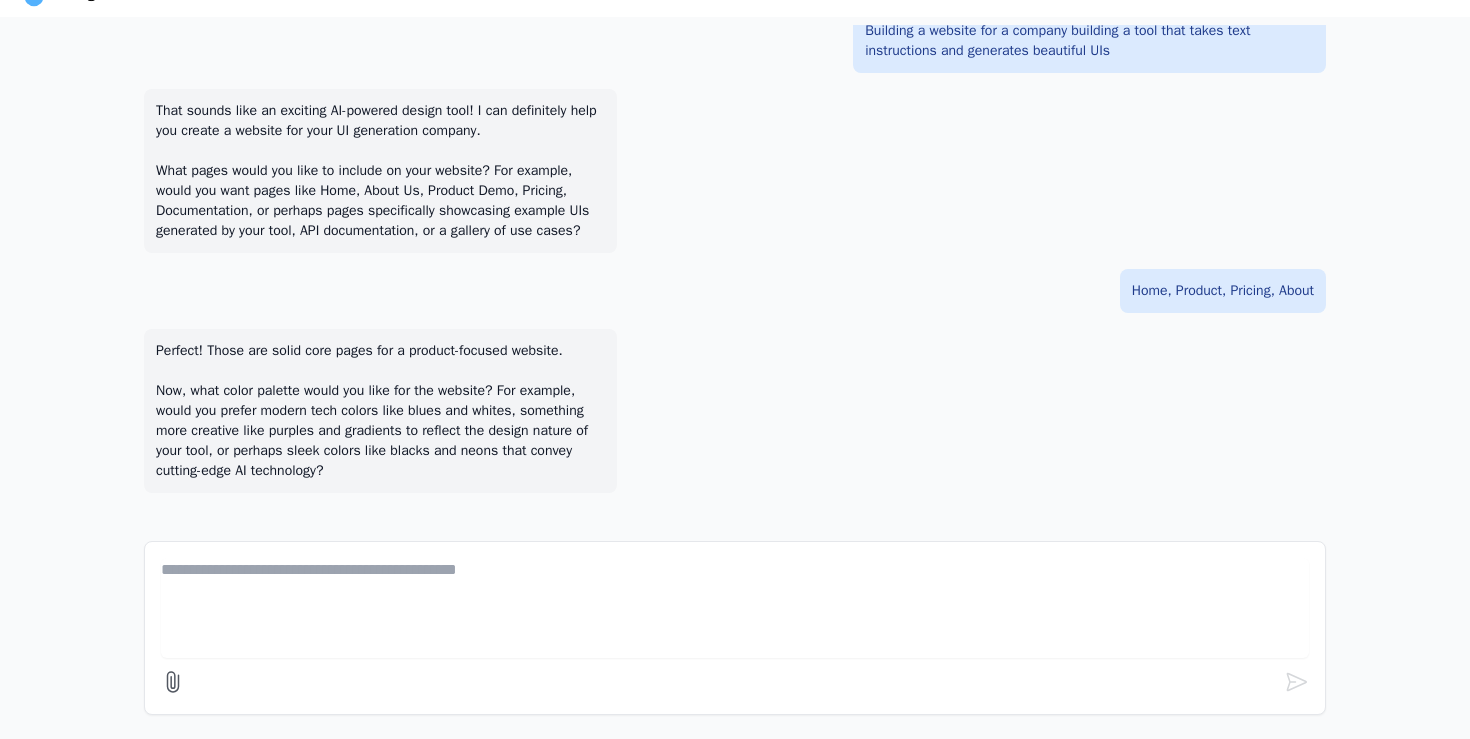 click at bounding box center [735, 608] 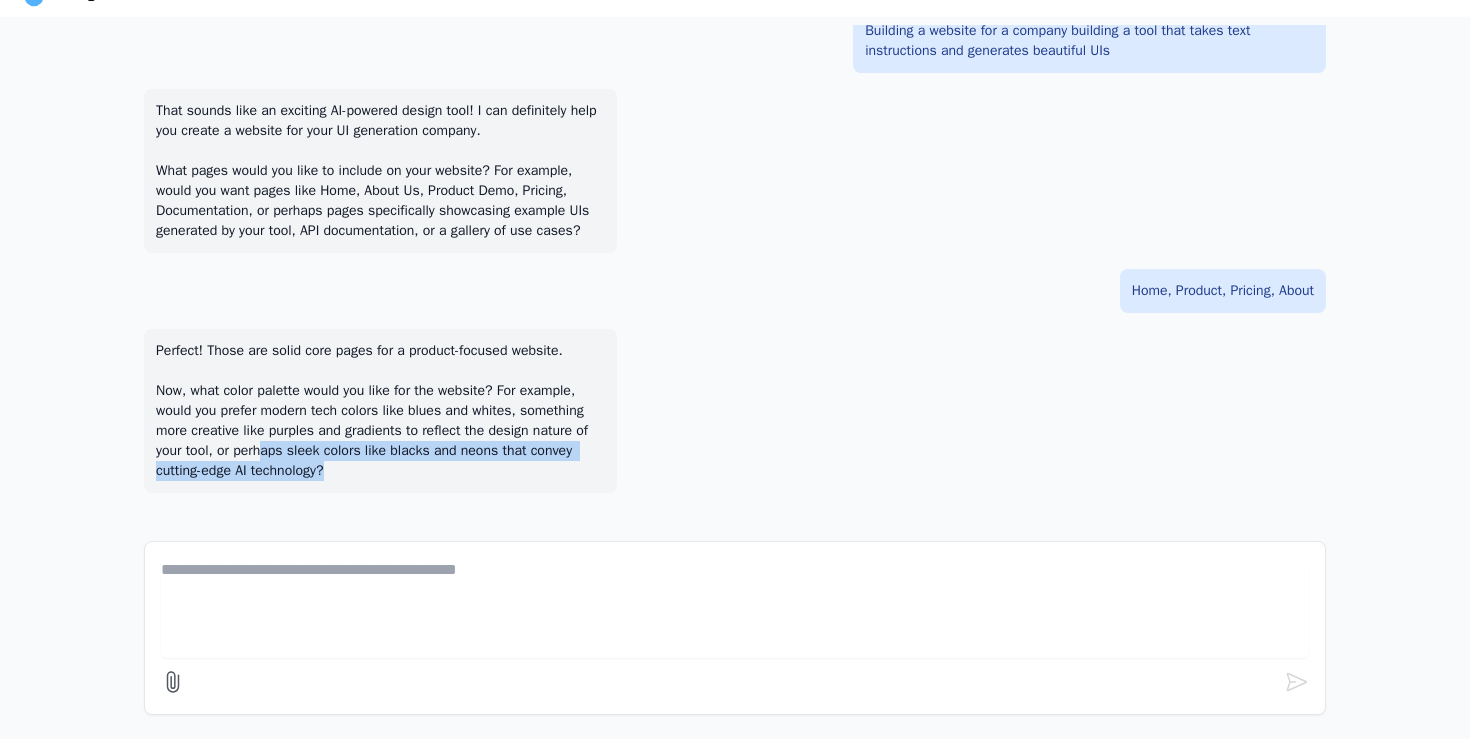 drag, startPoint x: 472, startPoint y: 463, endPoint x: 377, endPoint y: 452, distance: 95.63472 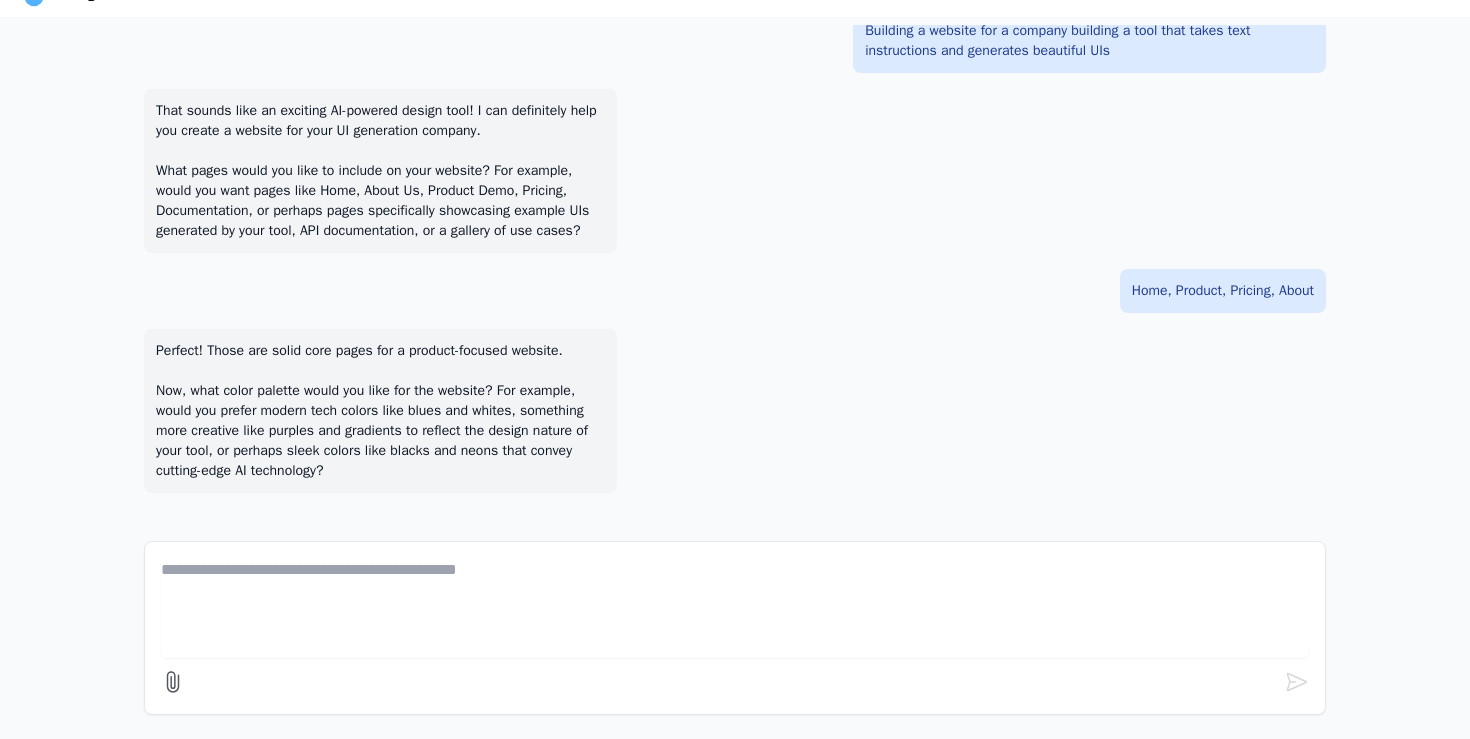 click at bounding box center (735, 608) 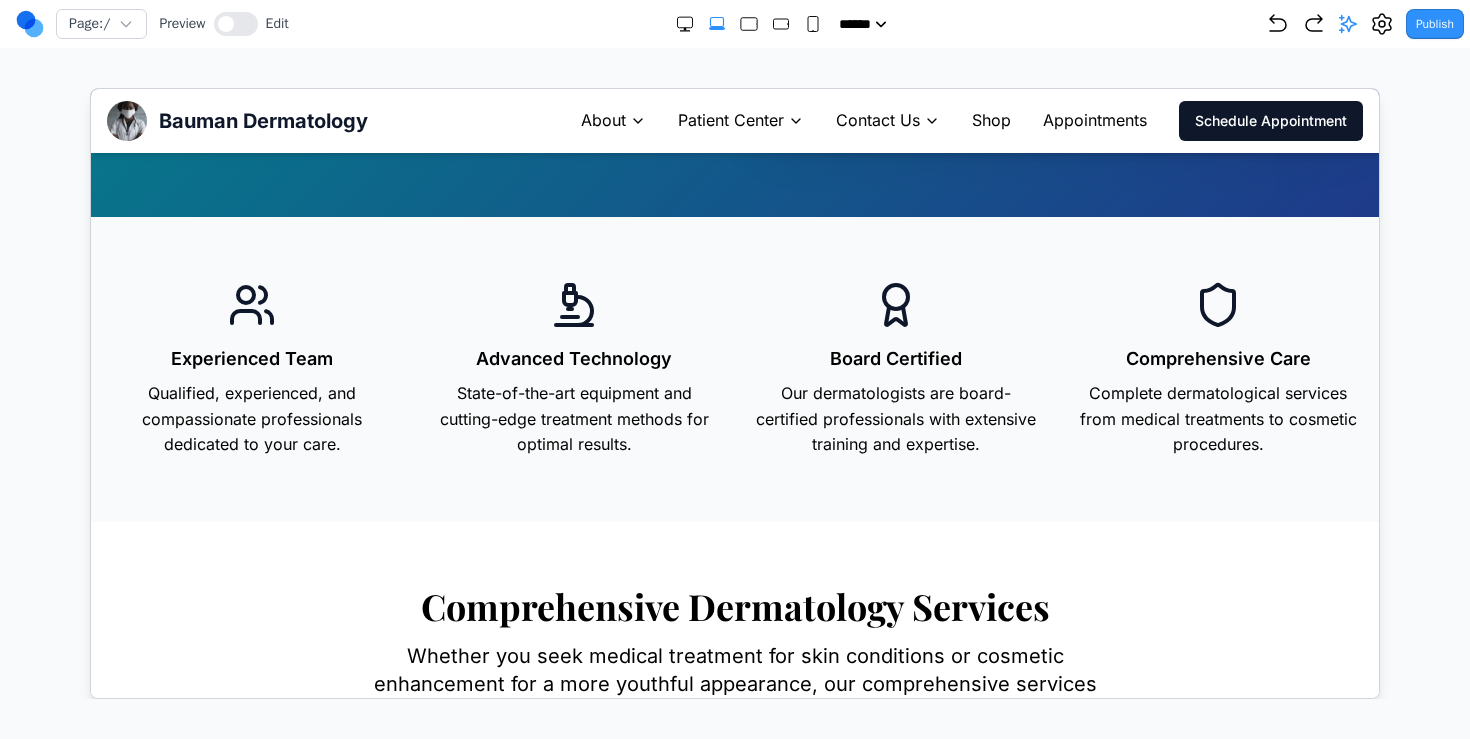 scroll, scrollTop: 0, scrollLeft: 0, axis: both 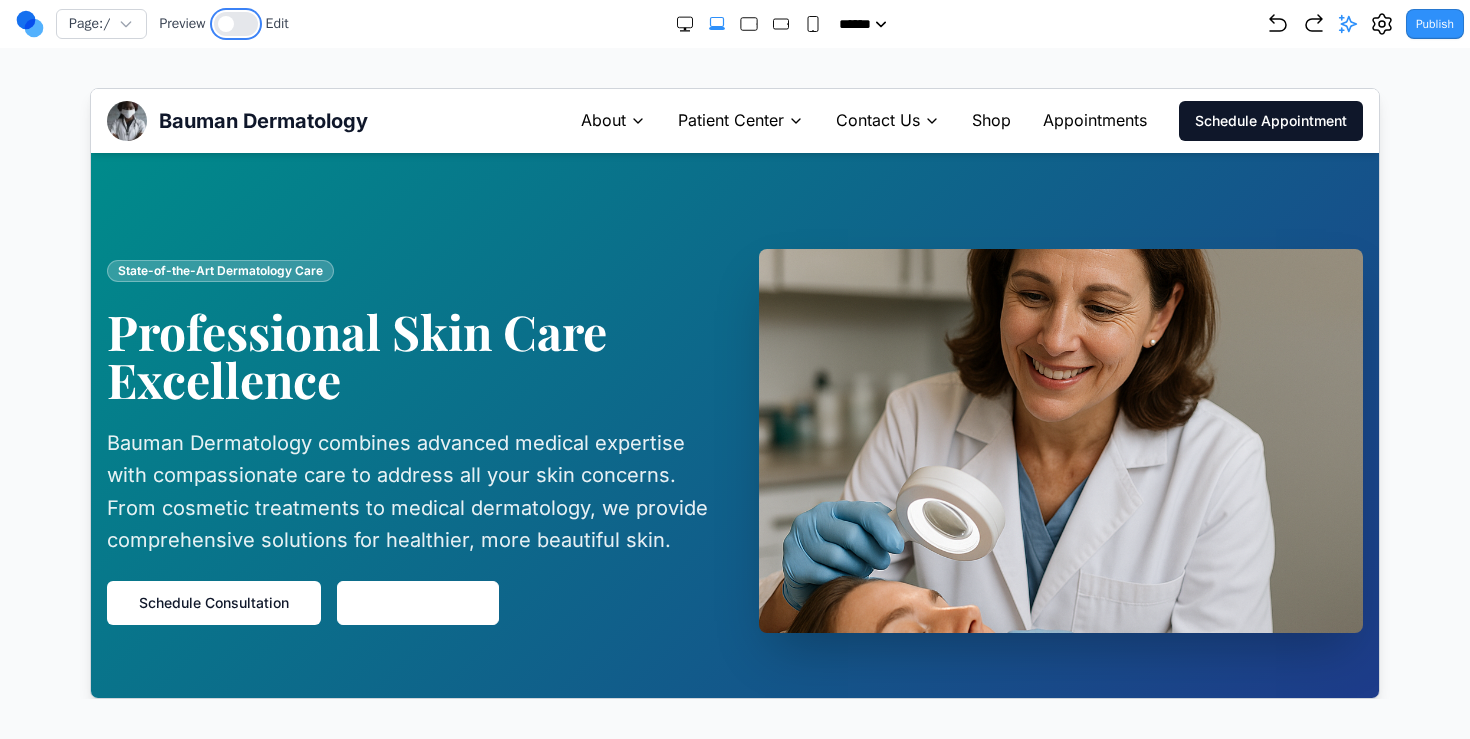 click at bounding box center (236, 24) 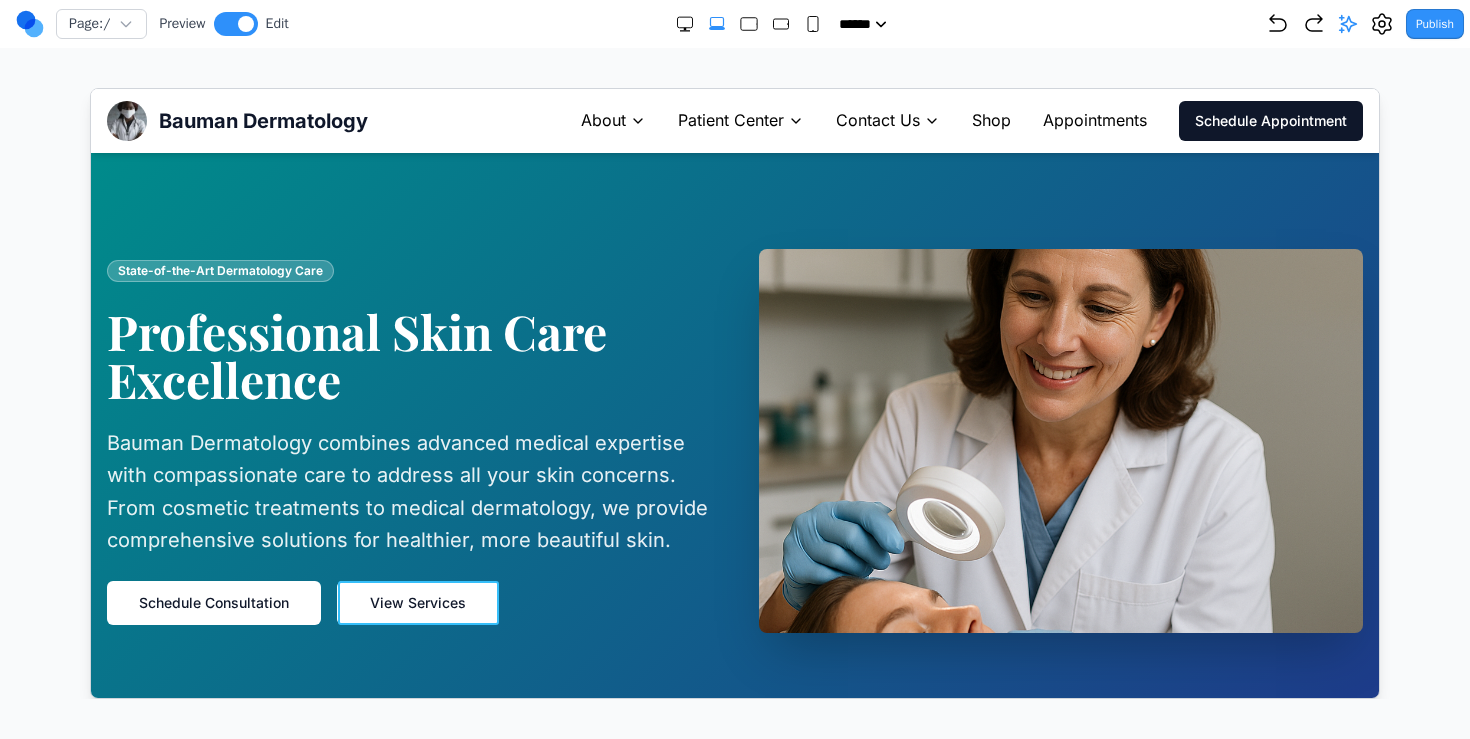 click on "View Services" at bounding box center [417, 602] 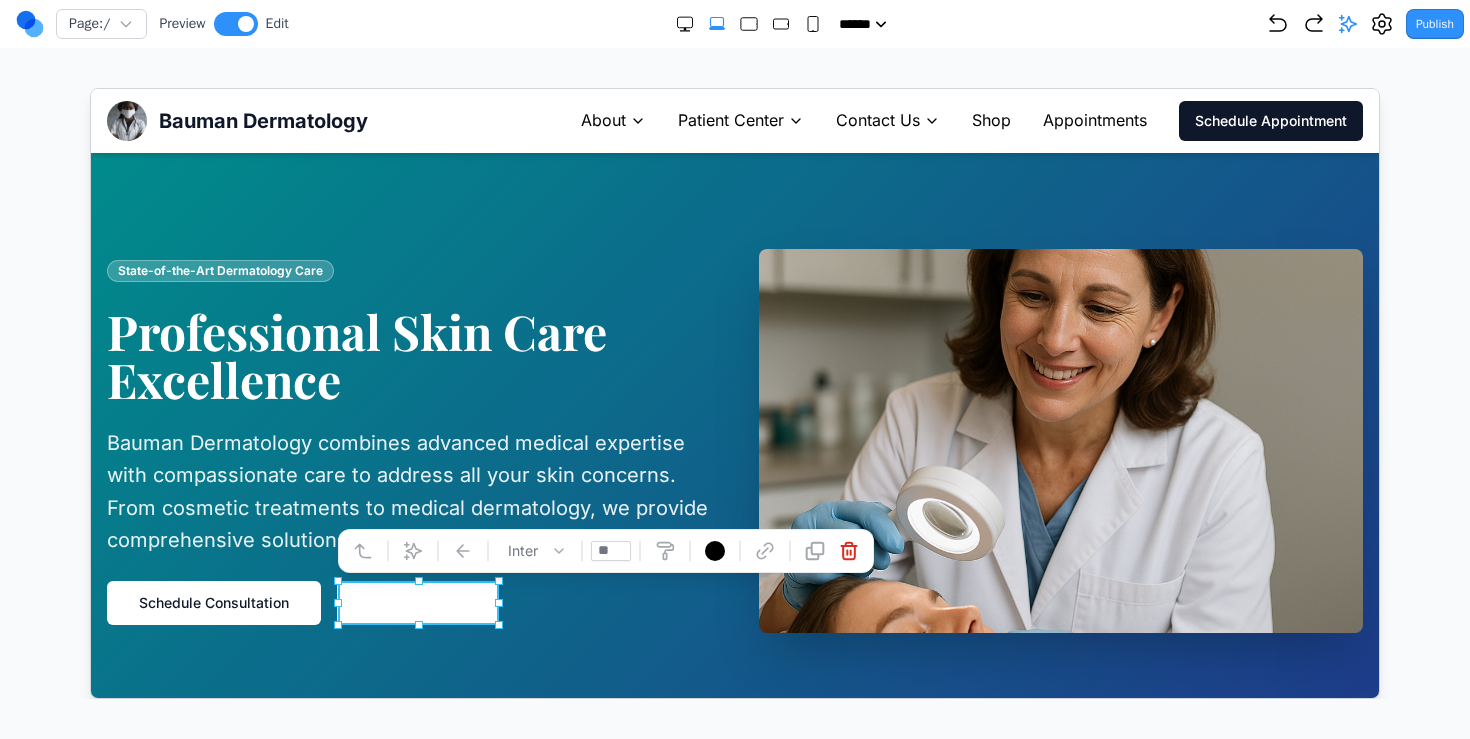click 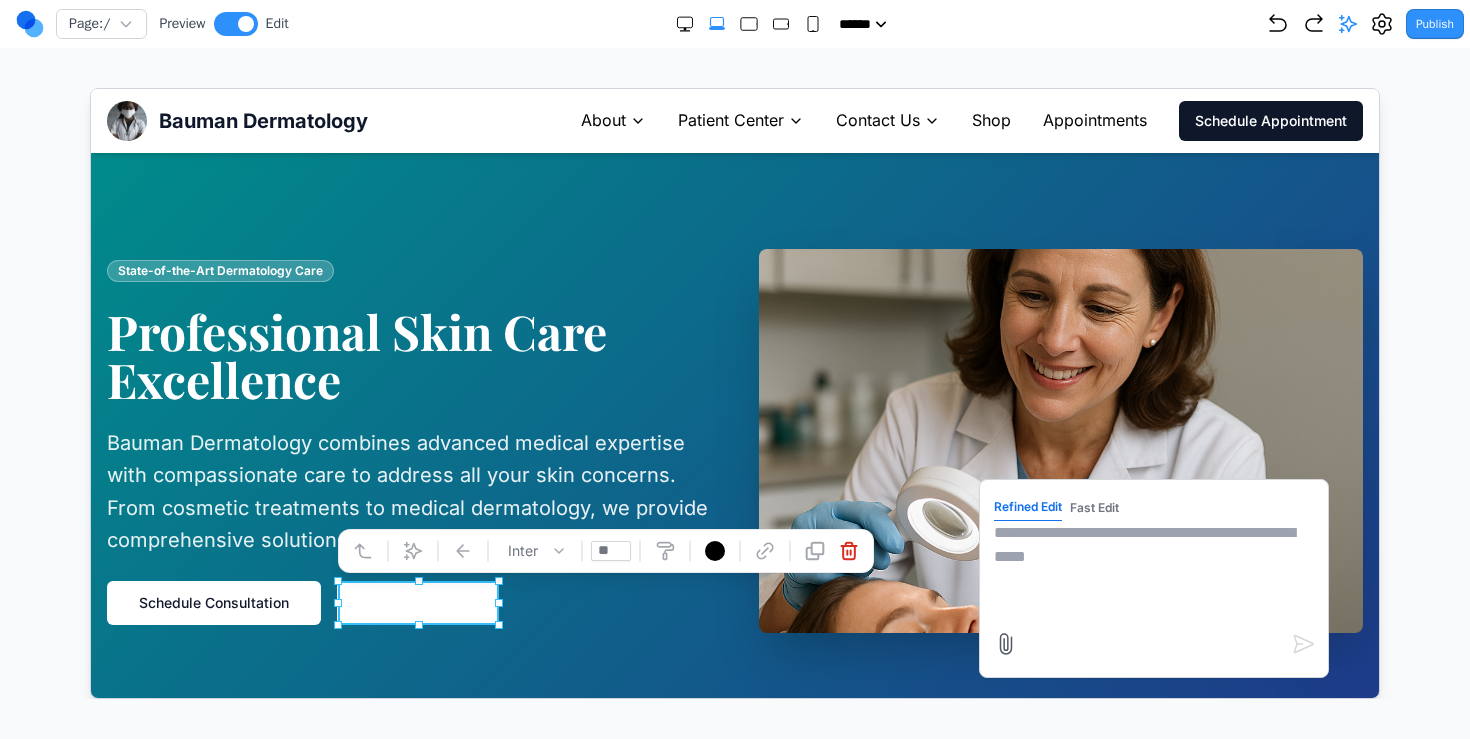 click at bounding box center [1153, 570] 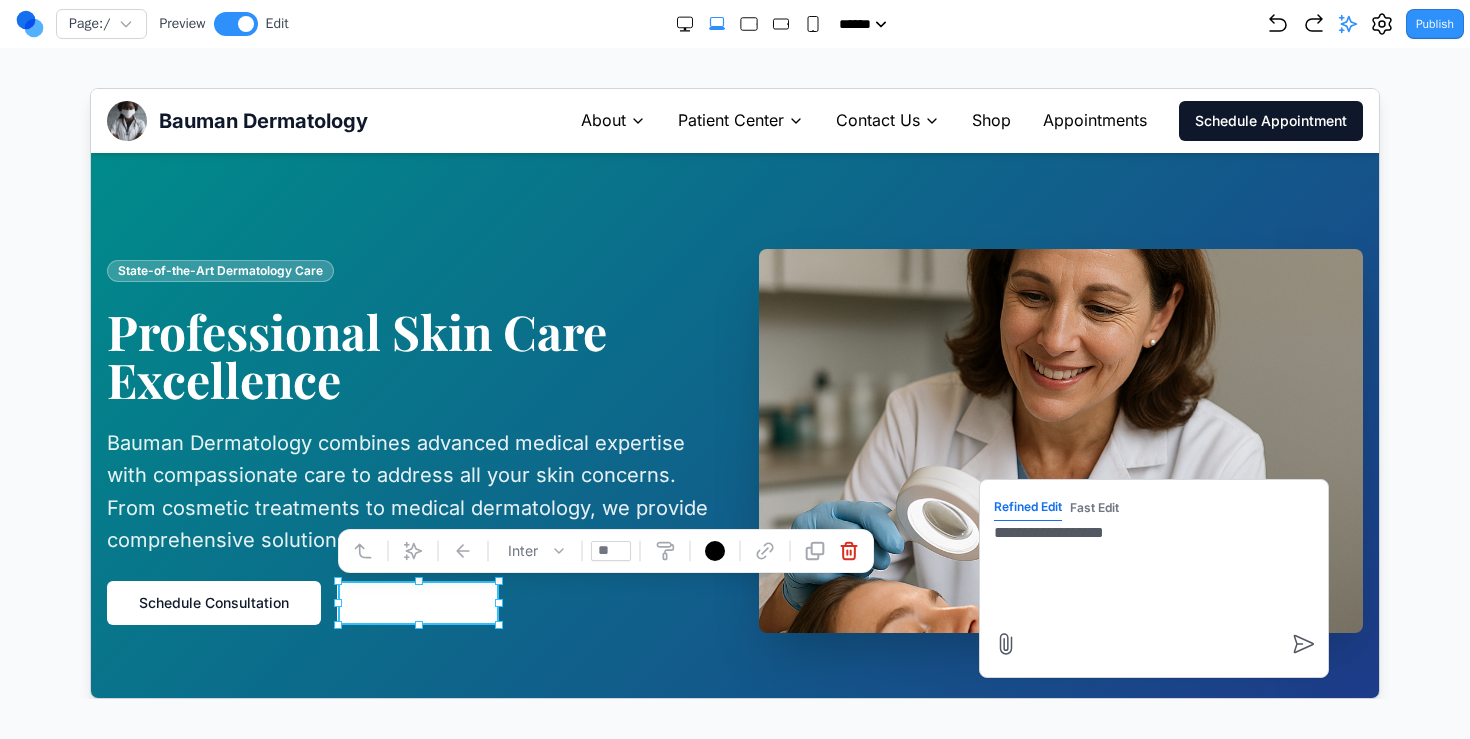 type on "**********" 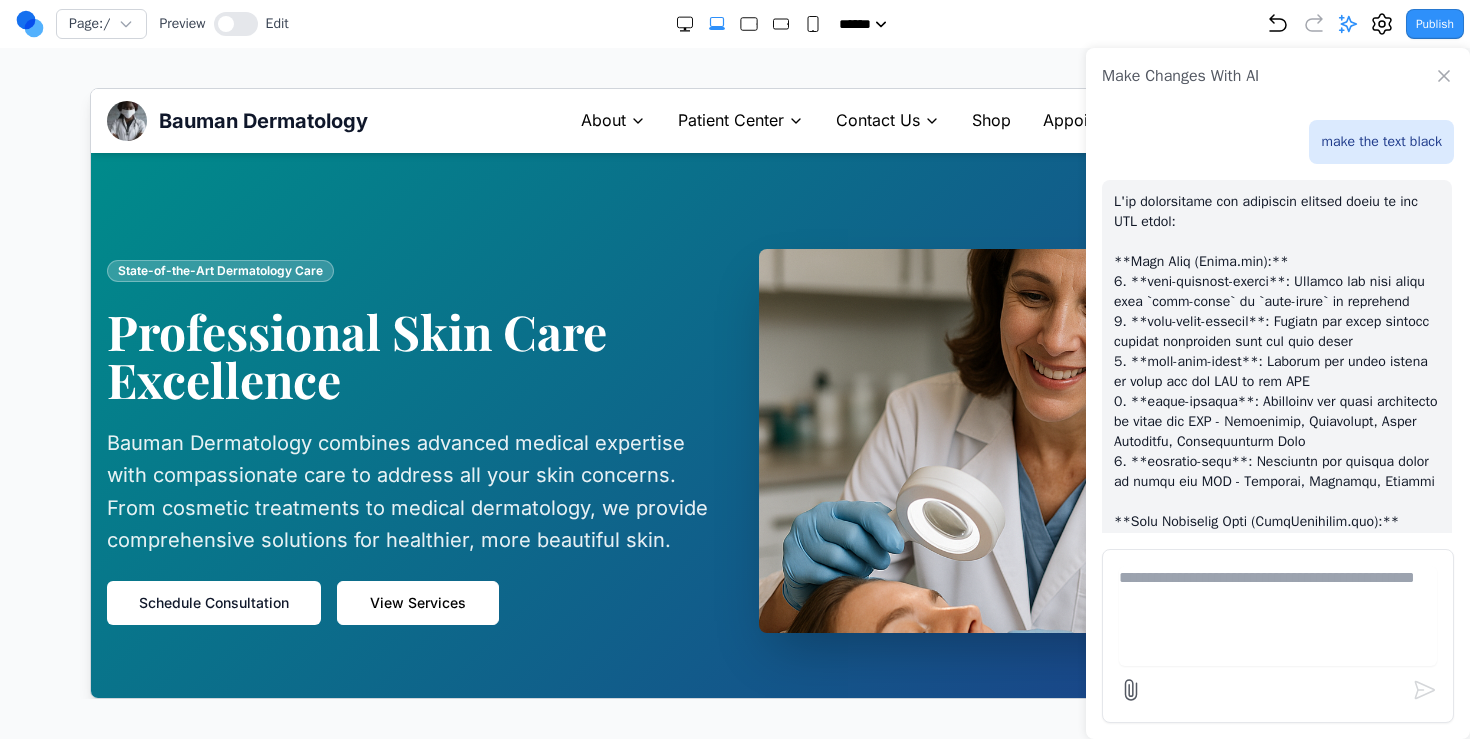 scroll, scrollTop: 0, scrollLeft: 0, axis: both 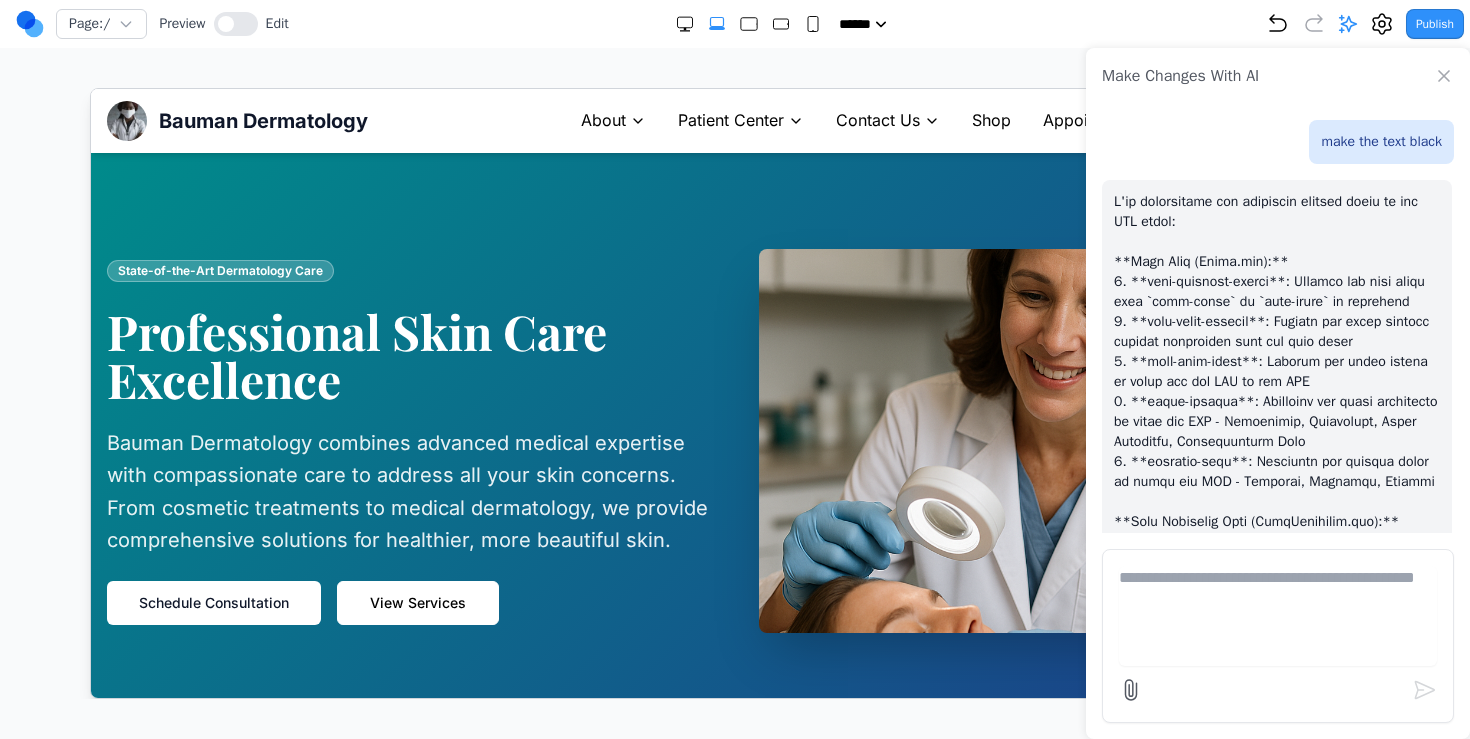 click on "Make Changes With AI" at bounding box center (1278, 76) 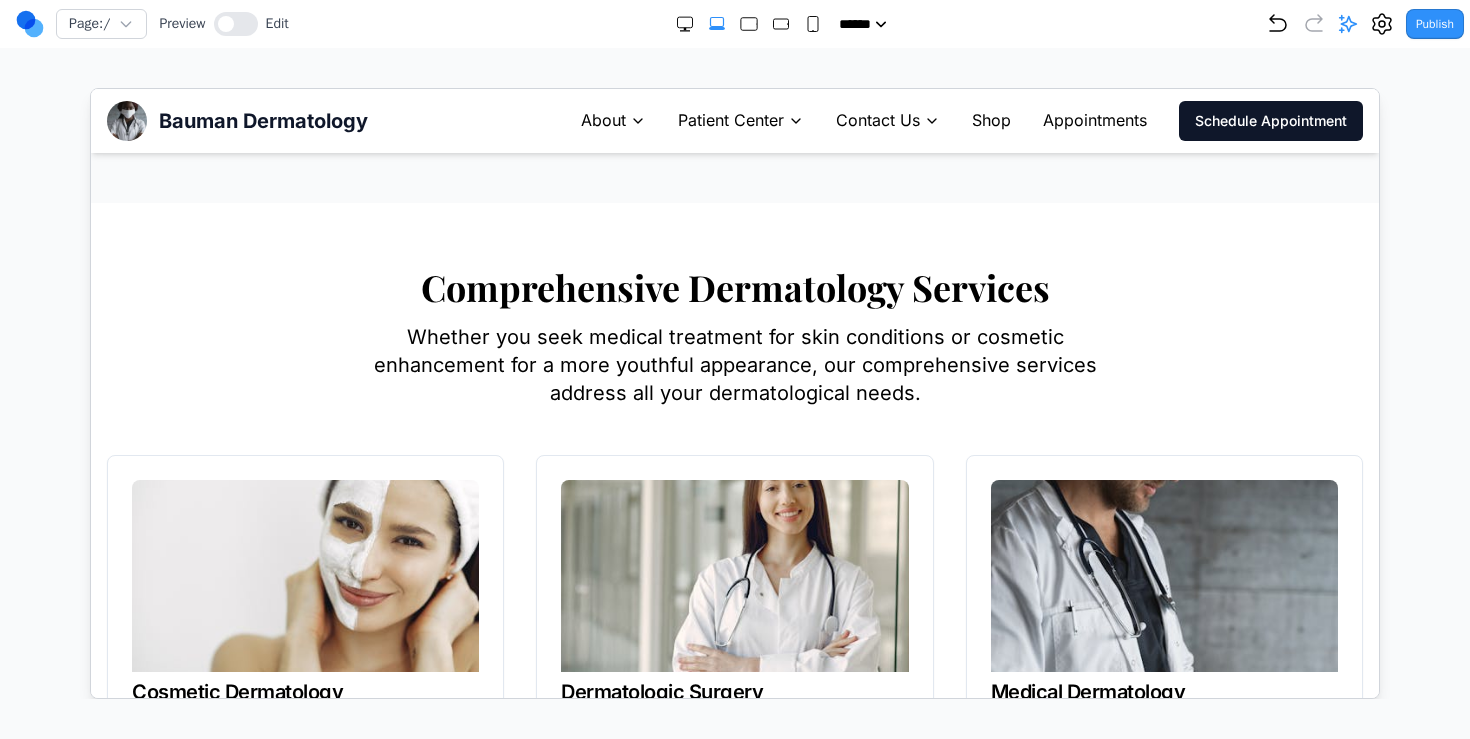 scroll, scrollTop: 0, scrollLeft: 0, axis: both 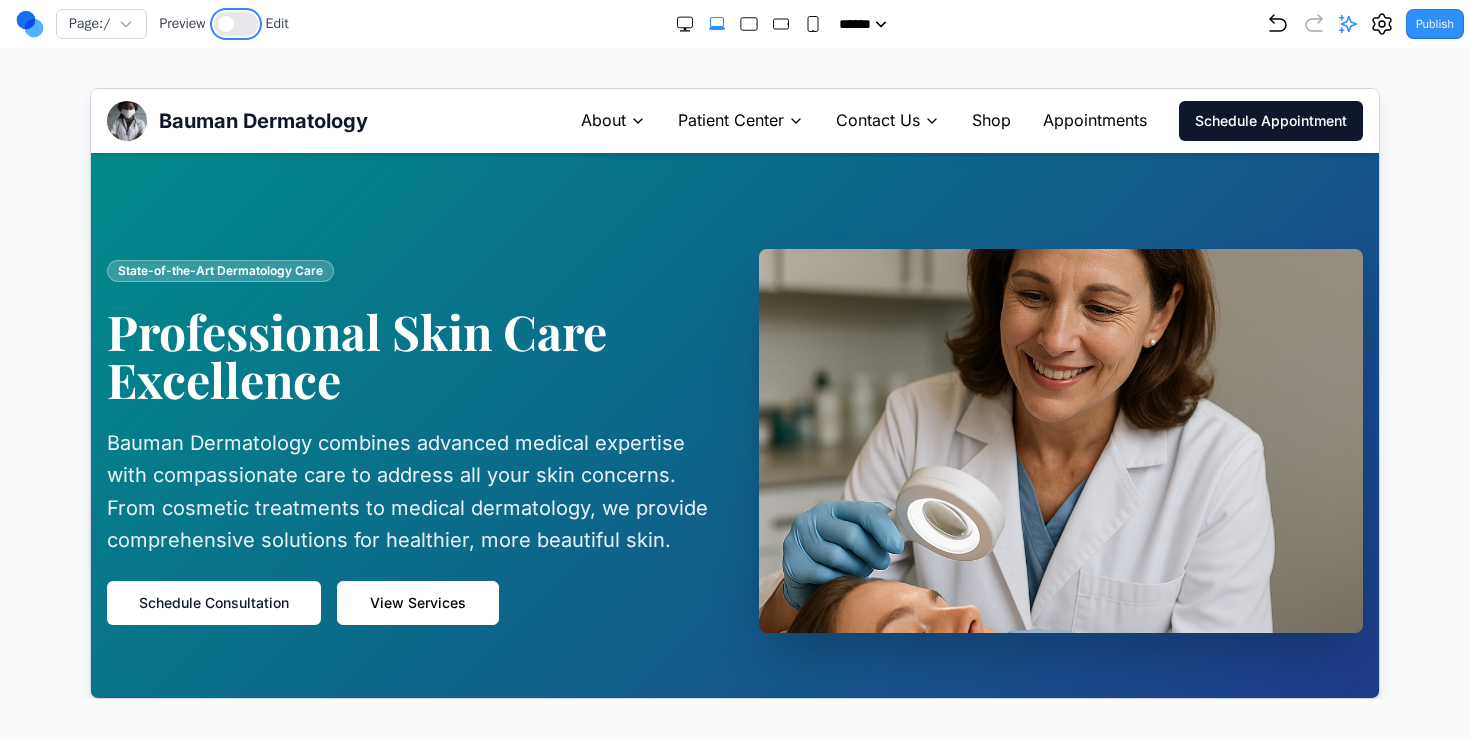 click at bounding box center (236, 24) 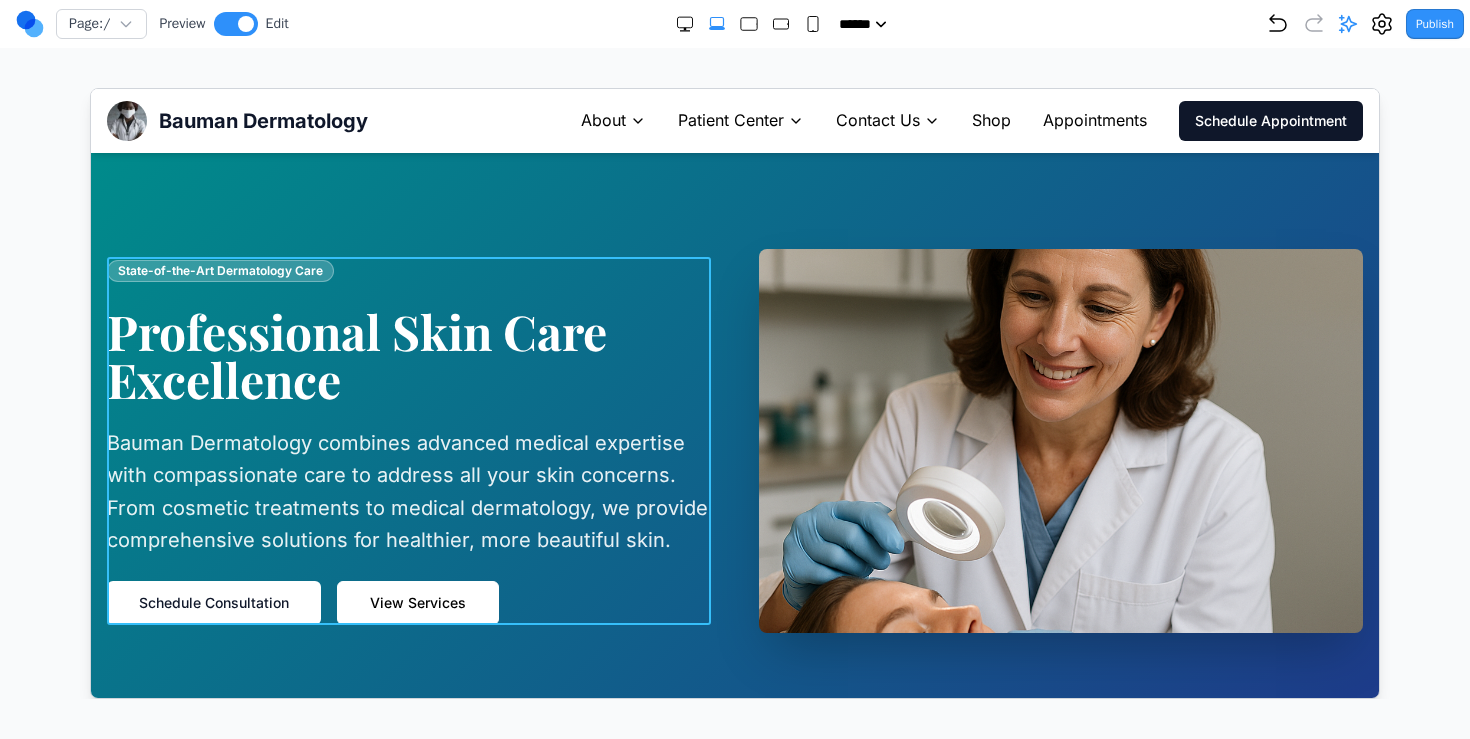 click on "State-of-the-Art Dermatology Care Professional Skin Care Excellence Bauman Dermatology combines advanced medical expertise with compassionate care to address all your skin concerns. From cosmetic treatments to medical dermatology, we provide comprehensive solutions for healthier, more beautiful skin. Schedule Consultation View Services" at bounding box center [408, 440] 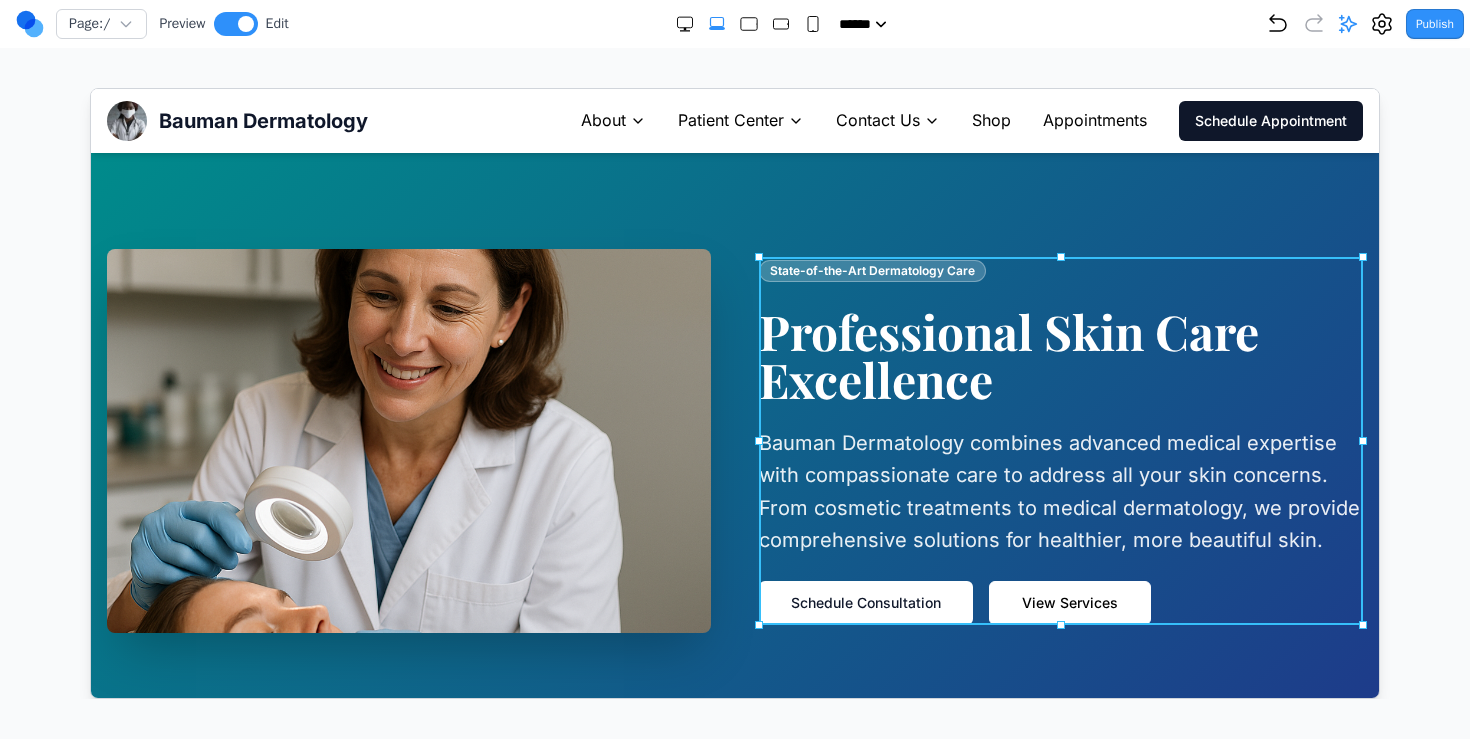 drag, startPoint x: 685, startPoint y: 281, endPoint x: 1226, endPoint y: 310, distance: 541.77673 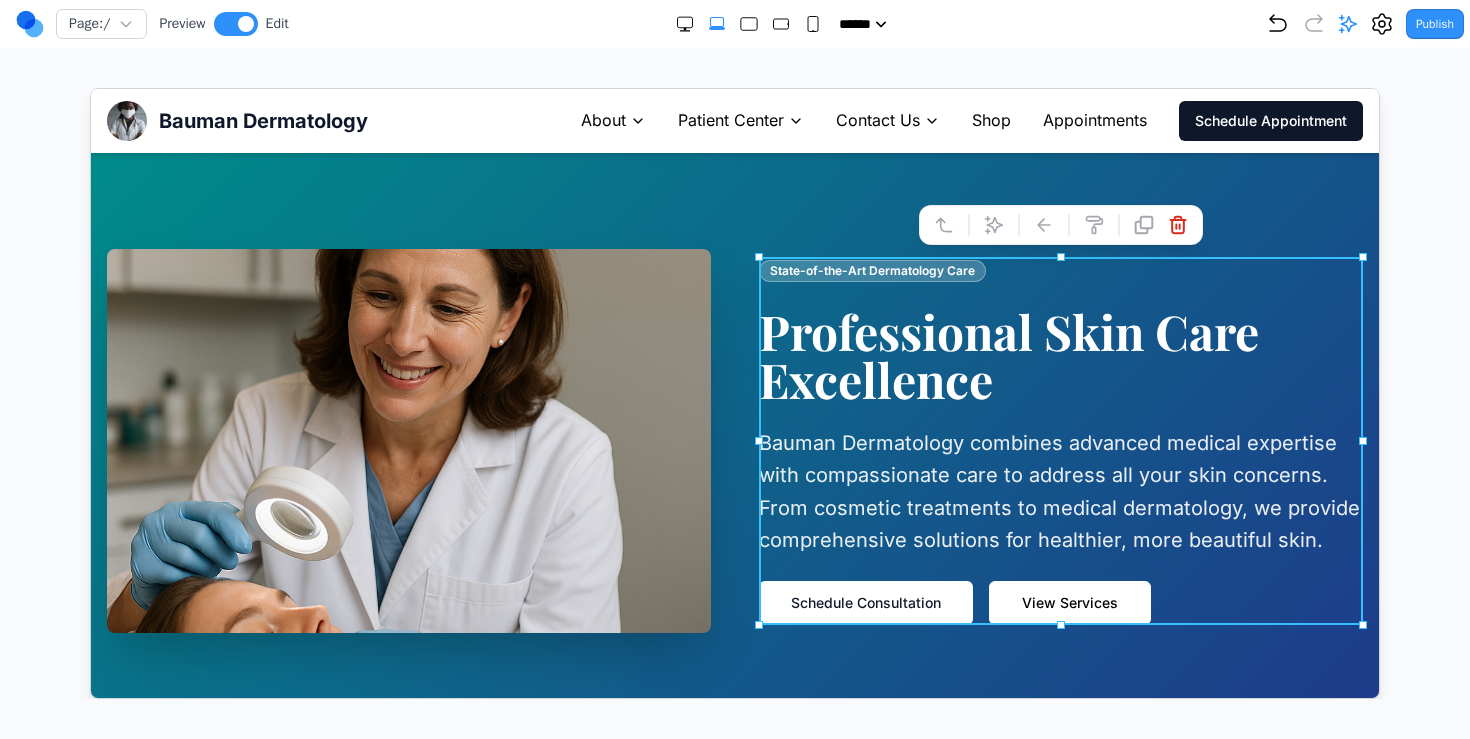 click on "Professional Skin Care Excellence" at bounding box center (1060, 354) 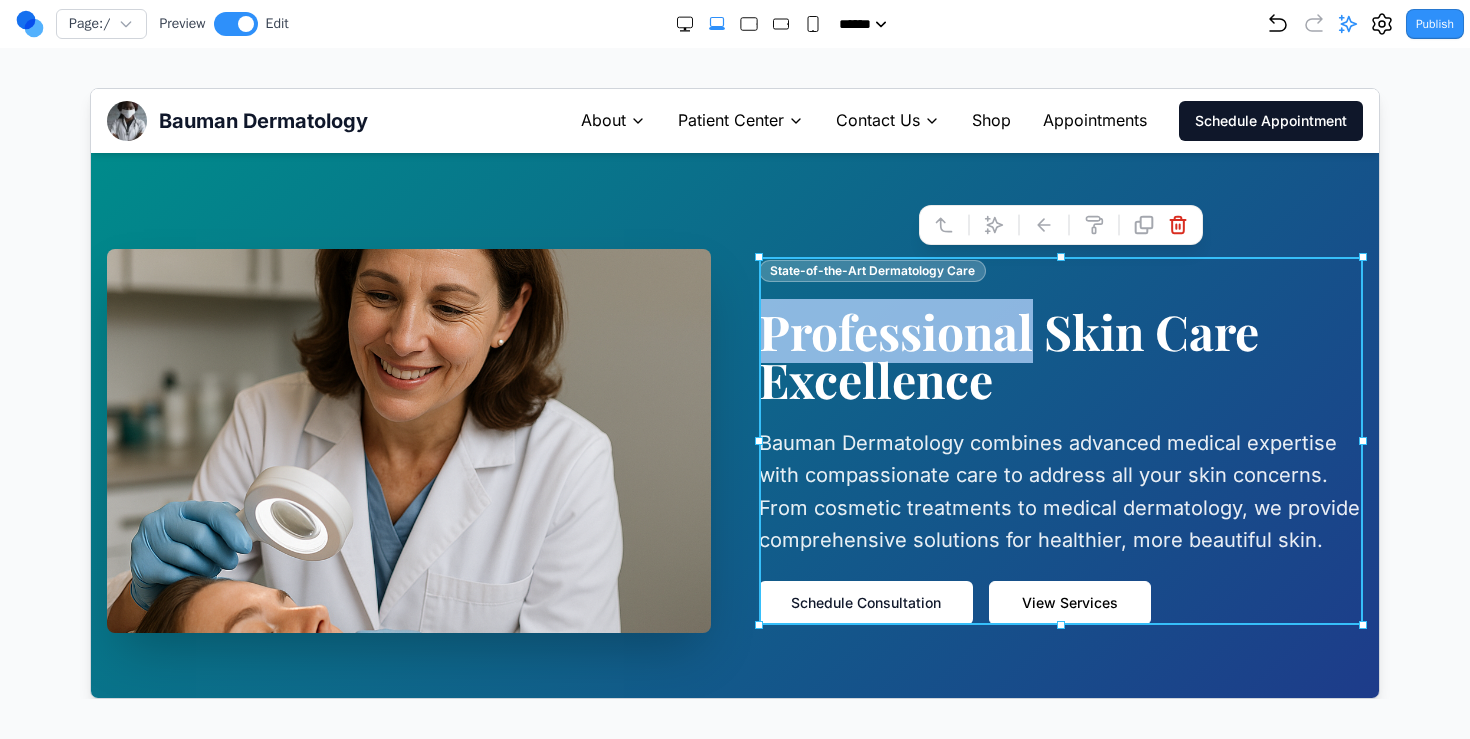 click on "Professional Skin Care Excellence" at bounding box center (1060, 354) 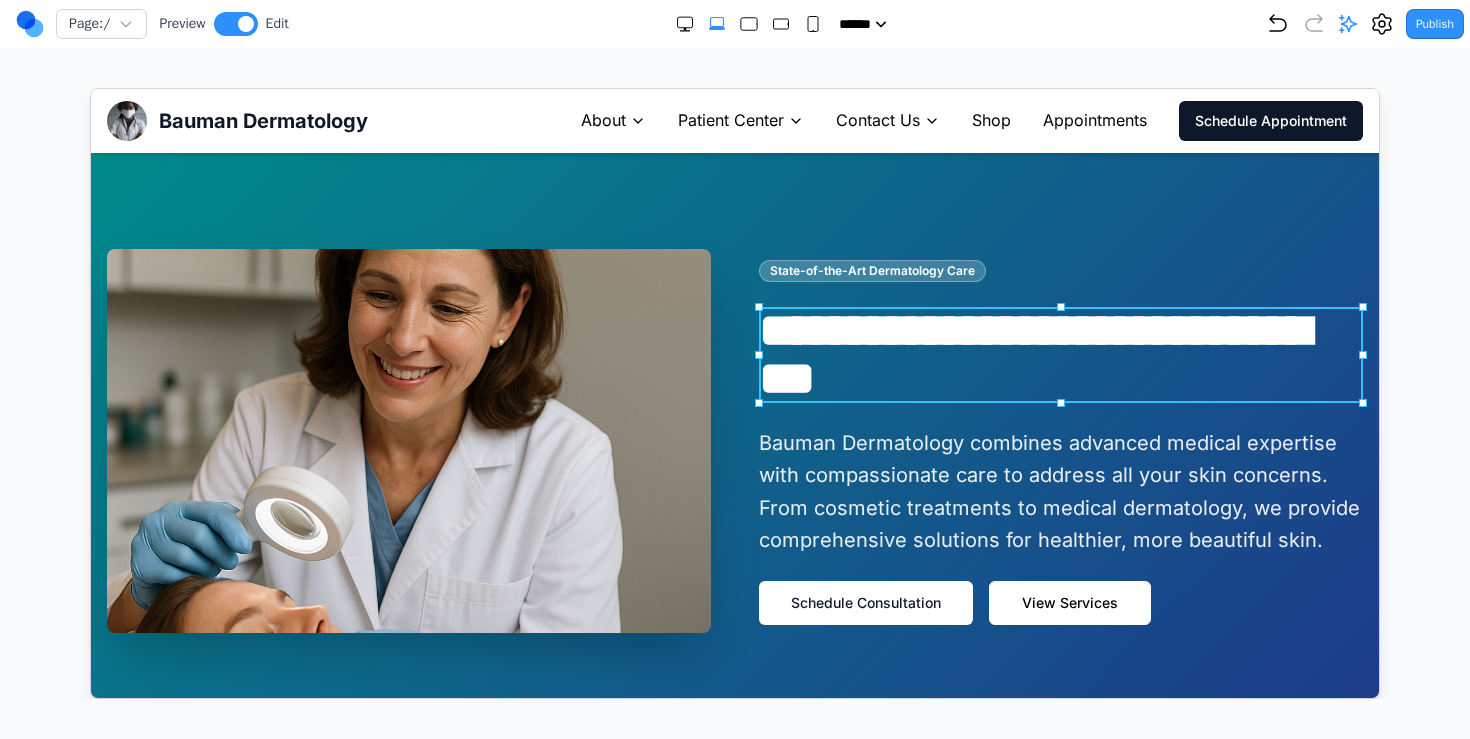 click on "**********" at bounding box center [1060, 354] 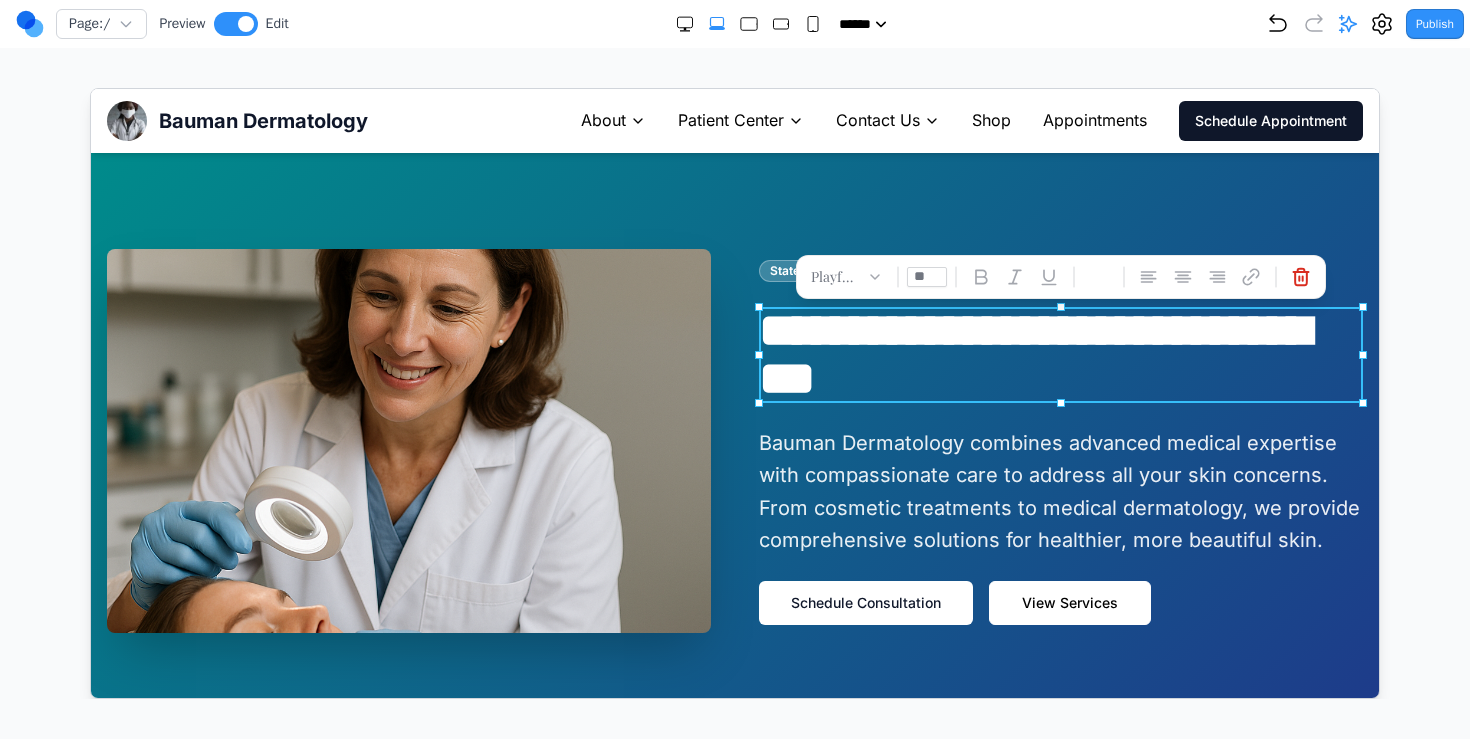 click 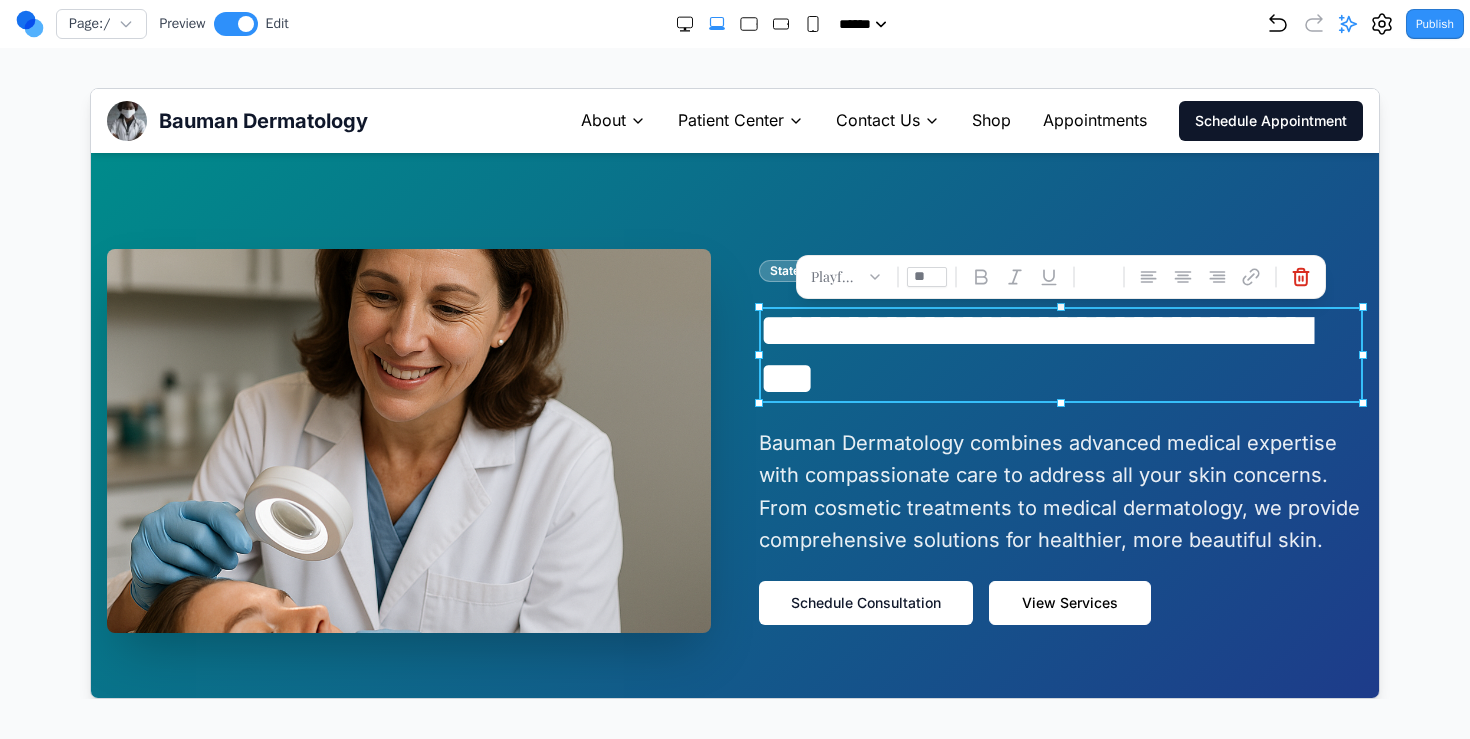 click 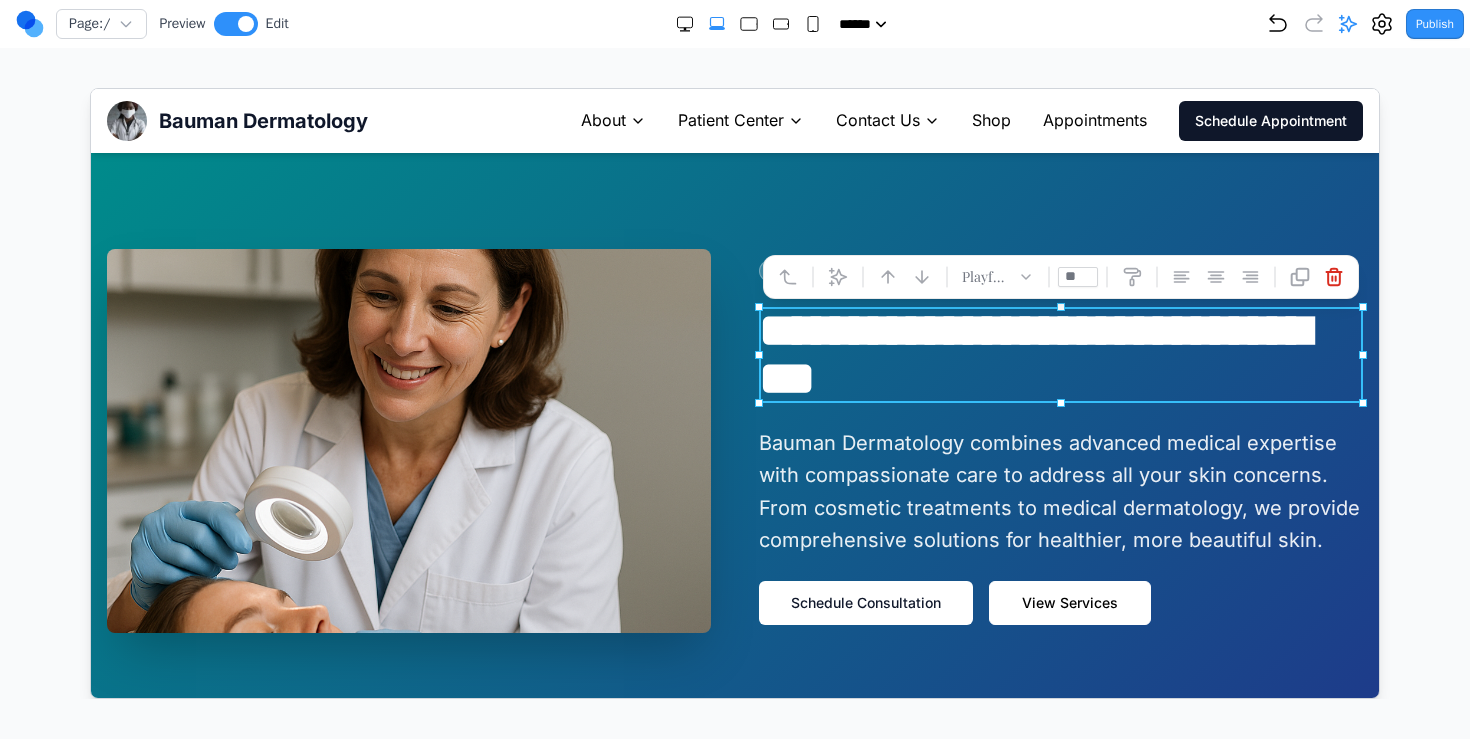 click on "Bauman Dermatology combines advanced medical expertise with compassionate care to address all your skin concerns. From cosmetic treatments to medical dermatology, we provide comprehensive solutions for healthier, more beautiful skin." at bounding box center (1060, 491) 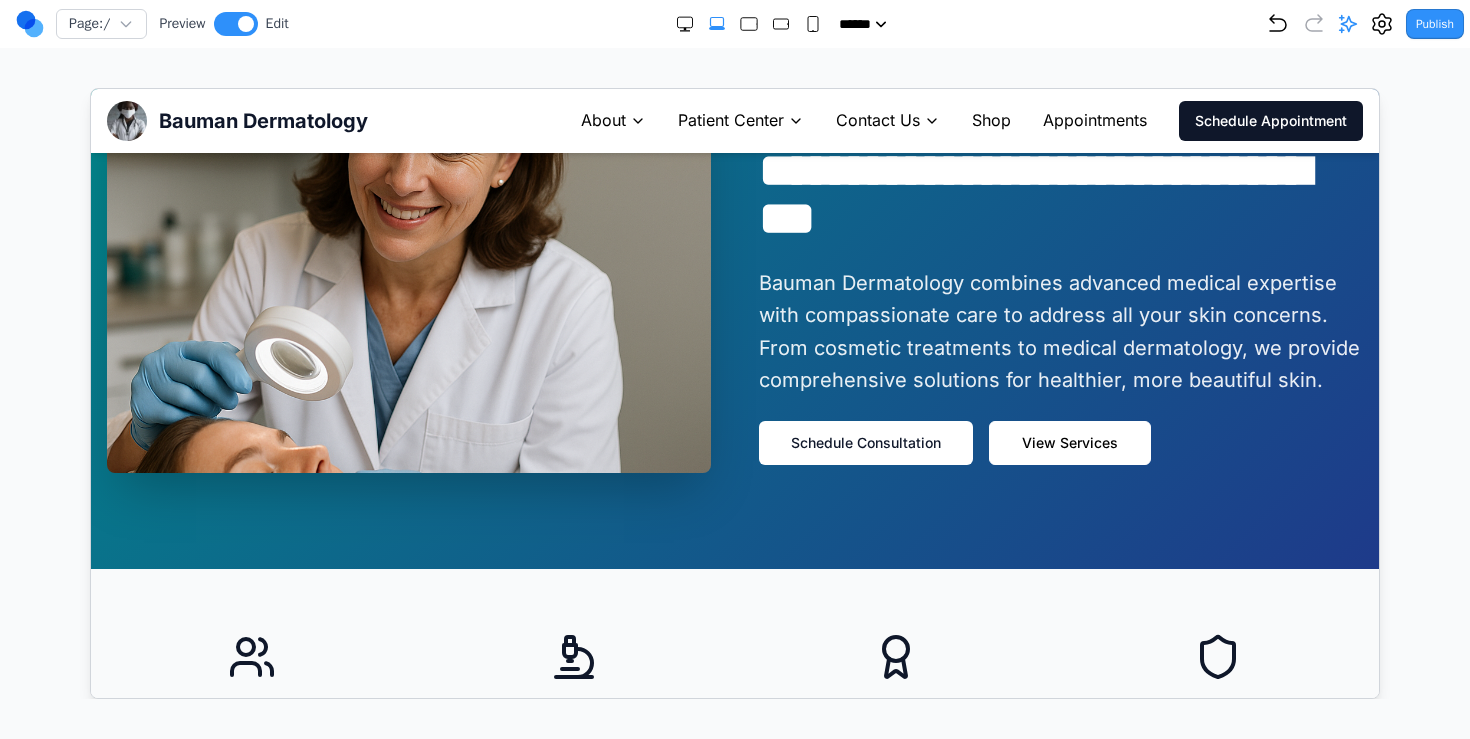 scroll, scrollTop: 178, scrollLeft: 0, axis: vertical 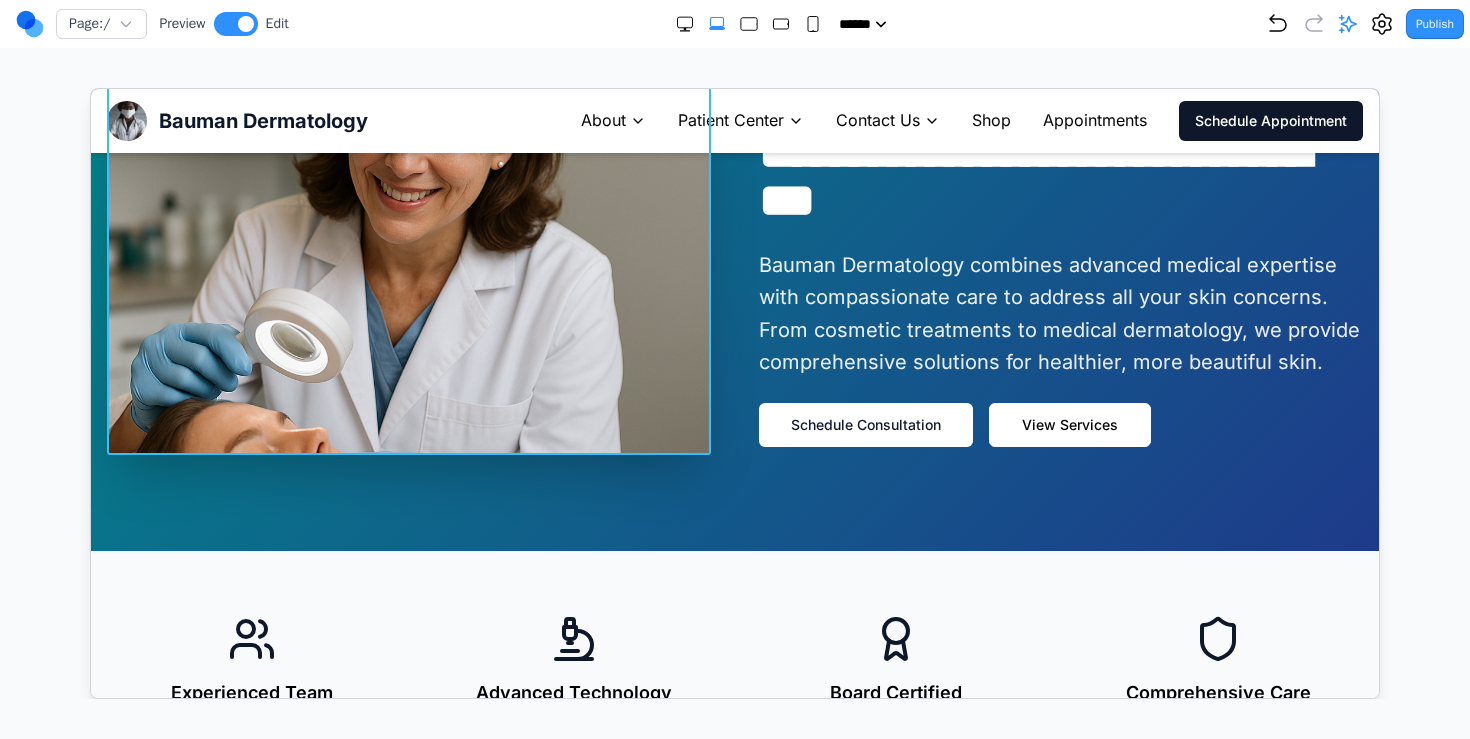 click at bounding box center [408, 262] 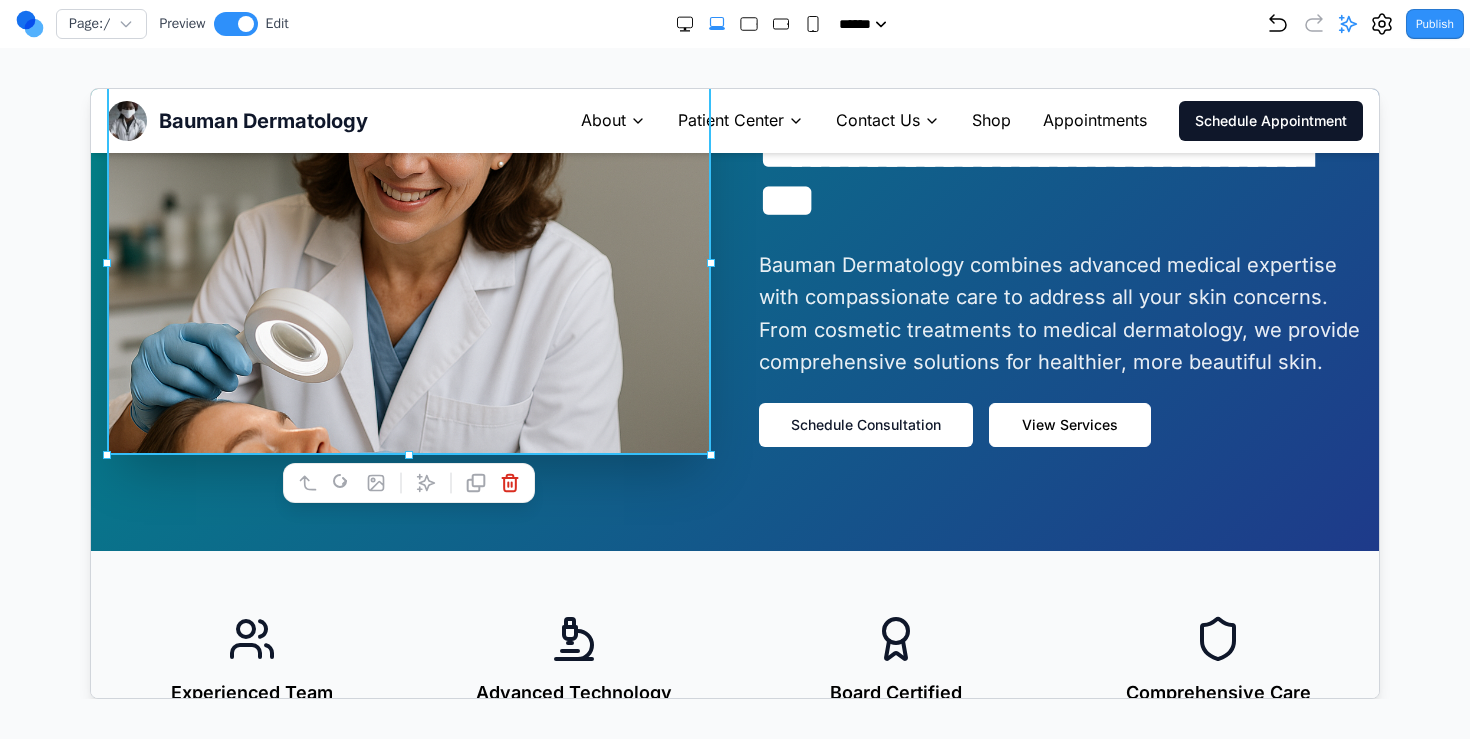 scroll, scrollTop: 0, scrollLeft: 0, axis: both 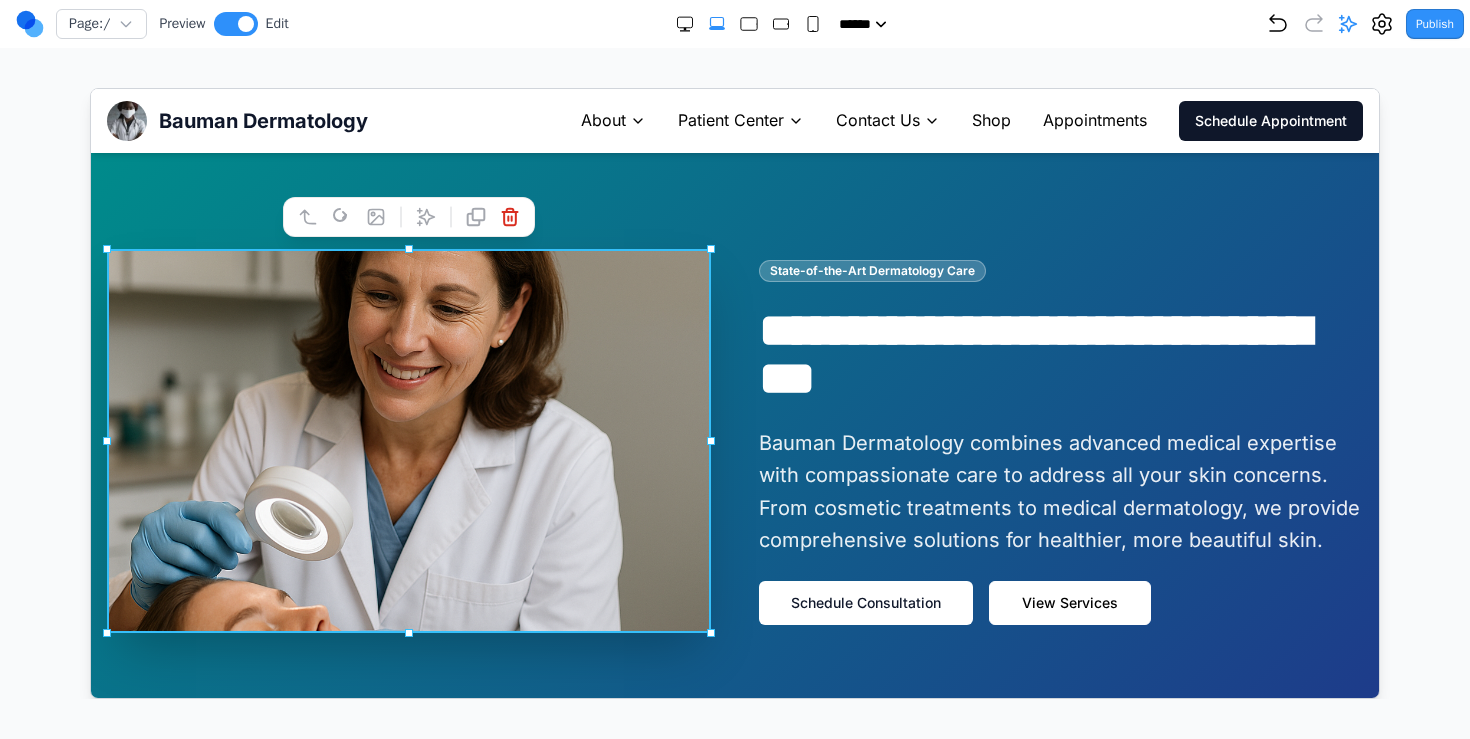 click 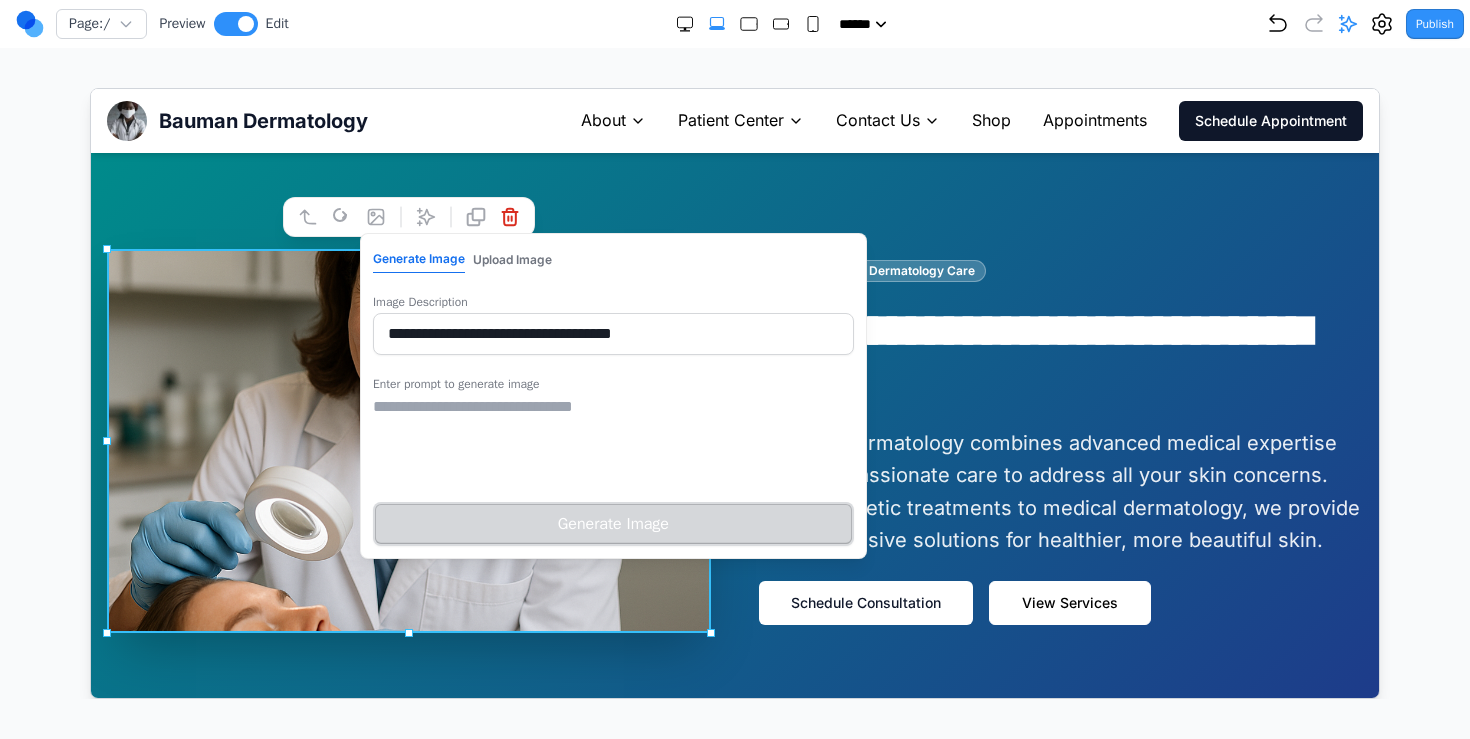 click at bounding box center [612, 444] 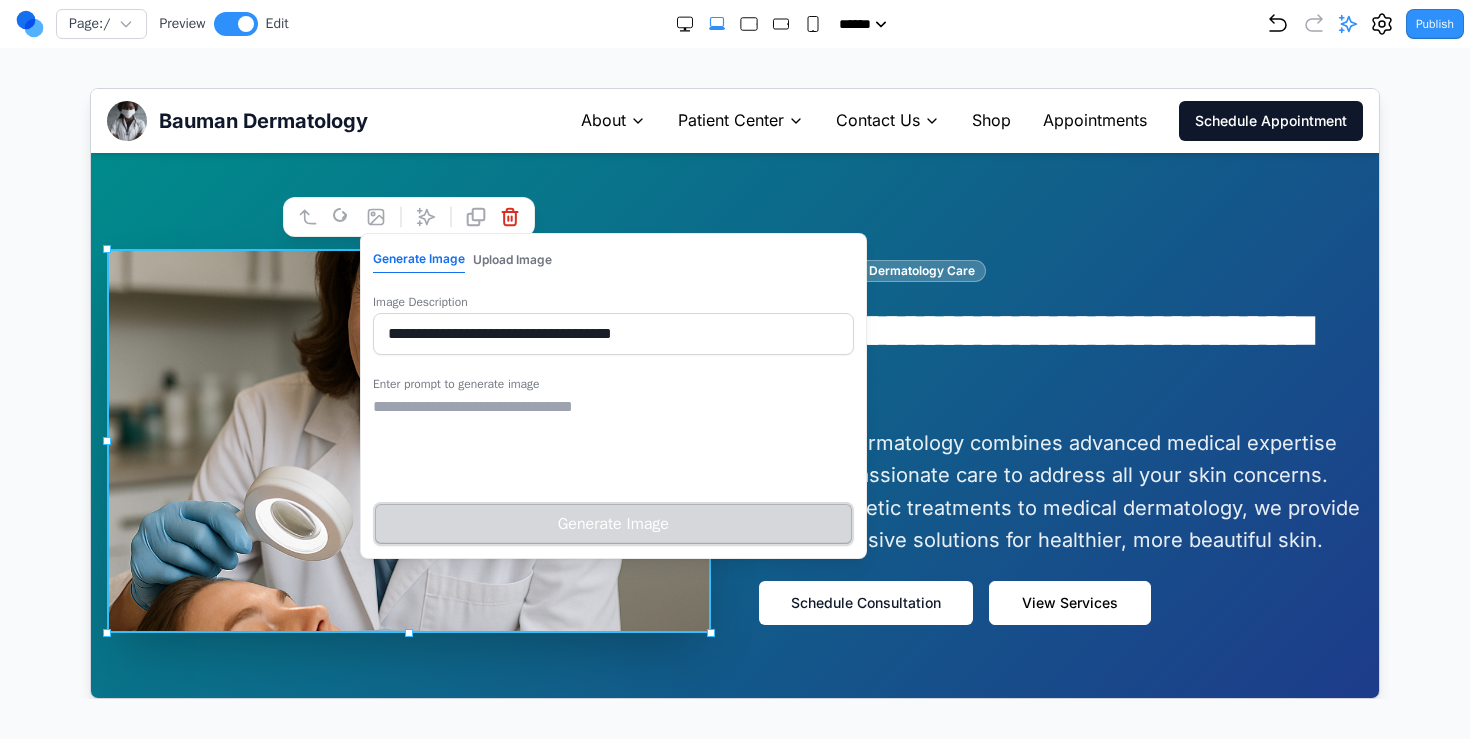 click on "**********" at bounding box center (734, 440) 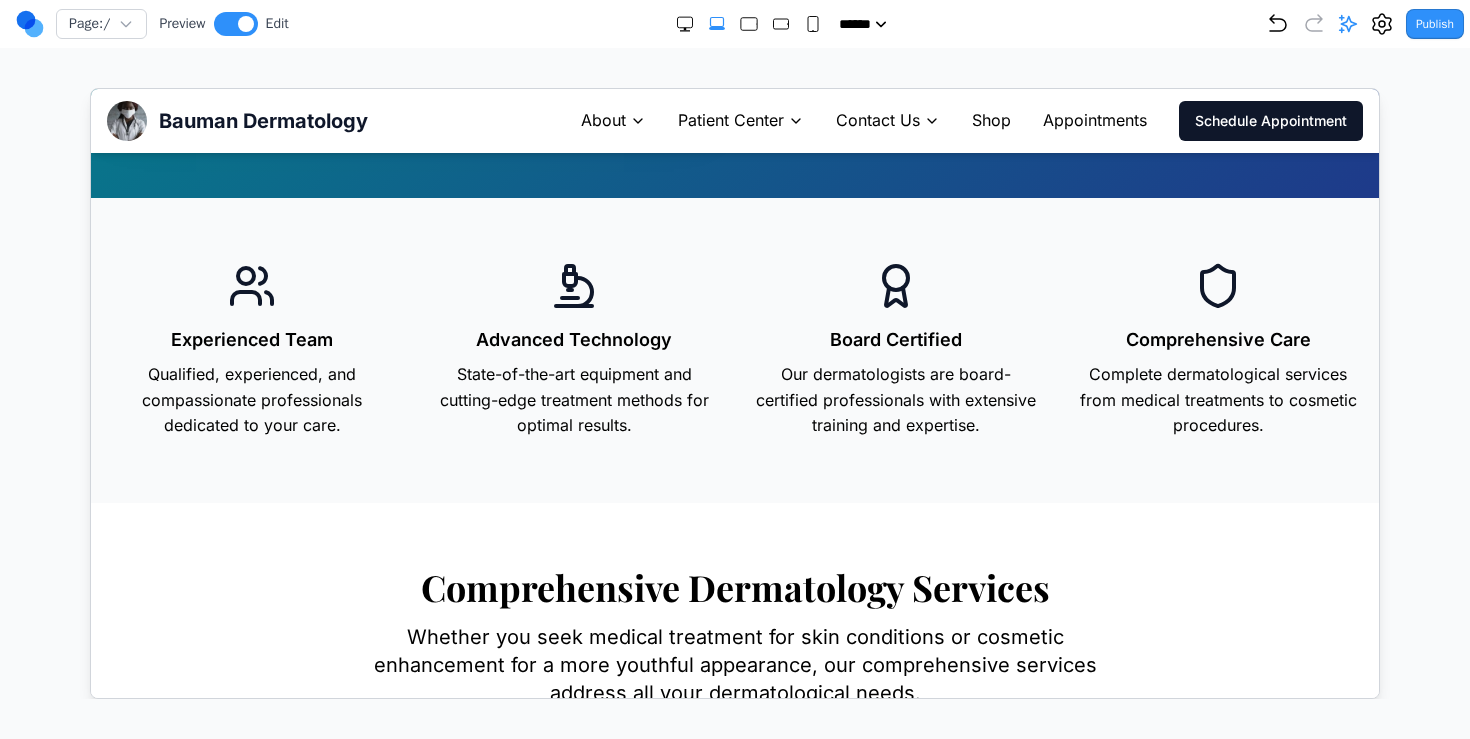 scroll, scrollTop: 553, scrollLeft: 0, axis: vertical 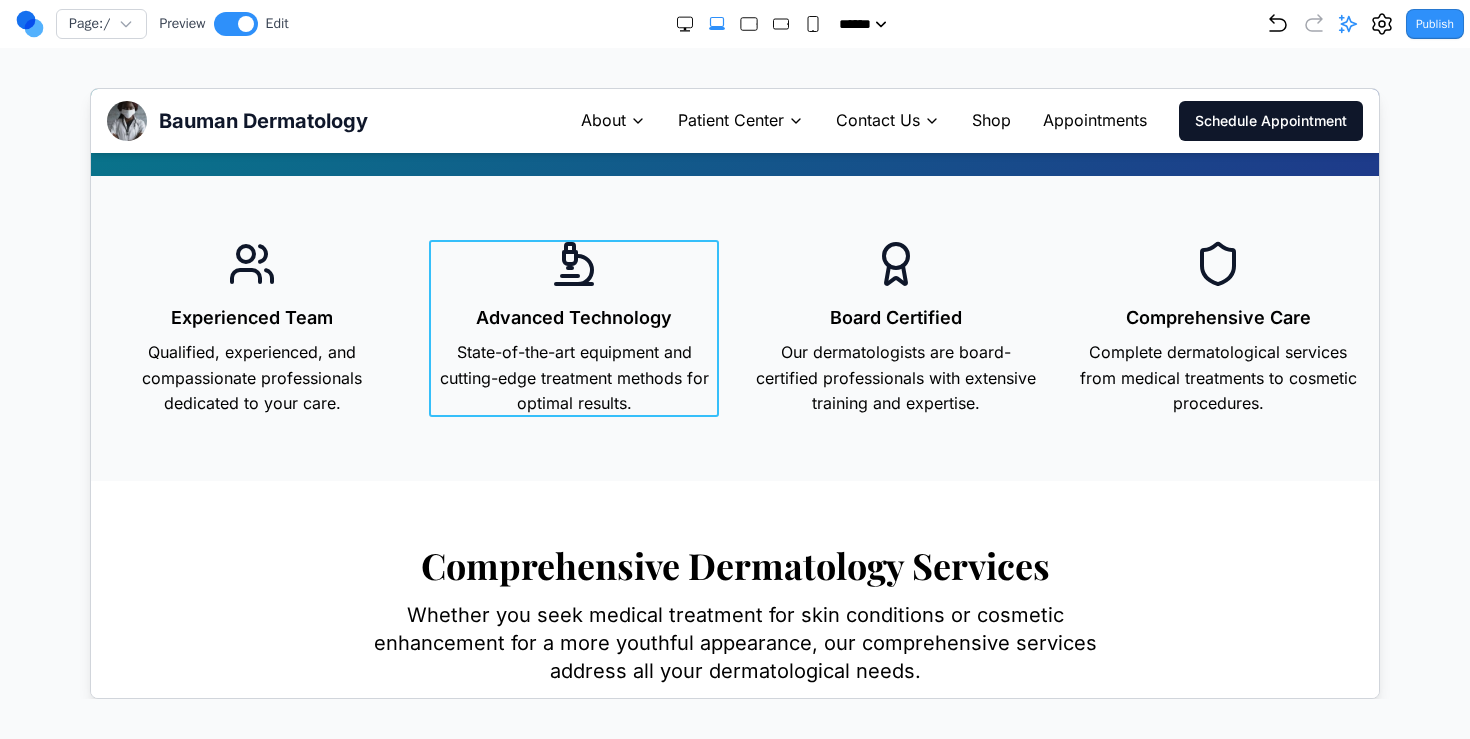 click on "Advanced Technology State-of-the-art equipment and cutting-edge treatment methods for optimal results." at bounding box center [573, 327] 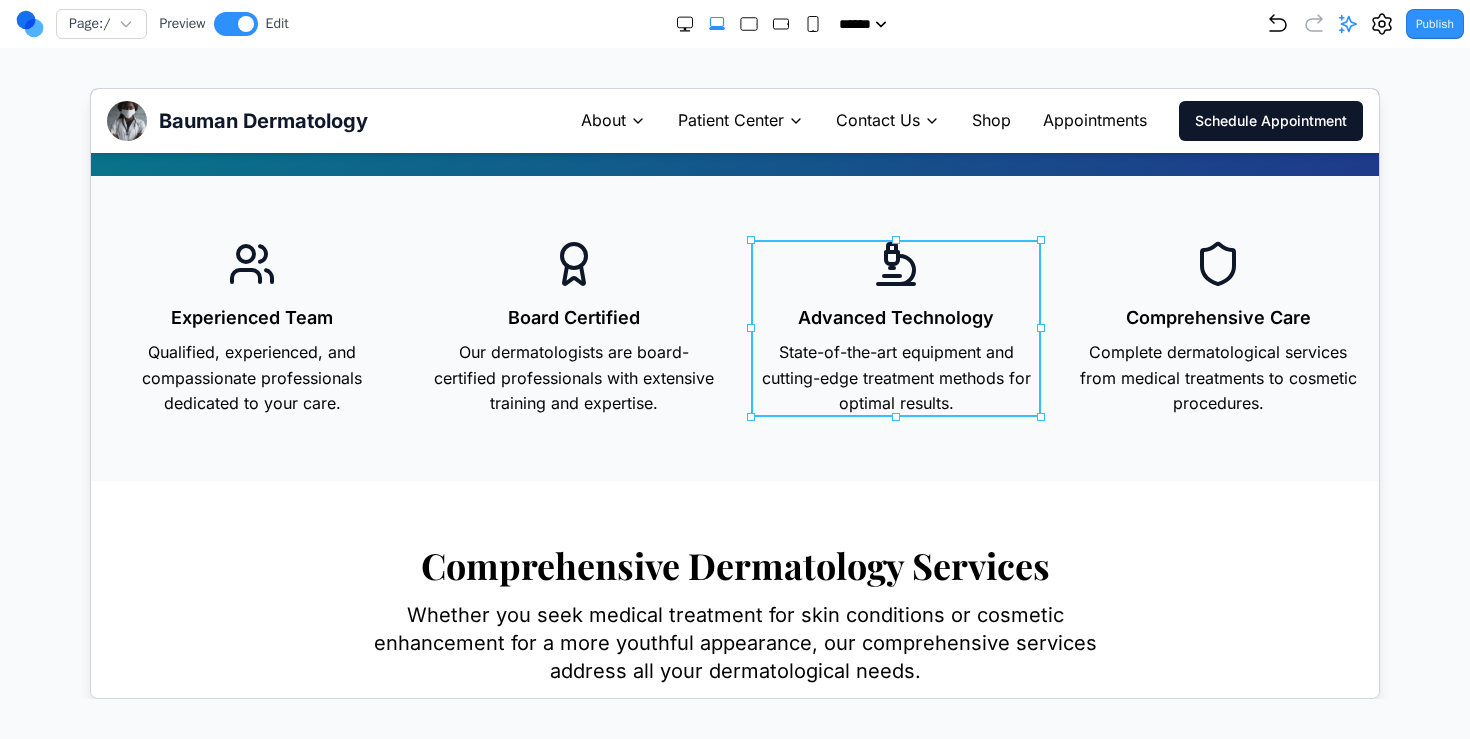 drag, startPoint x: 655, startPoint y: 285, endPoint x: 970, endPoint y: 293, distance: 315.10156 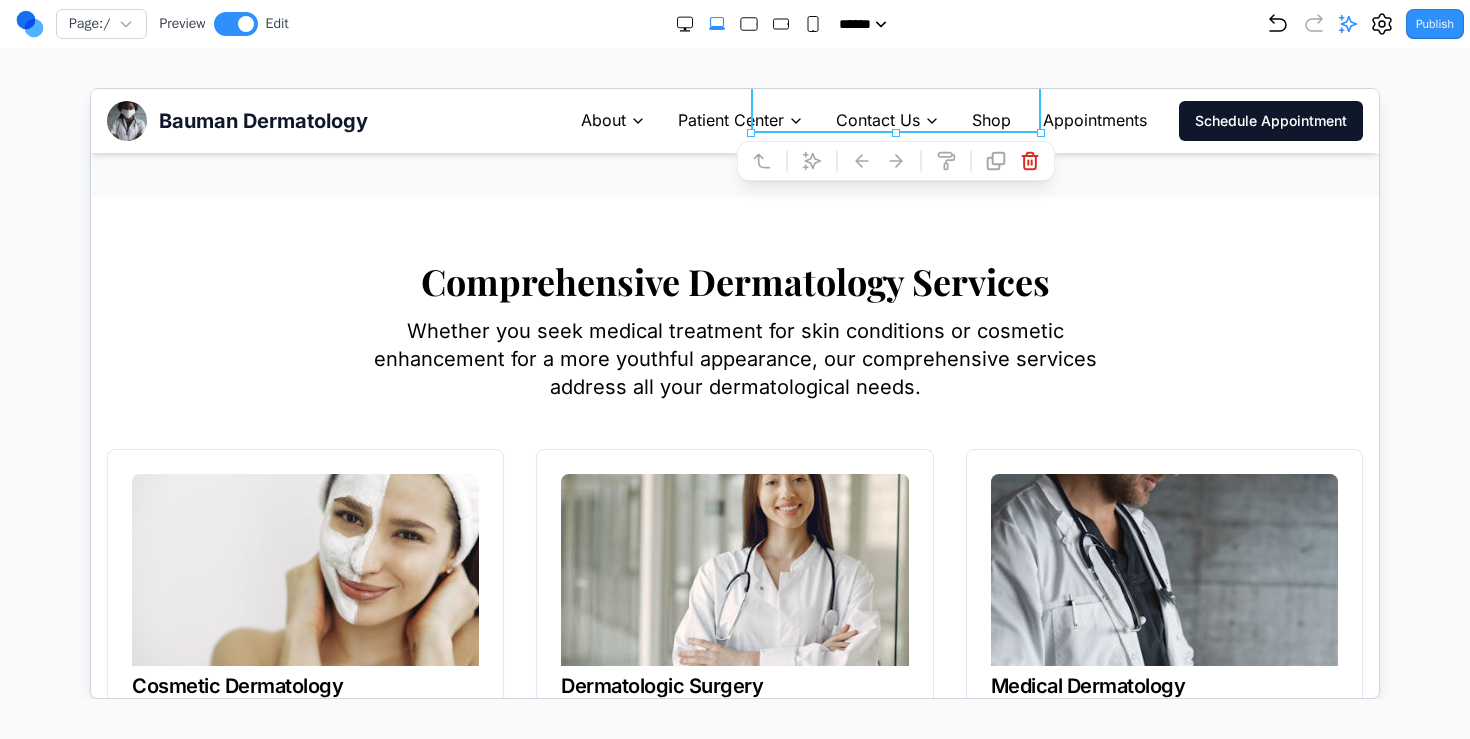 scroll, scrollTop: 844, scrollLeft: 0, axis: vertical 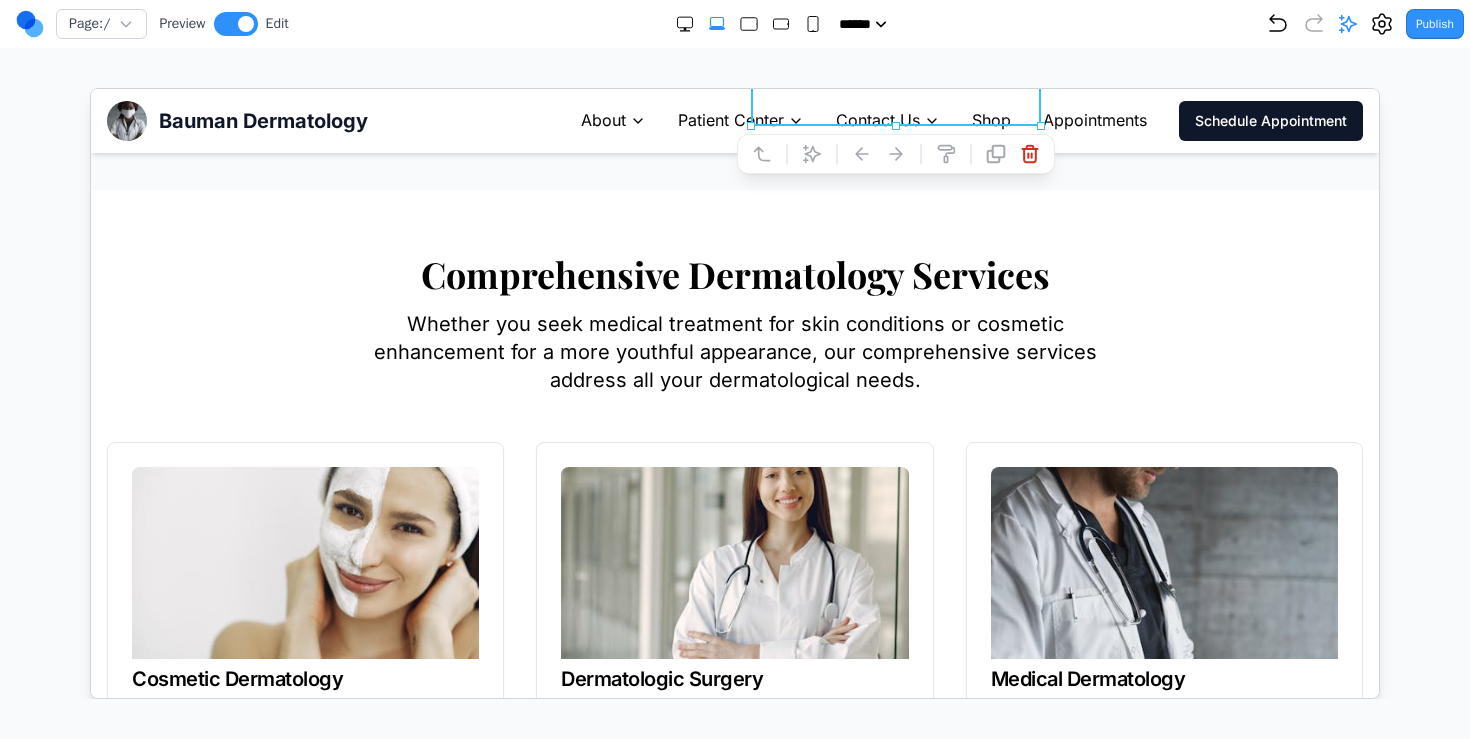 click on "Whether you seek medical treatment for skin conditions or cosmetic enhancement for a more youthful appearance, our comprehensive services address all your dermatological needs." at bounding box center [734, 351] 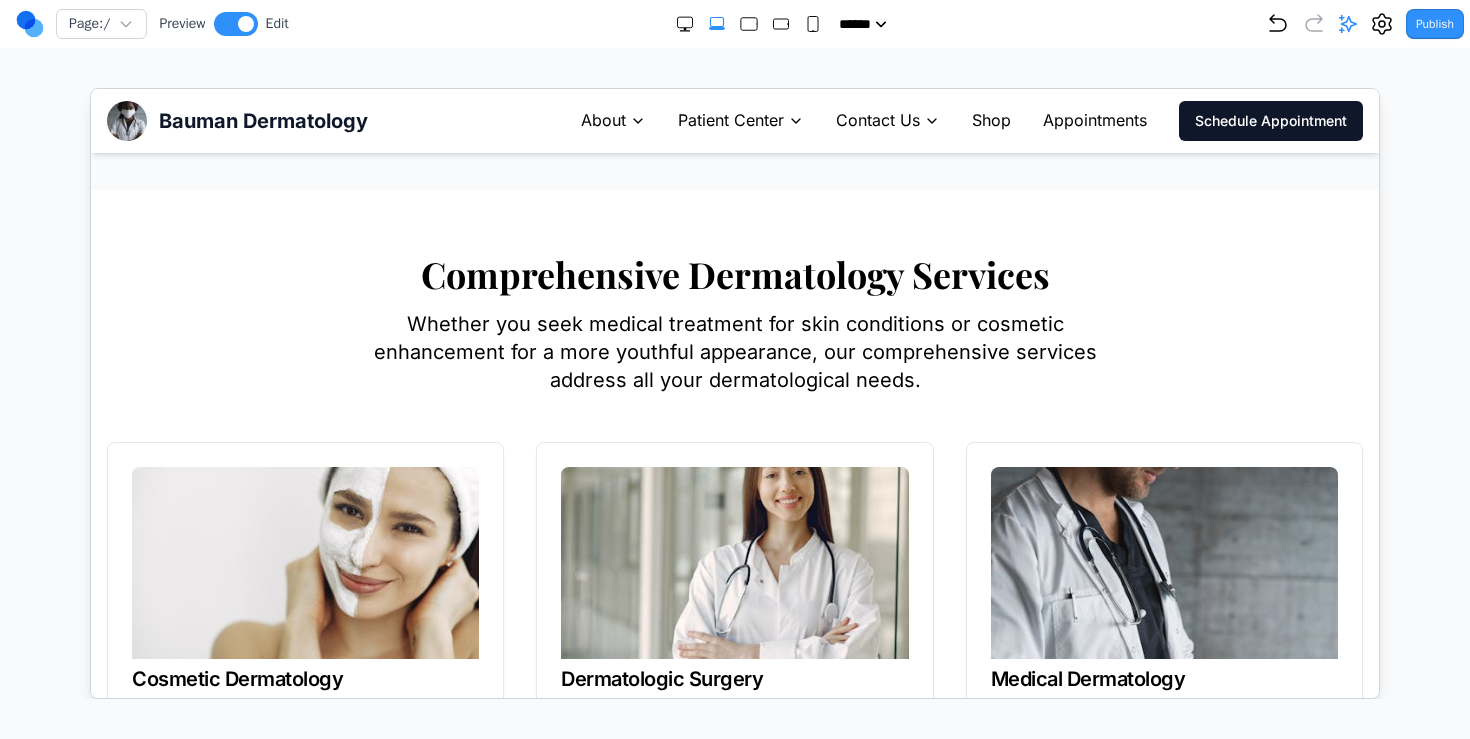 click on "Whether you seek medical treatment for skin conditions or cosmetic enhancement for a more youthful appearance, our comprehensive services address all your dermatological needs." at bounding box center (734, 351) 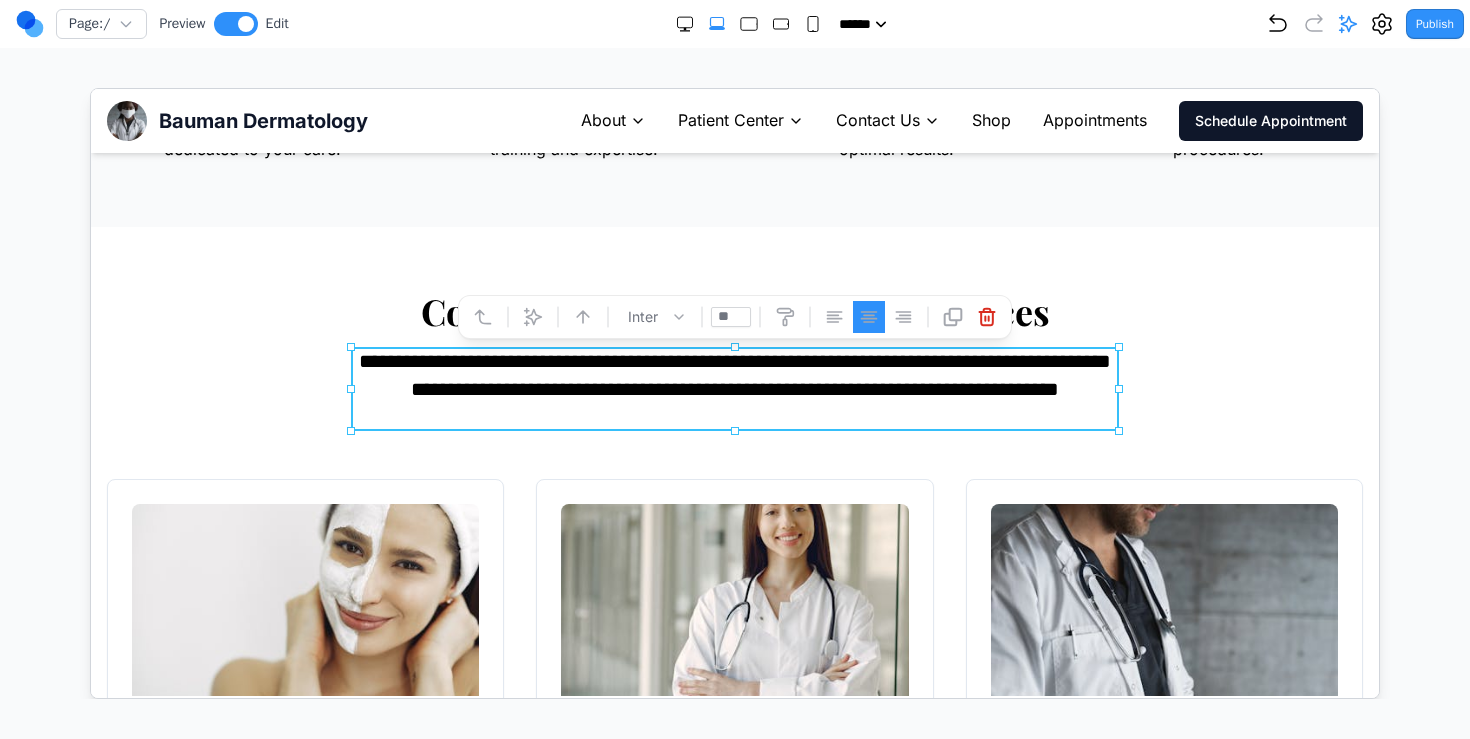 scroll, scrollTop: 803, scrollLeft: 0, axis: vertical 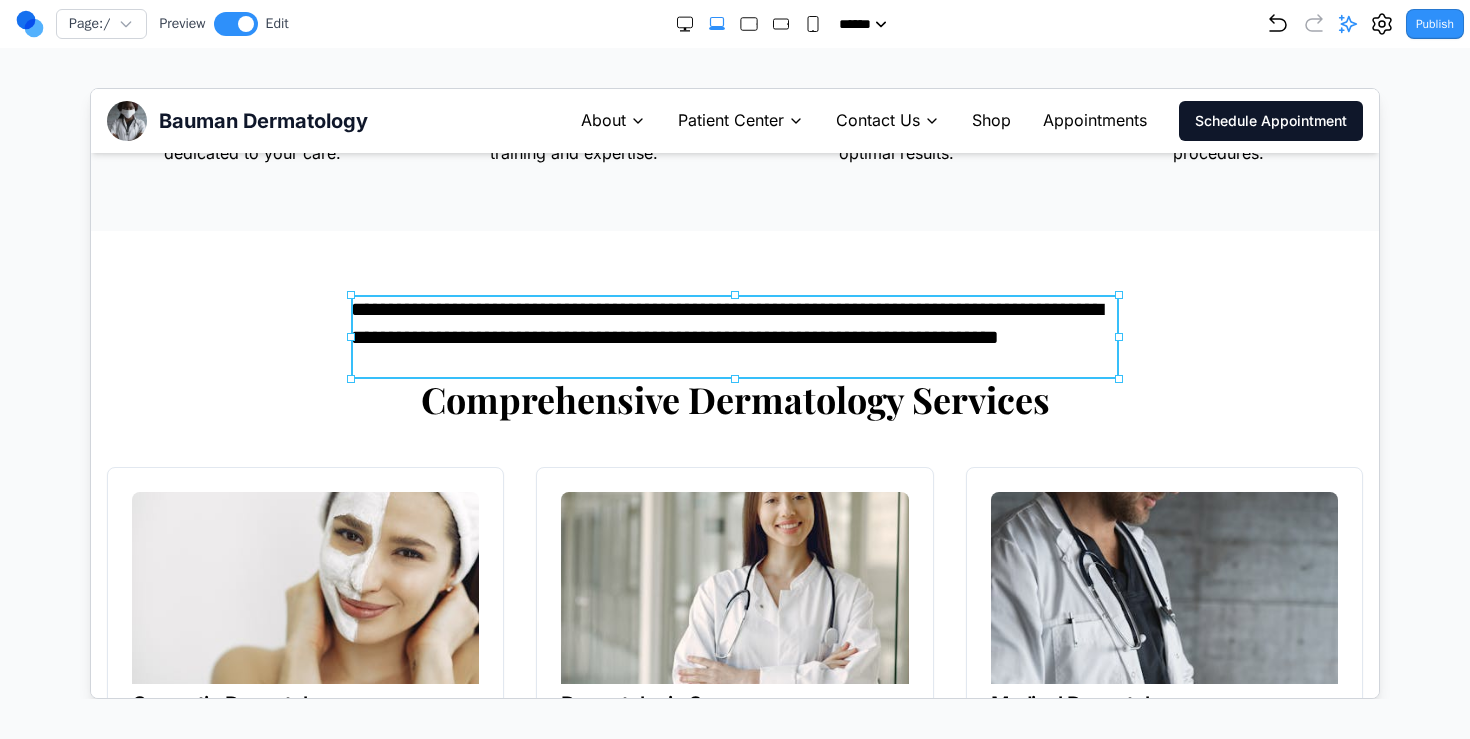 drag, startPoint x: 992, startPoint y: 416, endPoint x: 1022, endPoint y: 261, distance: 157.87654 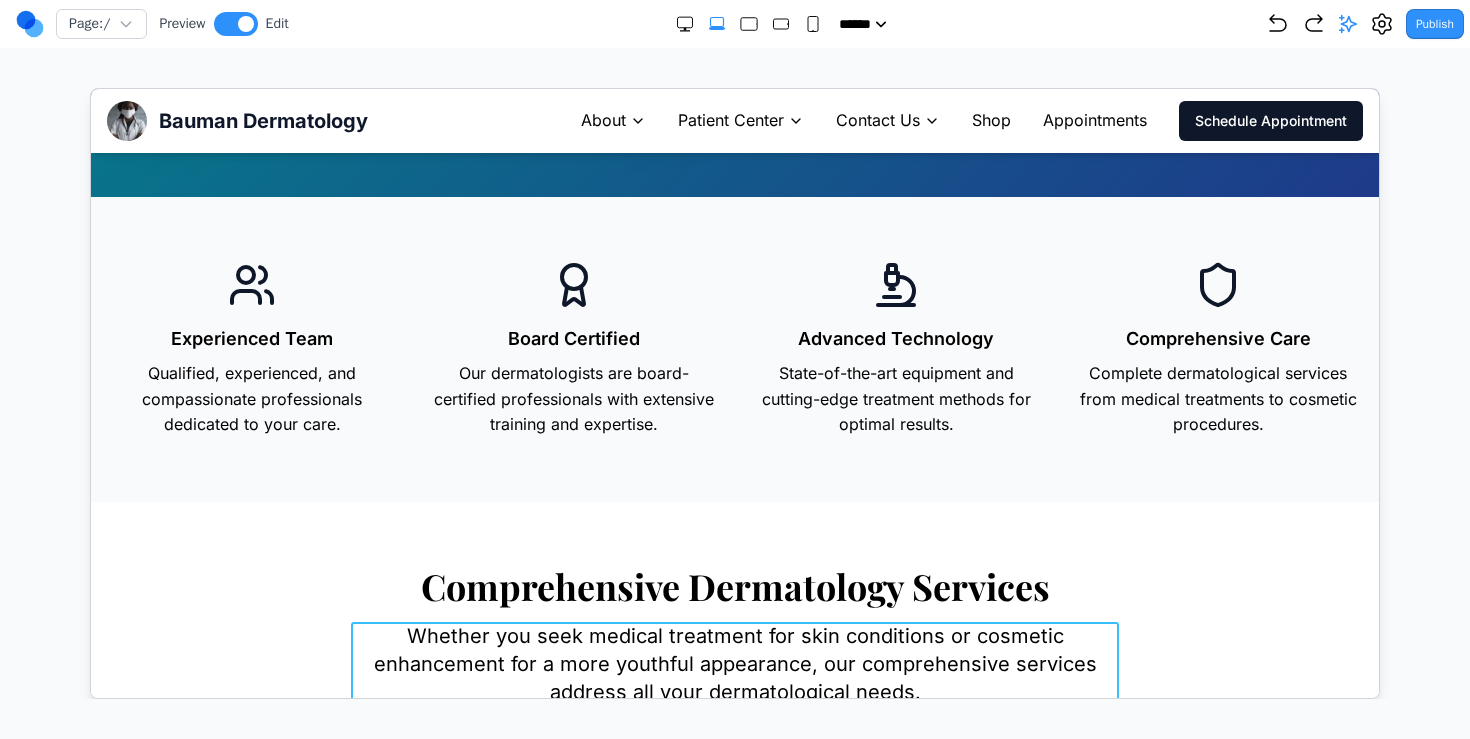 scroll, scrollTop: 0, scrollLeft: 0, axis: both 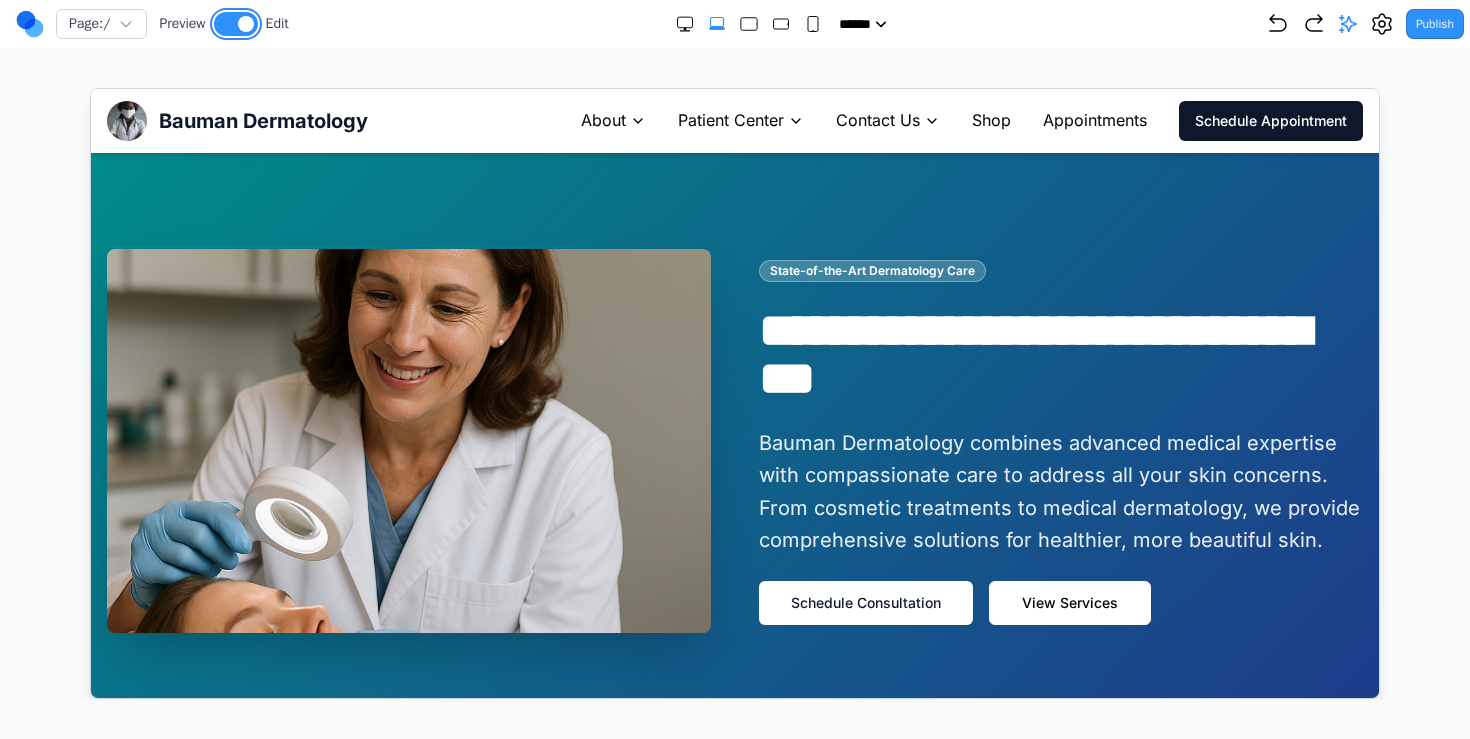 click at bounding box center [246, 24] 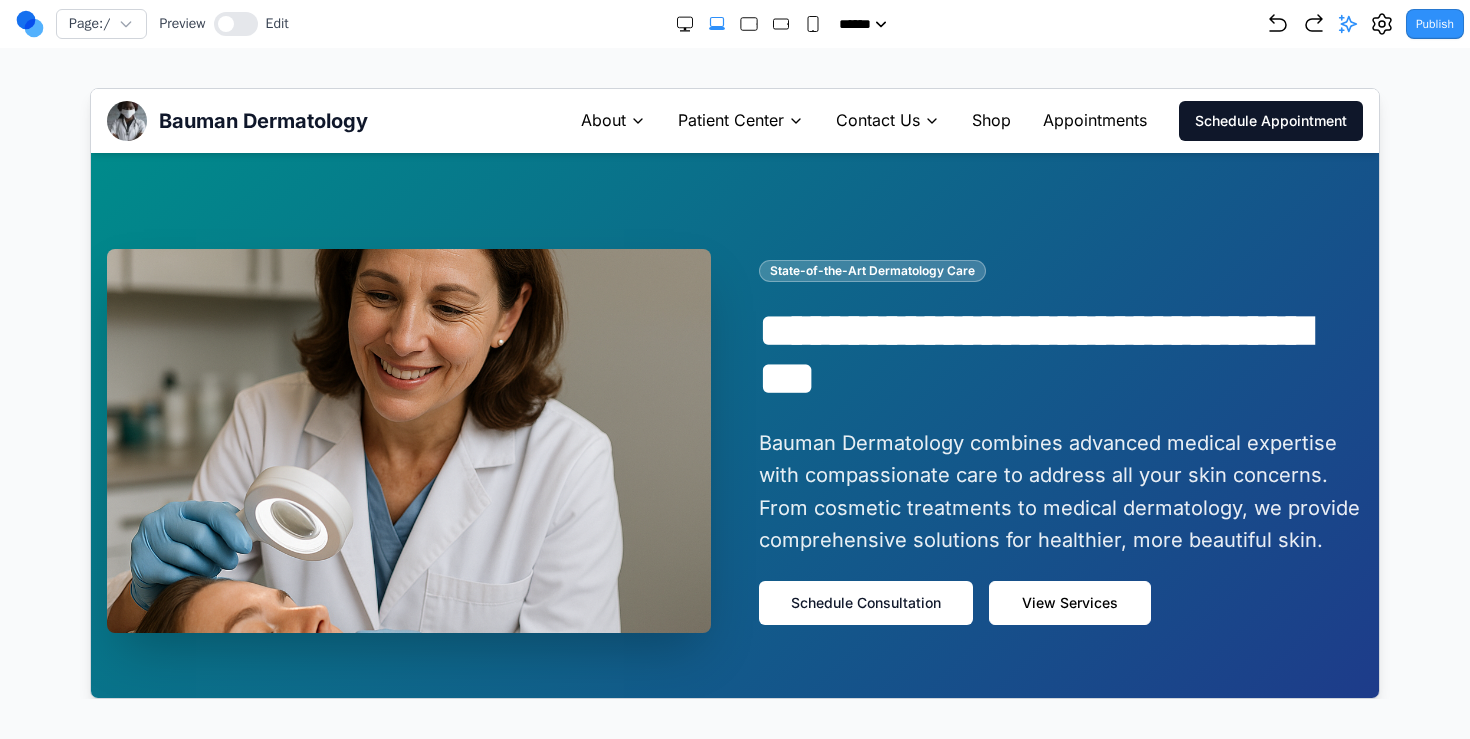 click on "Patient Center" at bounding box center (730, 120) 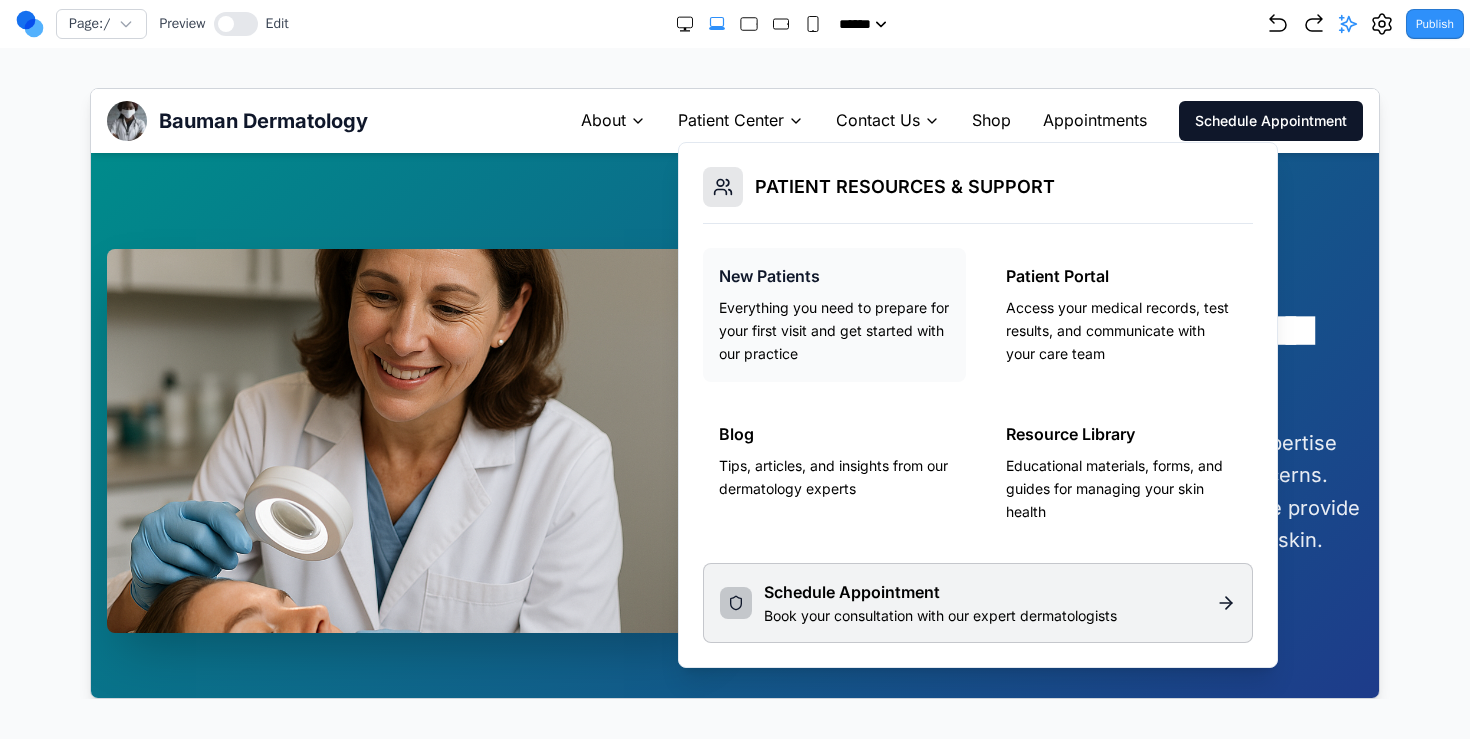 click on "Everything you need to prepare for your first visit and get started with our practice" at bounding box center [833, 330] 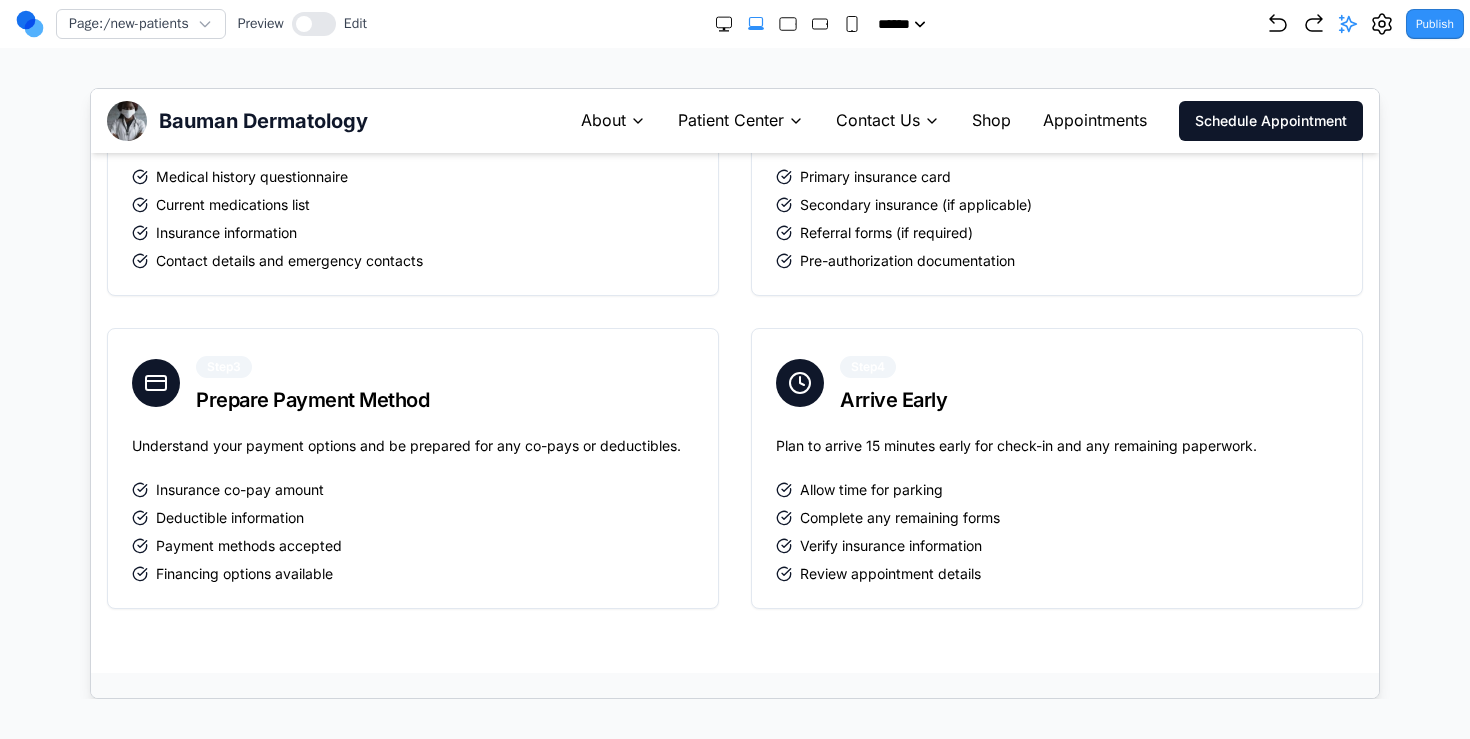 scroll, scrollTop: 0, scrollLeft: 0, axis: both 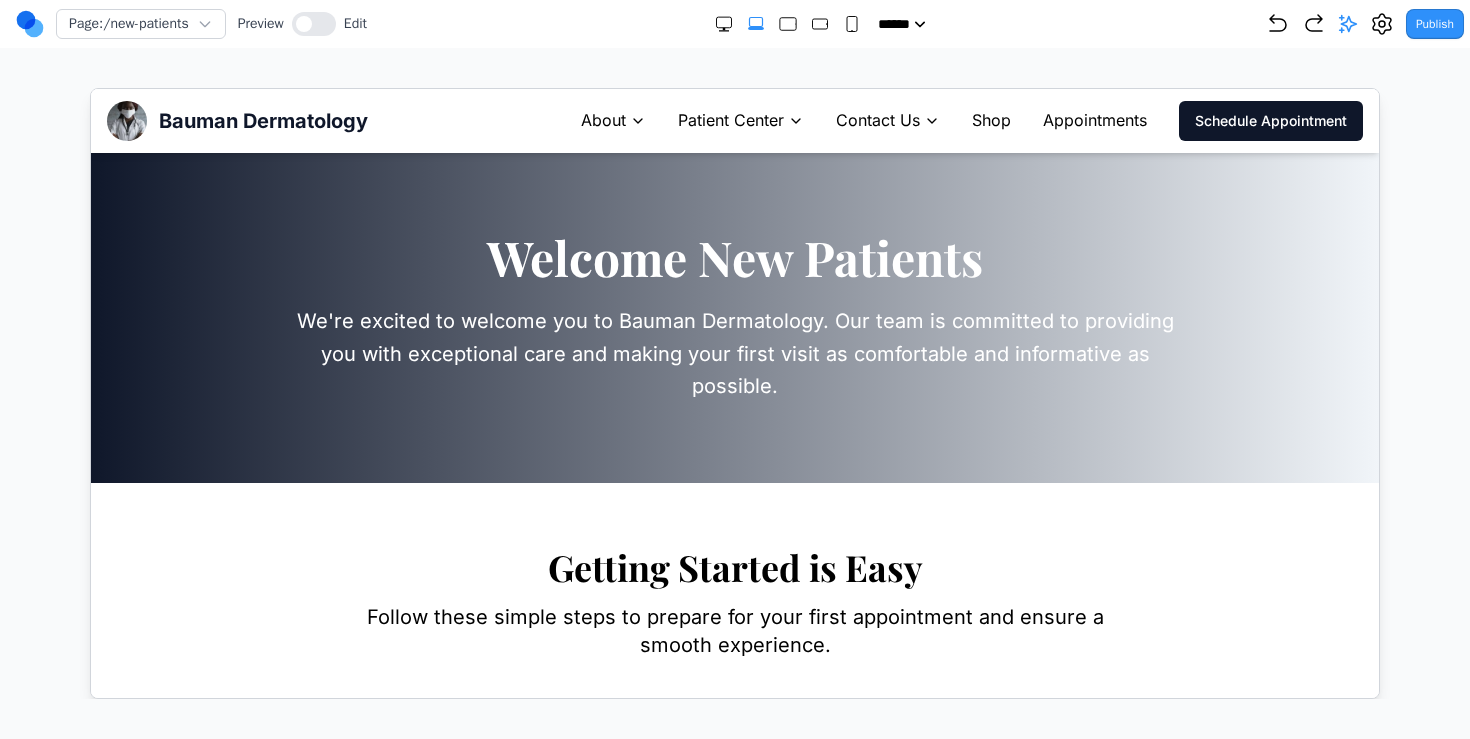 click on "About" at bounding box center (602, 120) 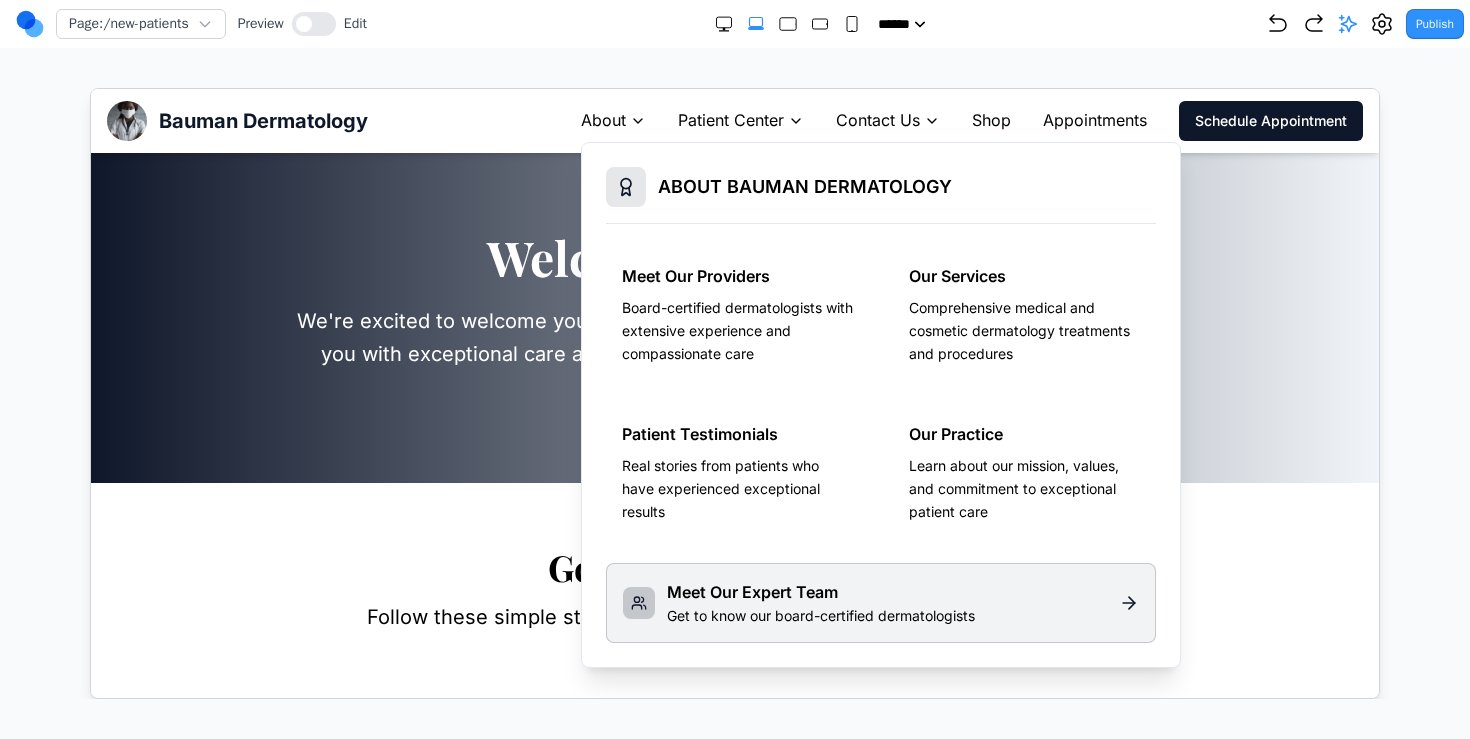 click 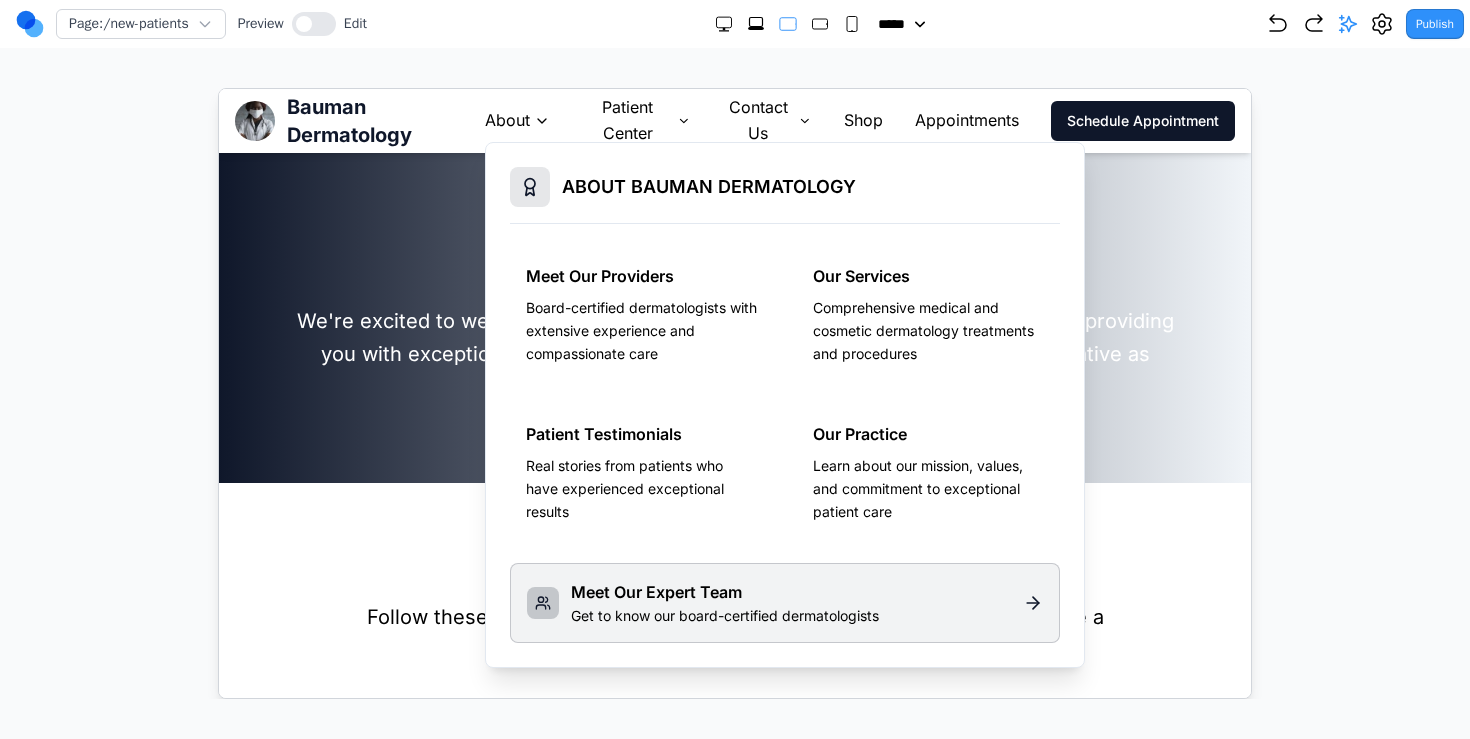click on "Welcome New Patients We're excited to welcome you to Bauman Dermatology. Our team is committed to providing you with exceptional care and making your first visit as comfortable and informative as possible." at bounding box center (734, 317) 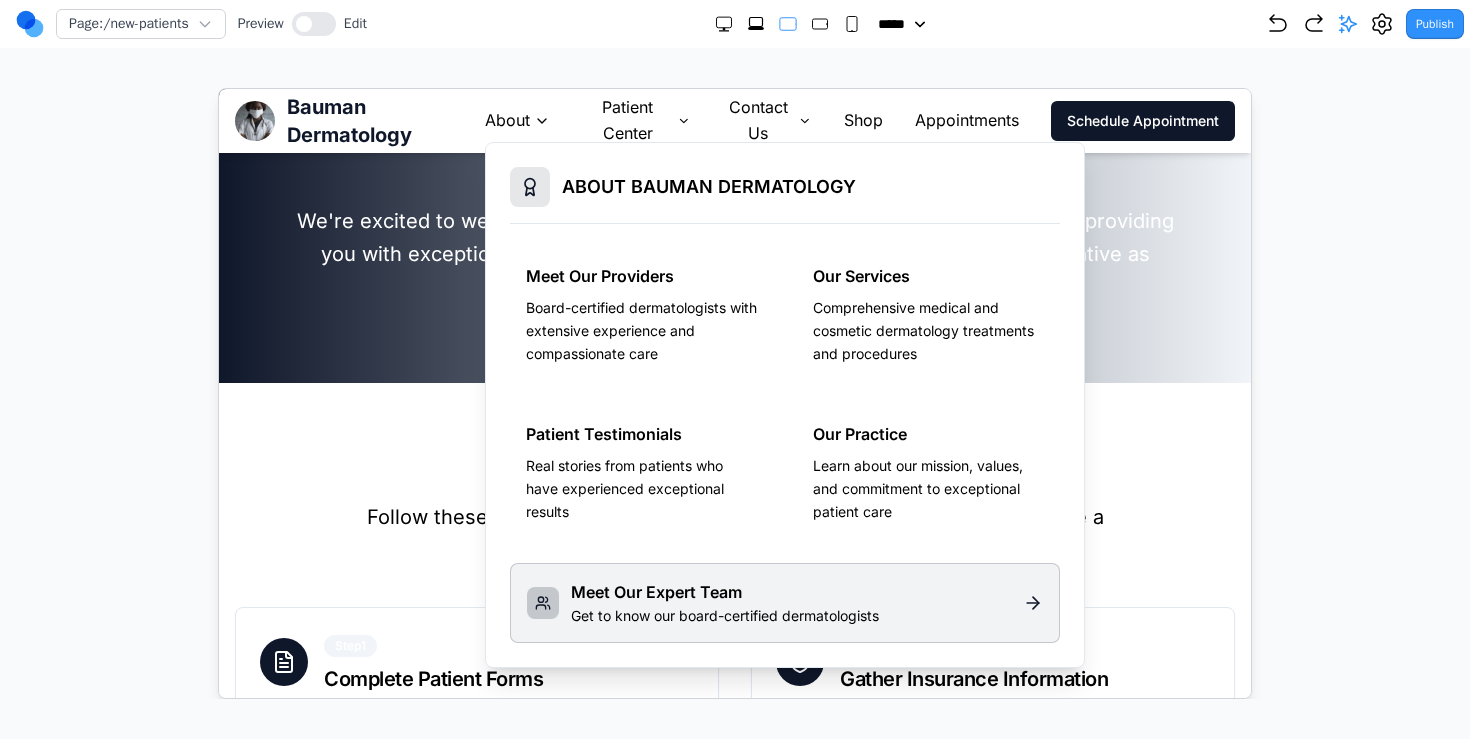 scroll, scrollTop: 184, scrollLeft: 0, axis: vertical 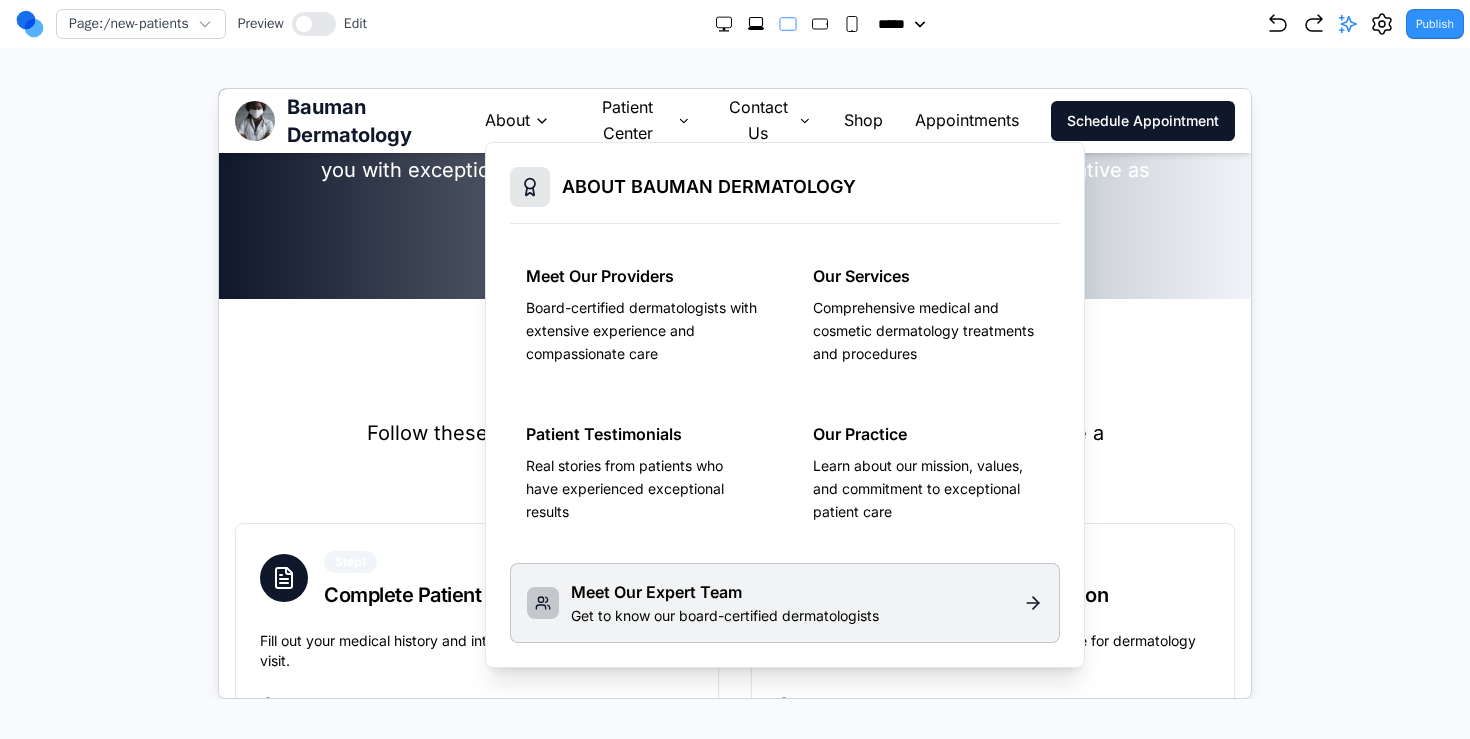 click on "Bauman Dermatology" at bounding box center (385, 120) 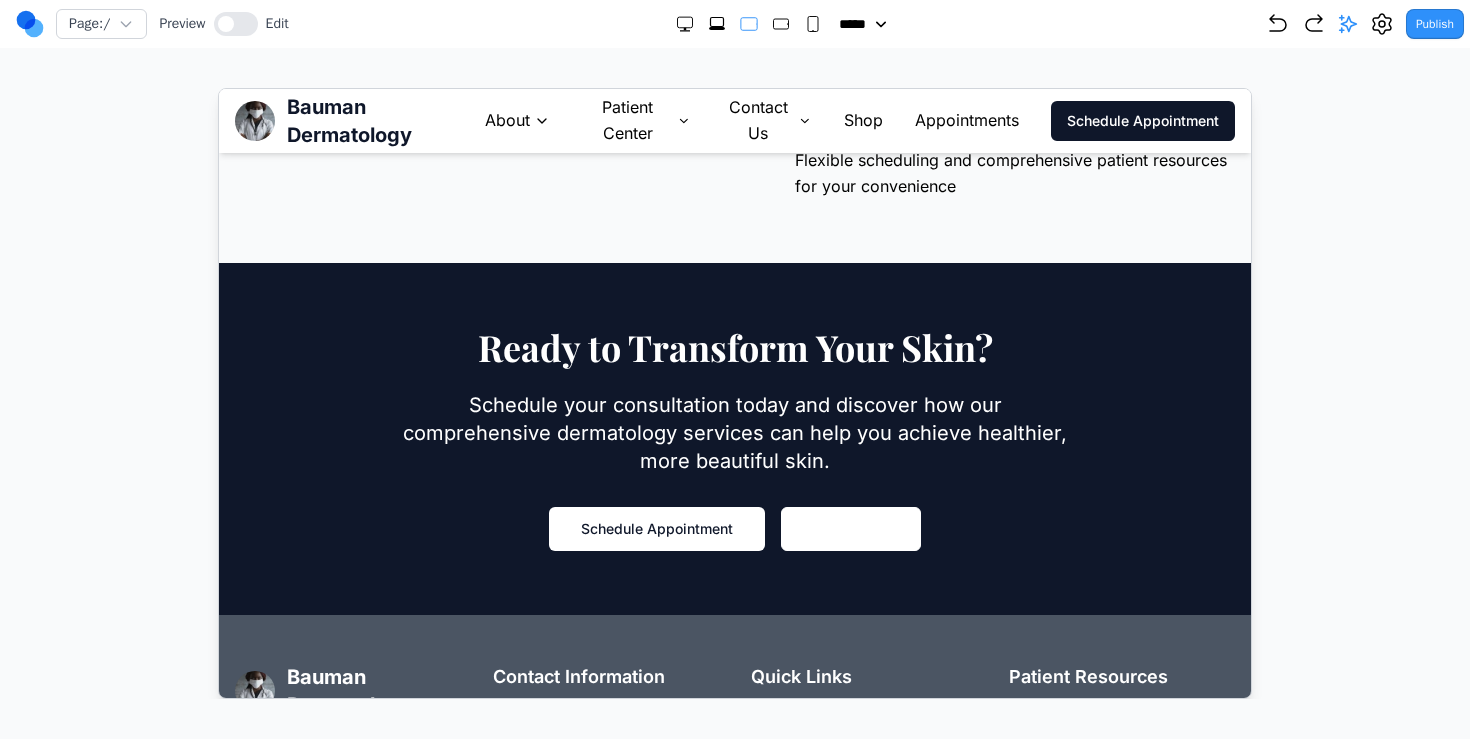 scroll, scrollTop: 2557, scrollLeft: 0, axis: vertical 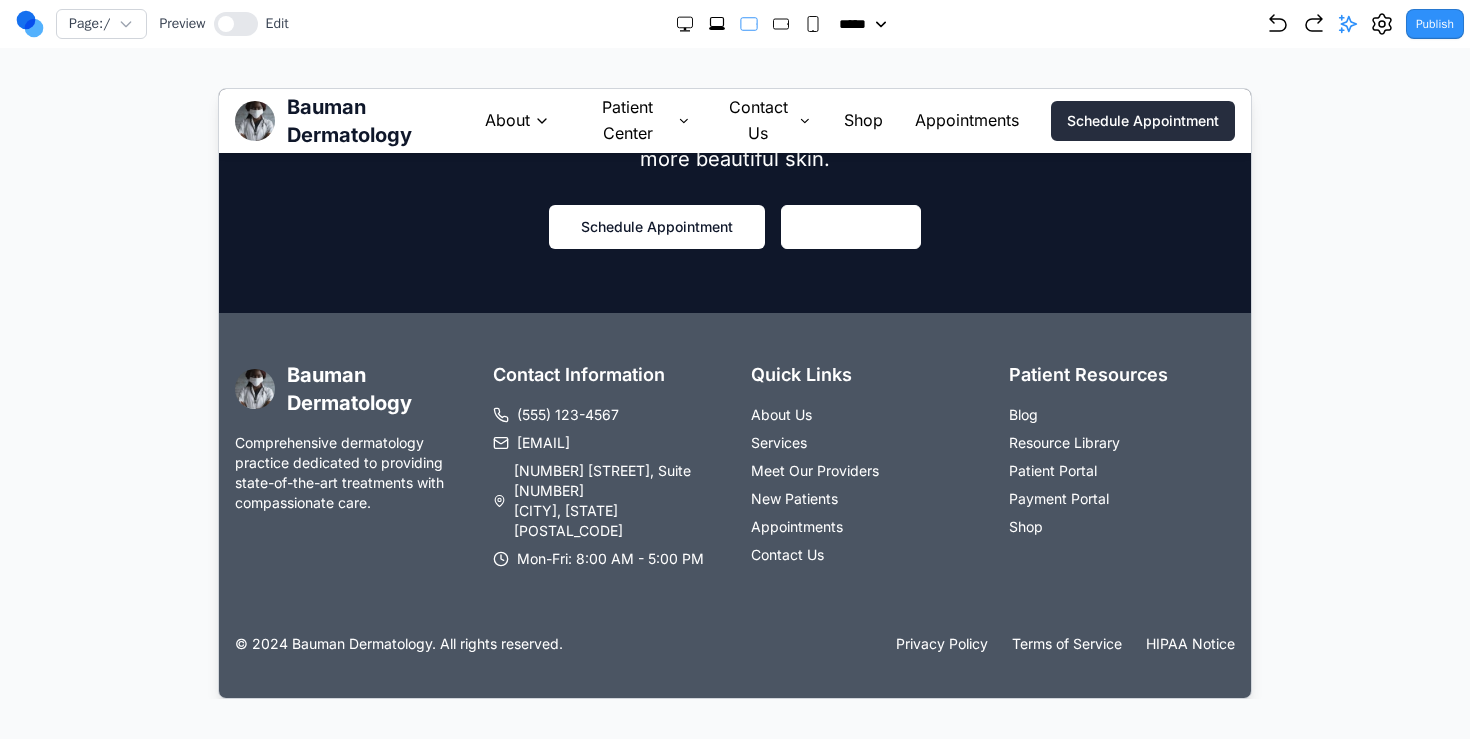 click on "Schedule Appointment" at bounding box center [1142, 120] 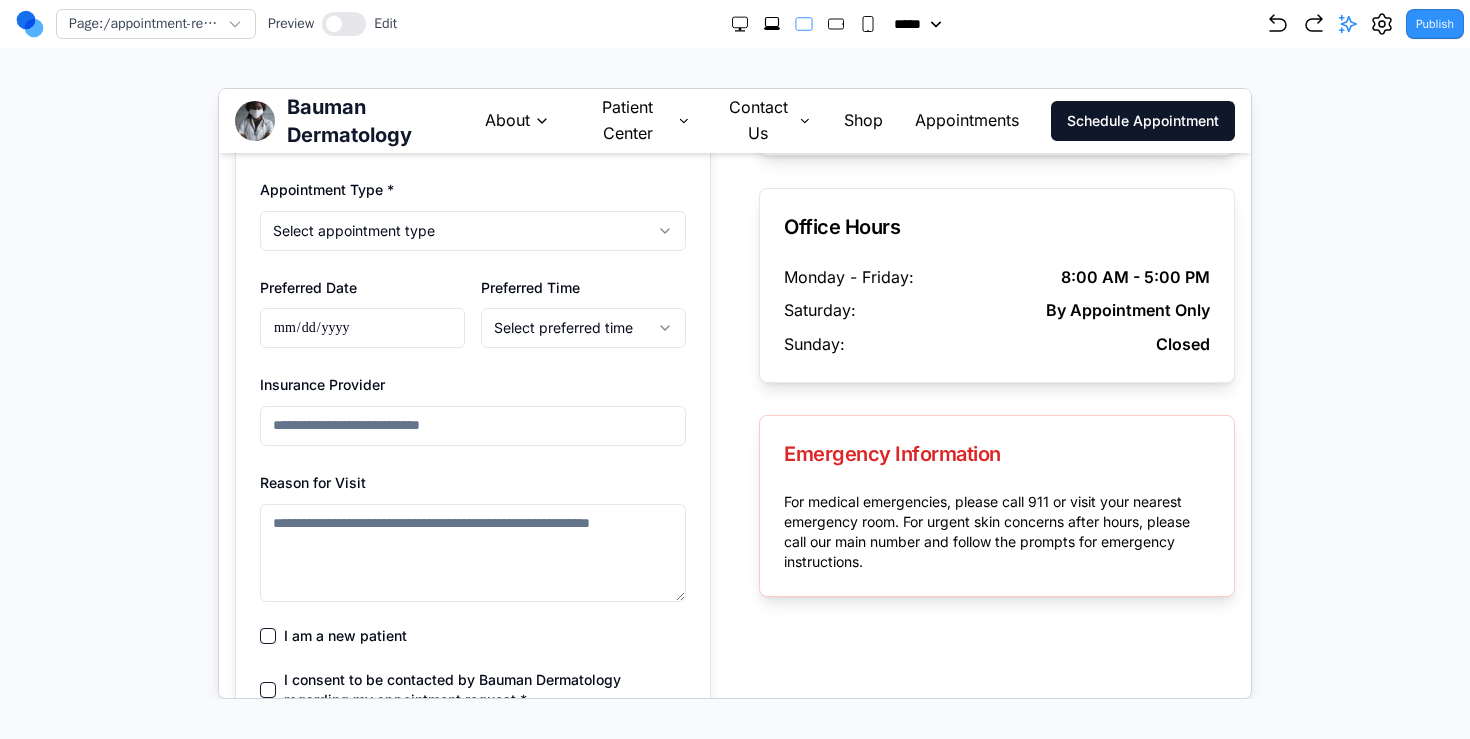 scroll, scrollTop: 641, scrollLeft: 0, axis: vertical 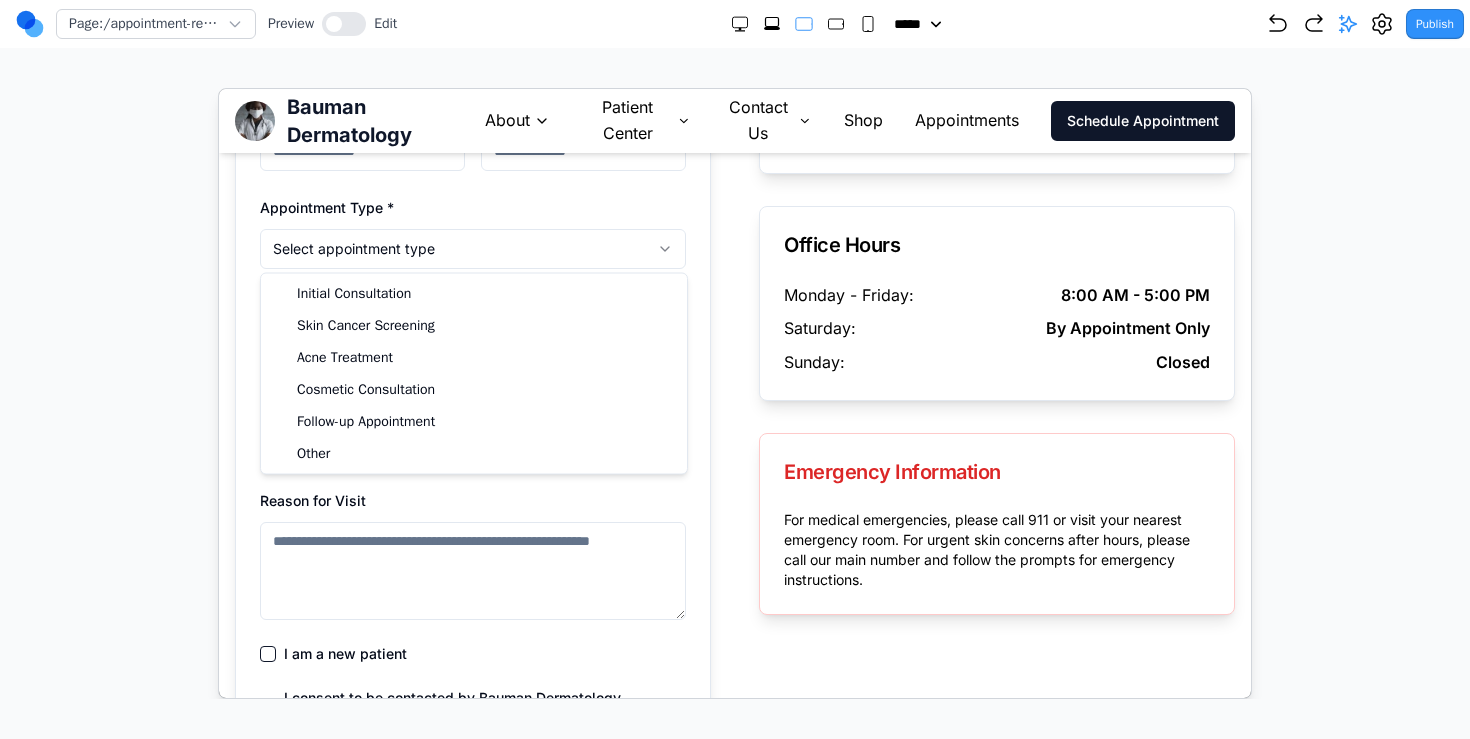 click on "**********" at bounding box center [734, 358] 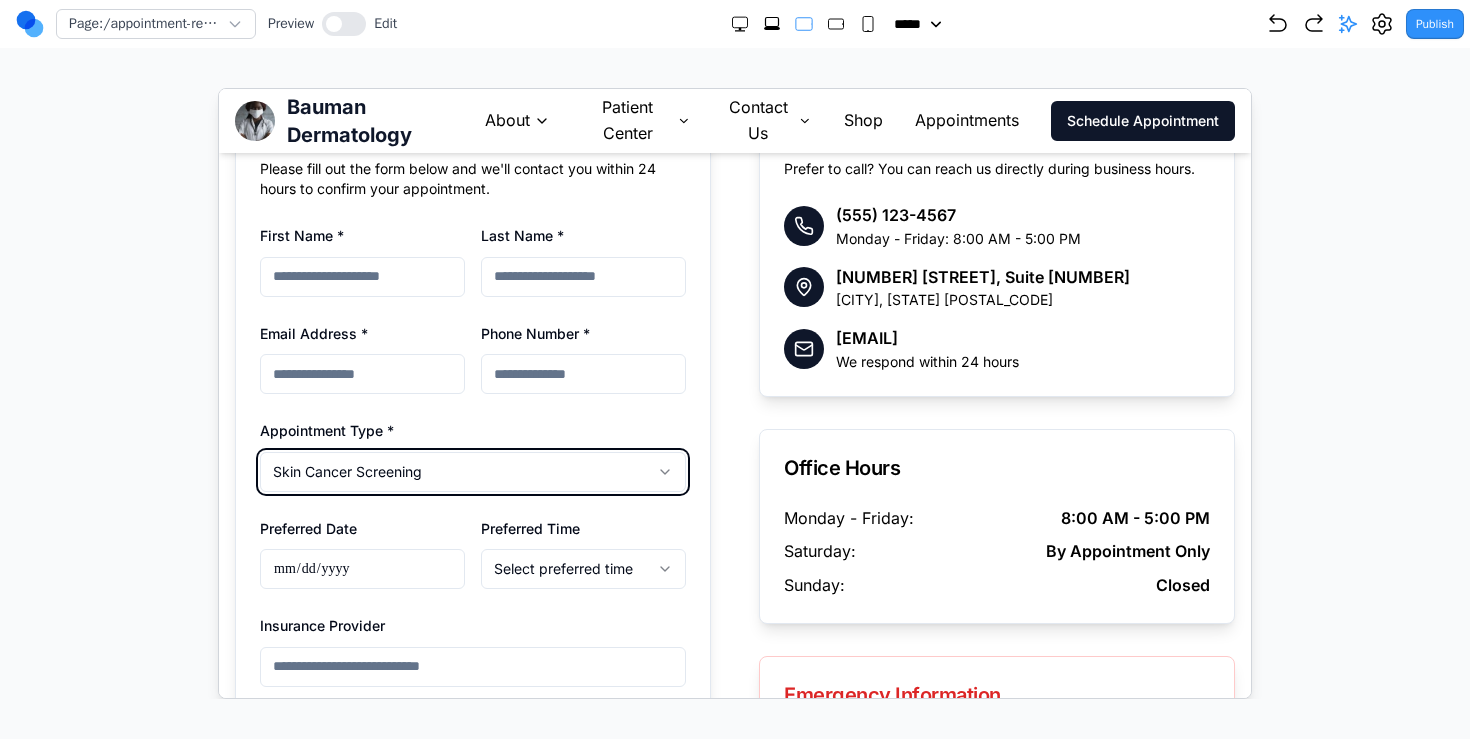 scroll, scrollTop: 420, scrollLeft: 0, axis: vertical 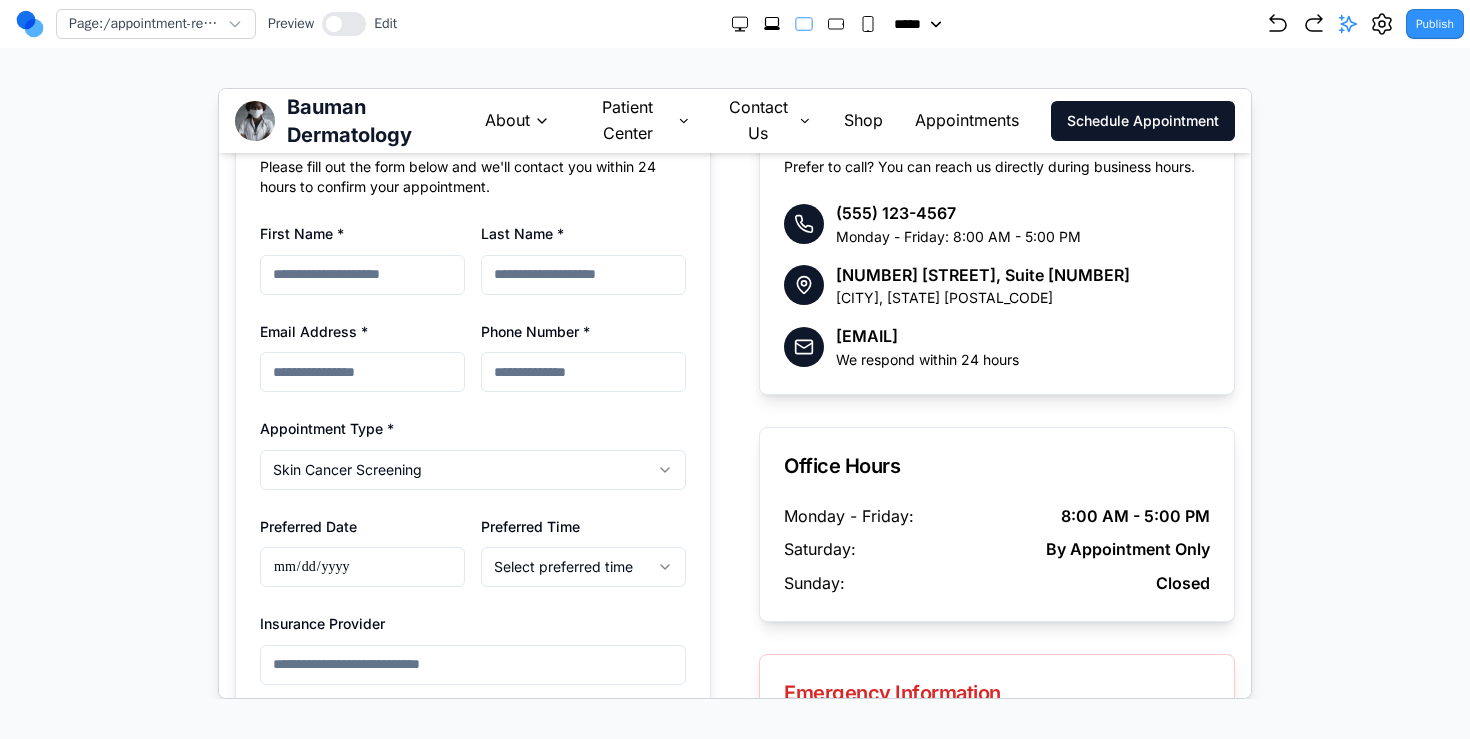click on "First Name *" at bounding box center (361, 274) 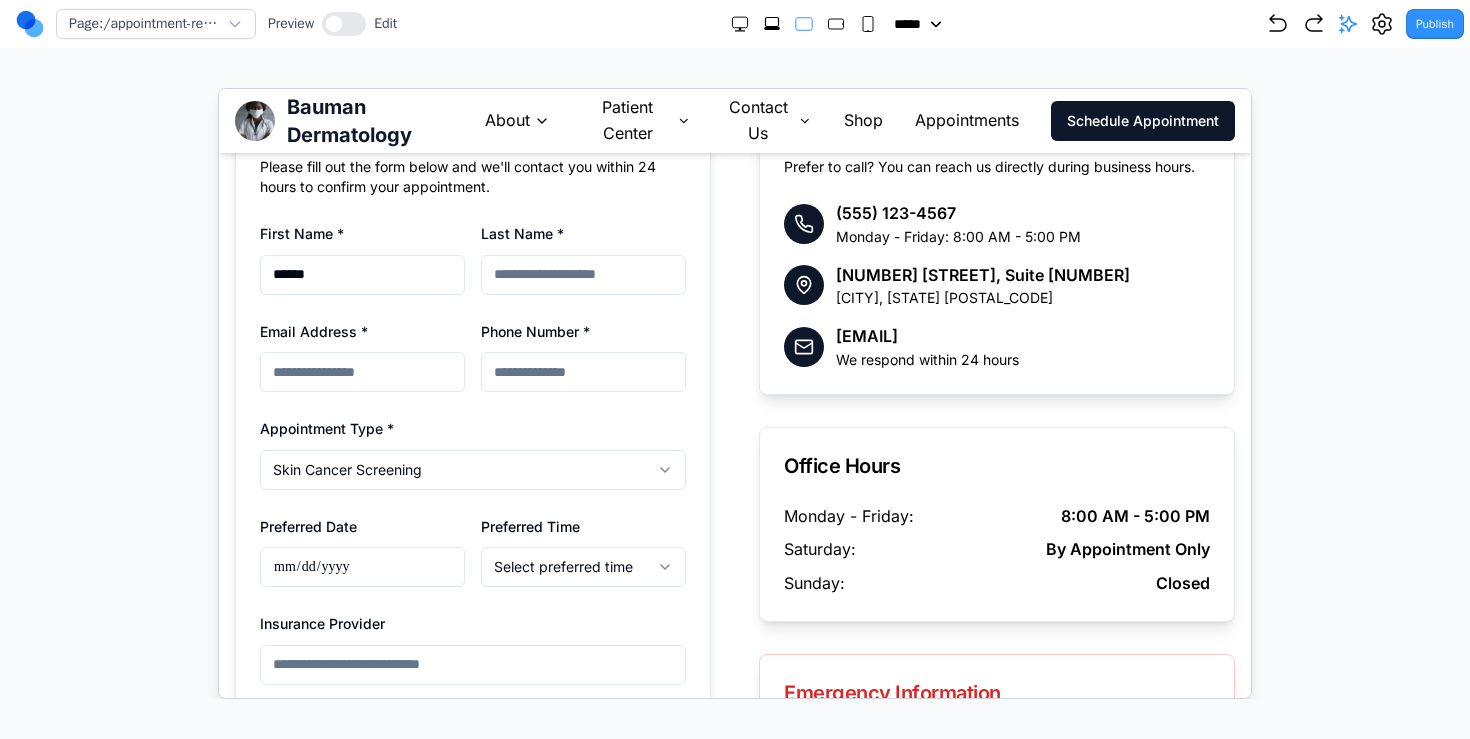 click on "******" at bounding box center (361, 274) 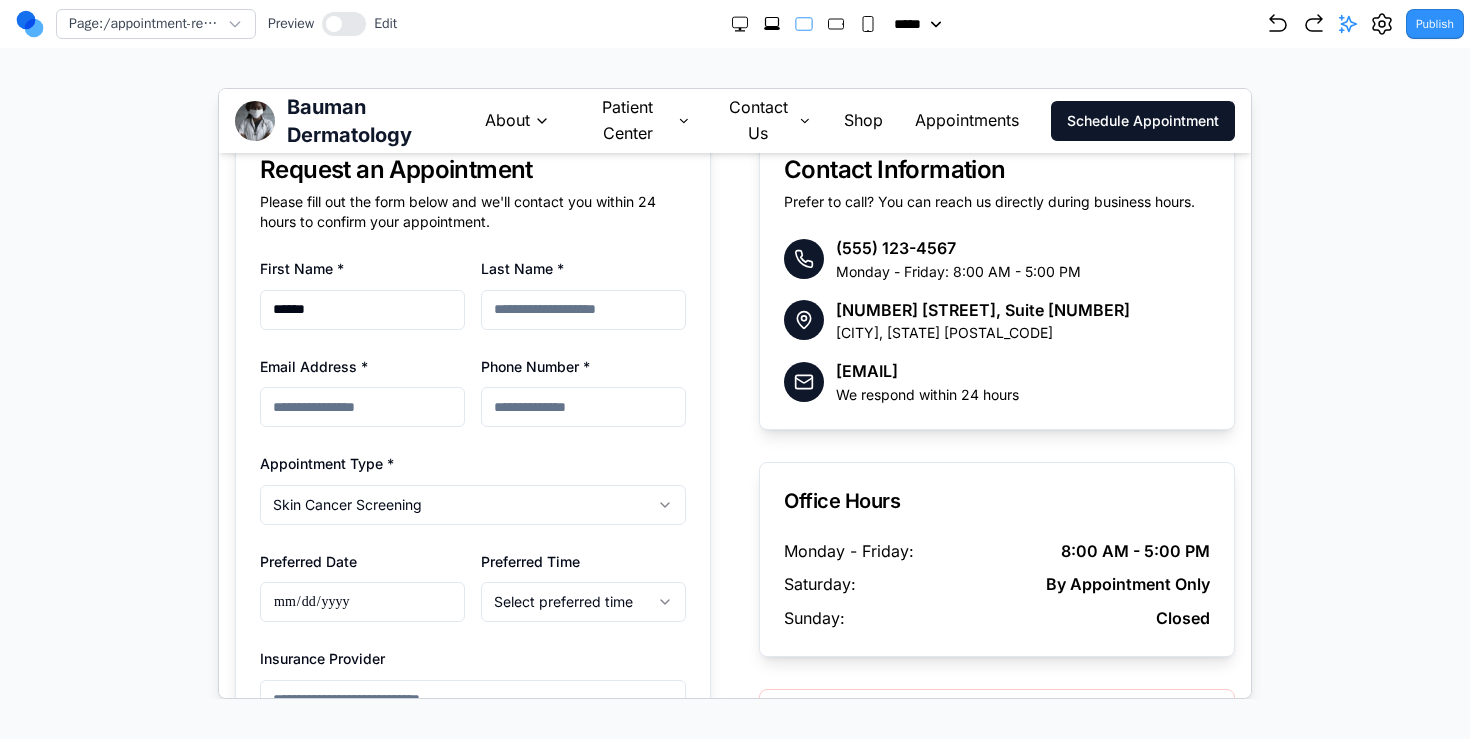 scroll, scrollTop: 329, scrollLeft: 0, axis: vertical 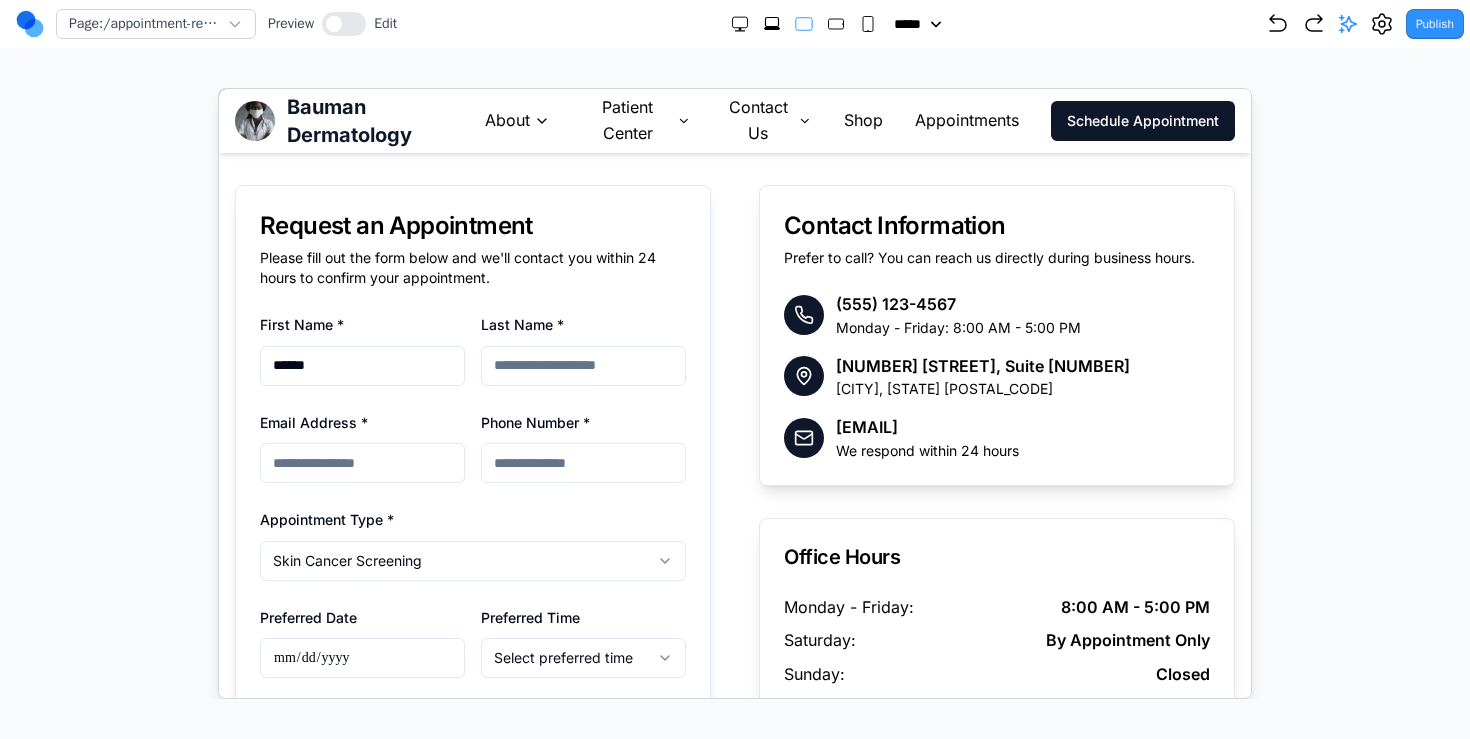 click on "Last Name *" at bounding box center [582, 365] 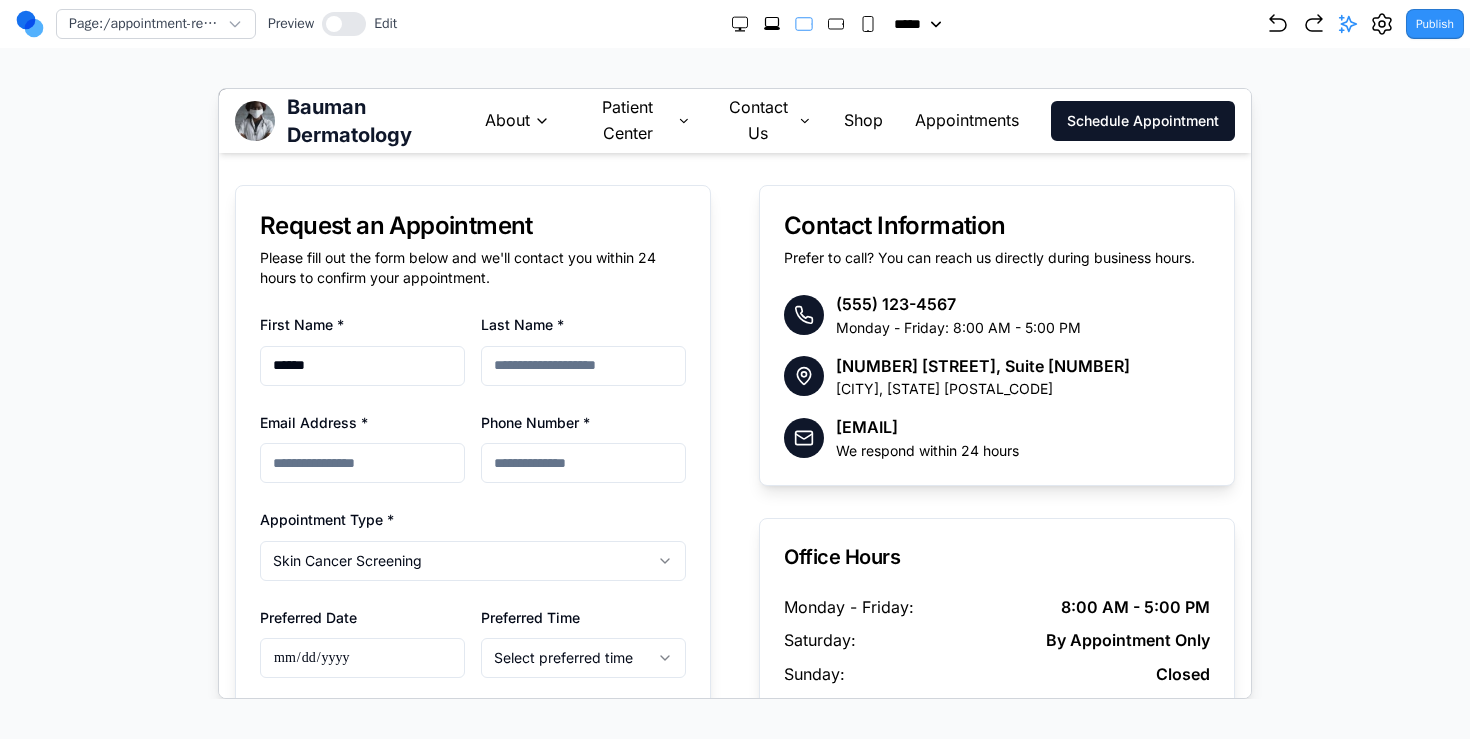 type on "**" 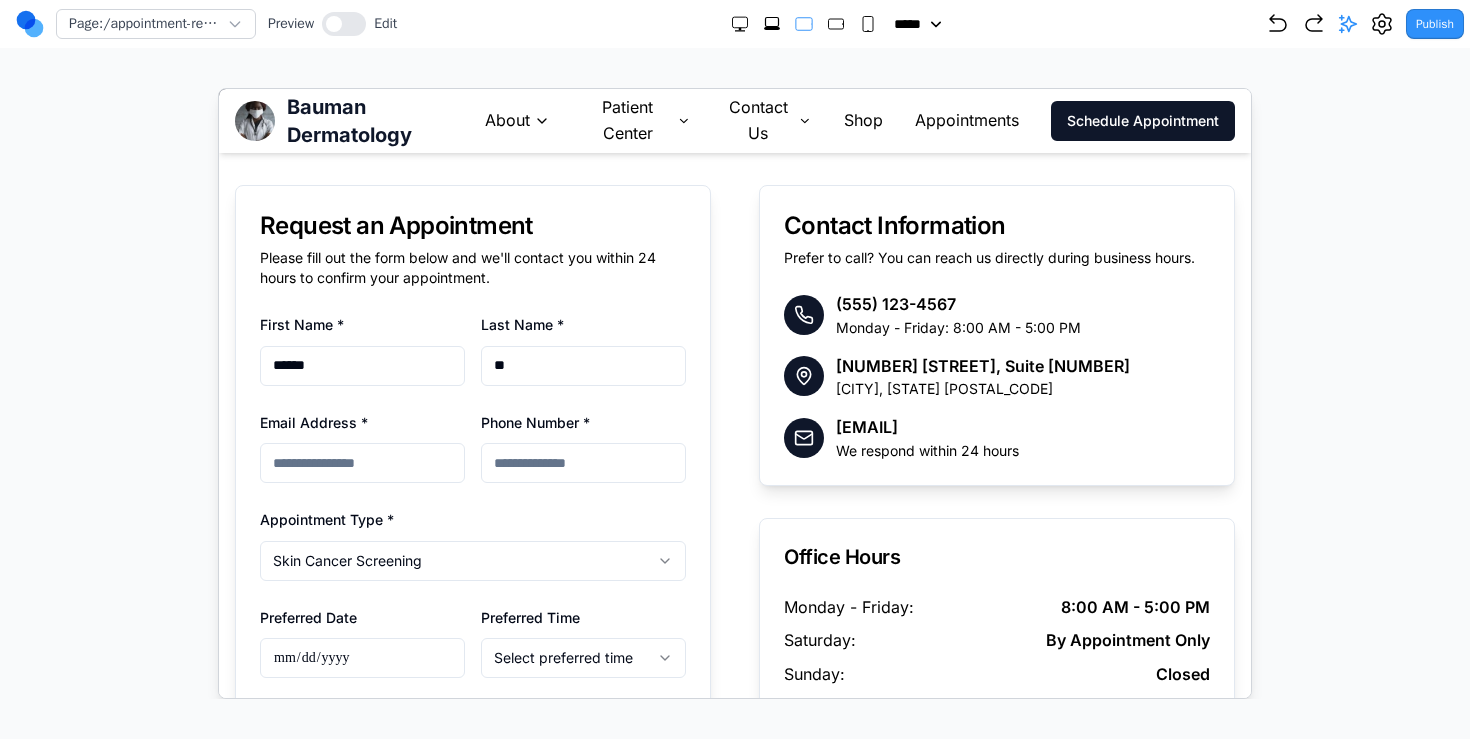click on "Email Address *" at bounding box center (361, 446) 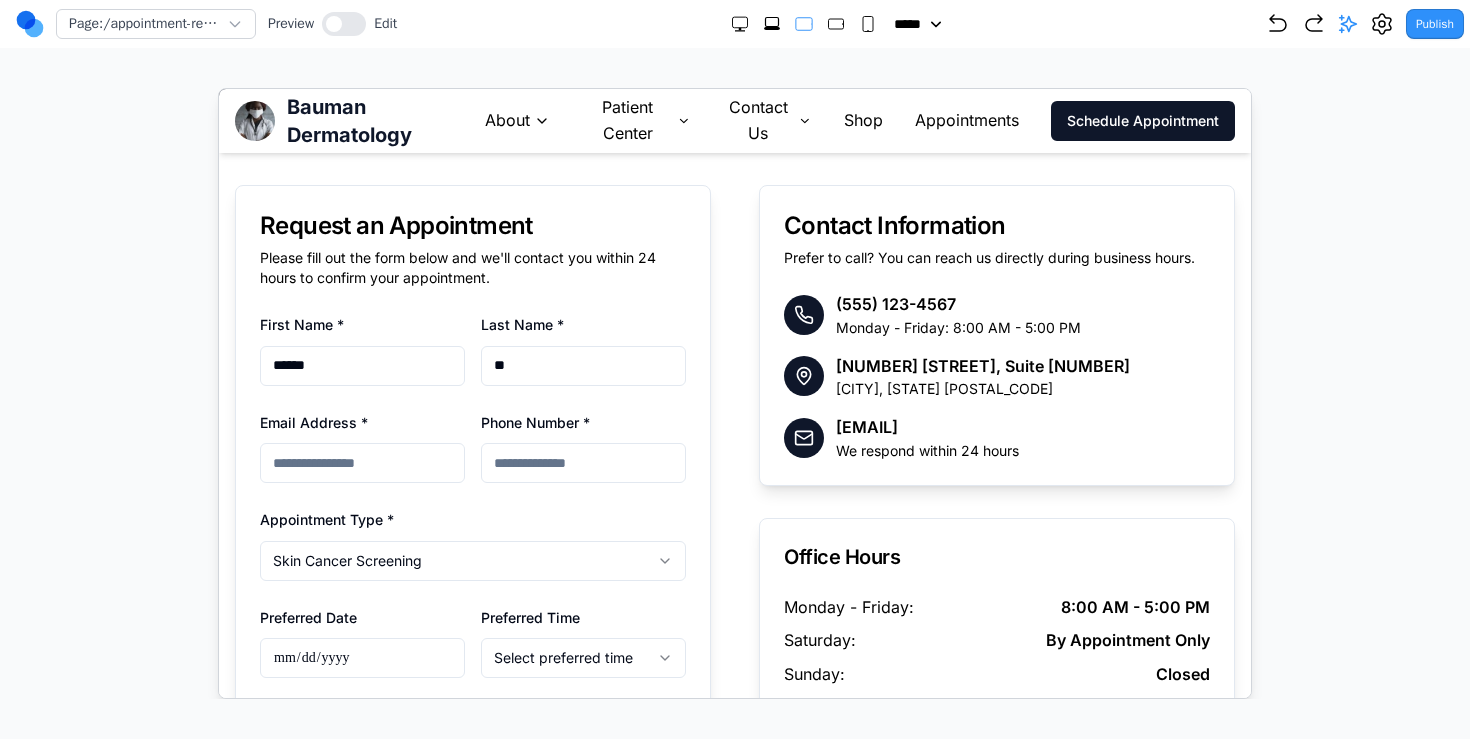 click on "Email Address *" at bounding box center (361, 462) 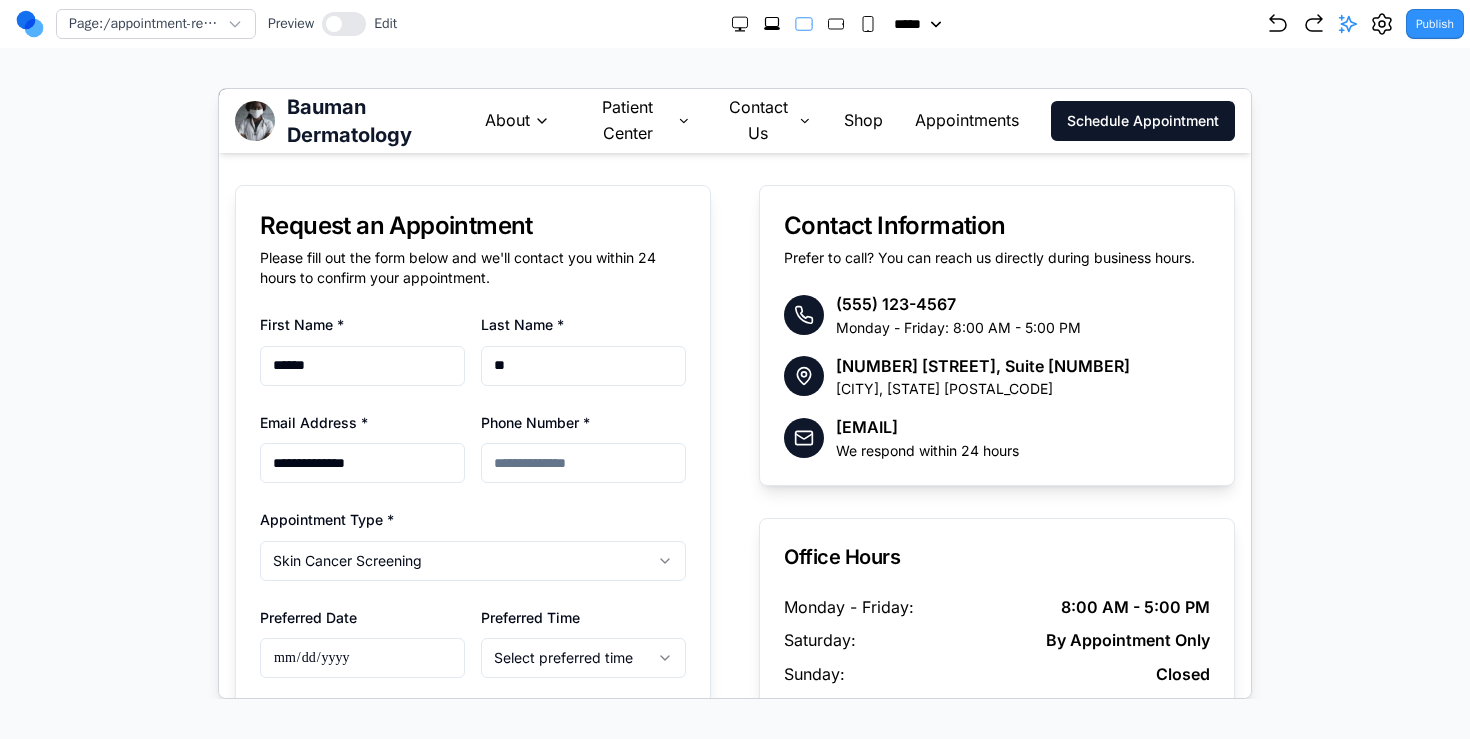 type on "**********" 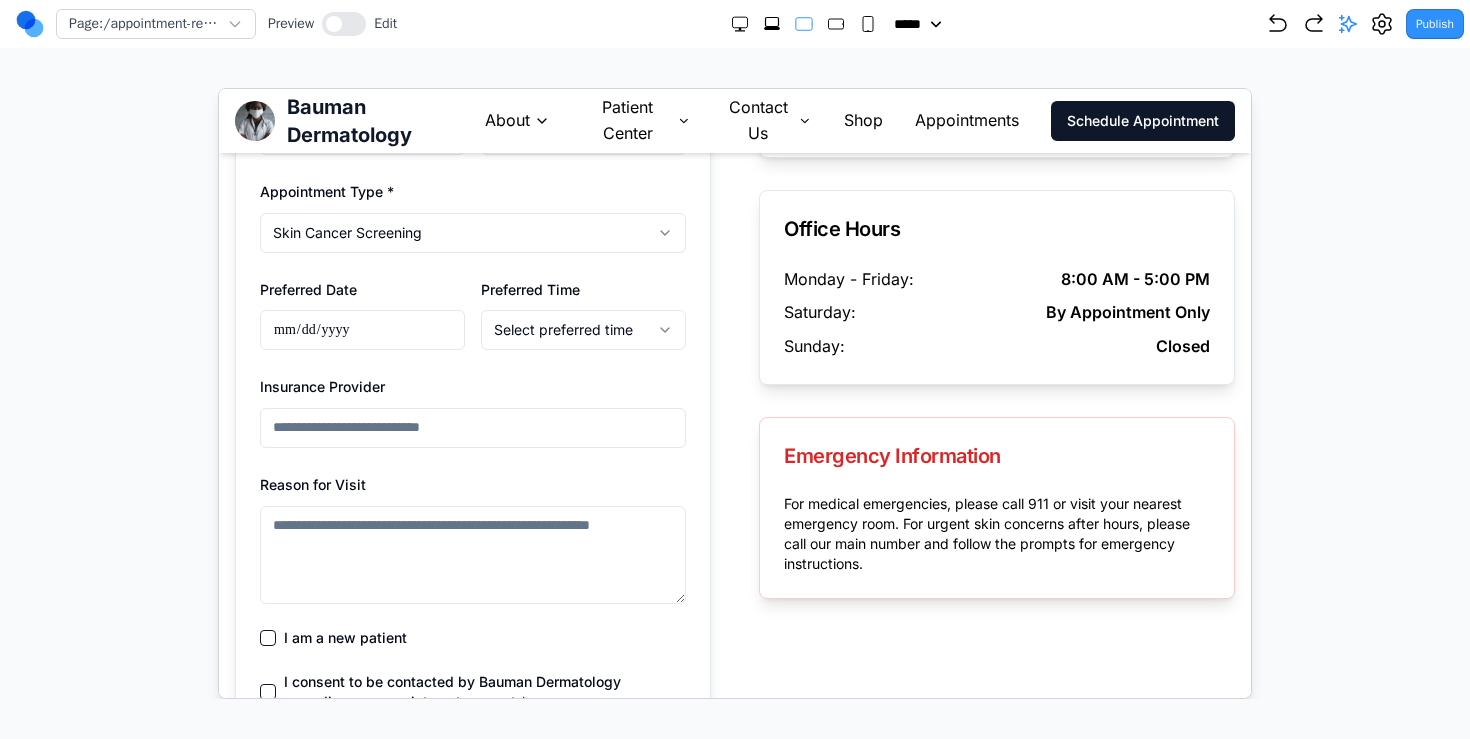 scroll, scrollTop: 669, scrollLeft: 0, axis: vertical 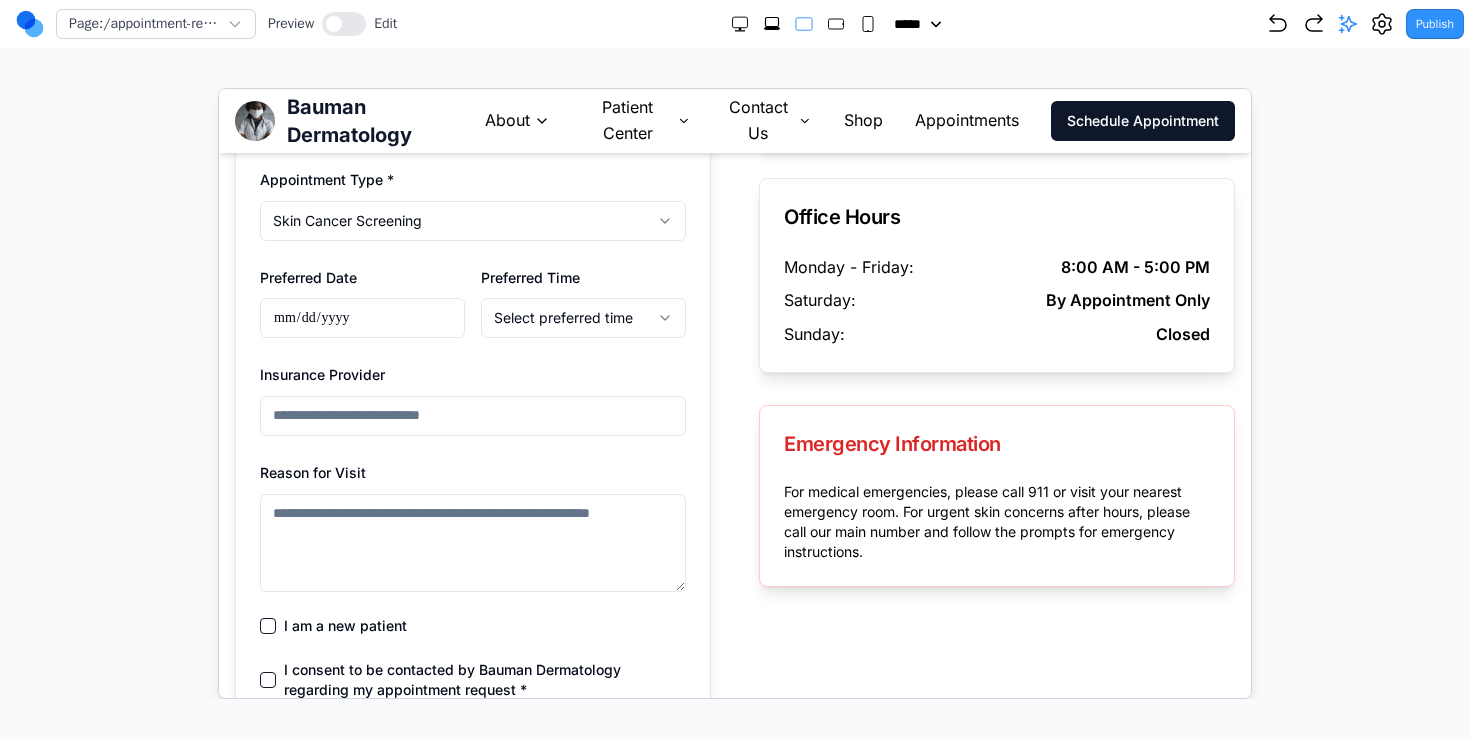 type on "*********" 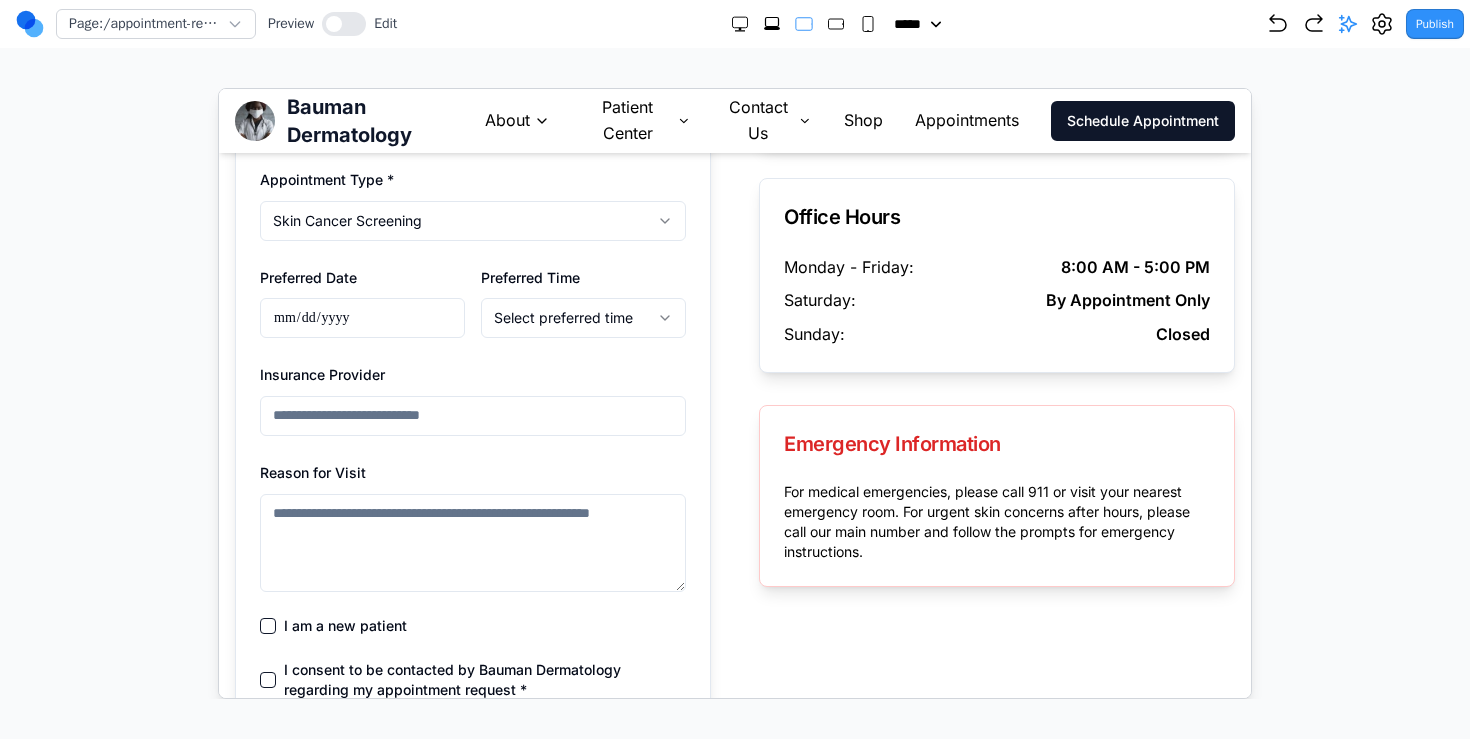 type on "**********" 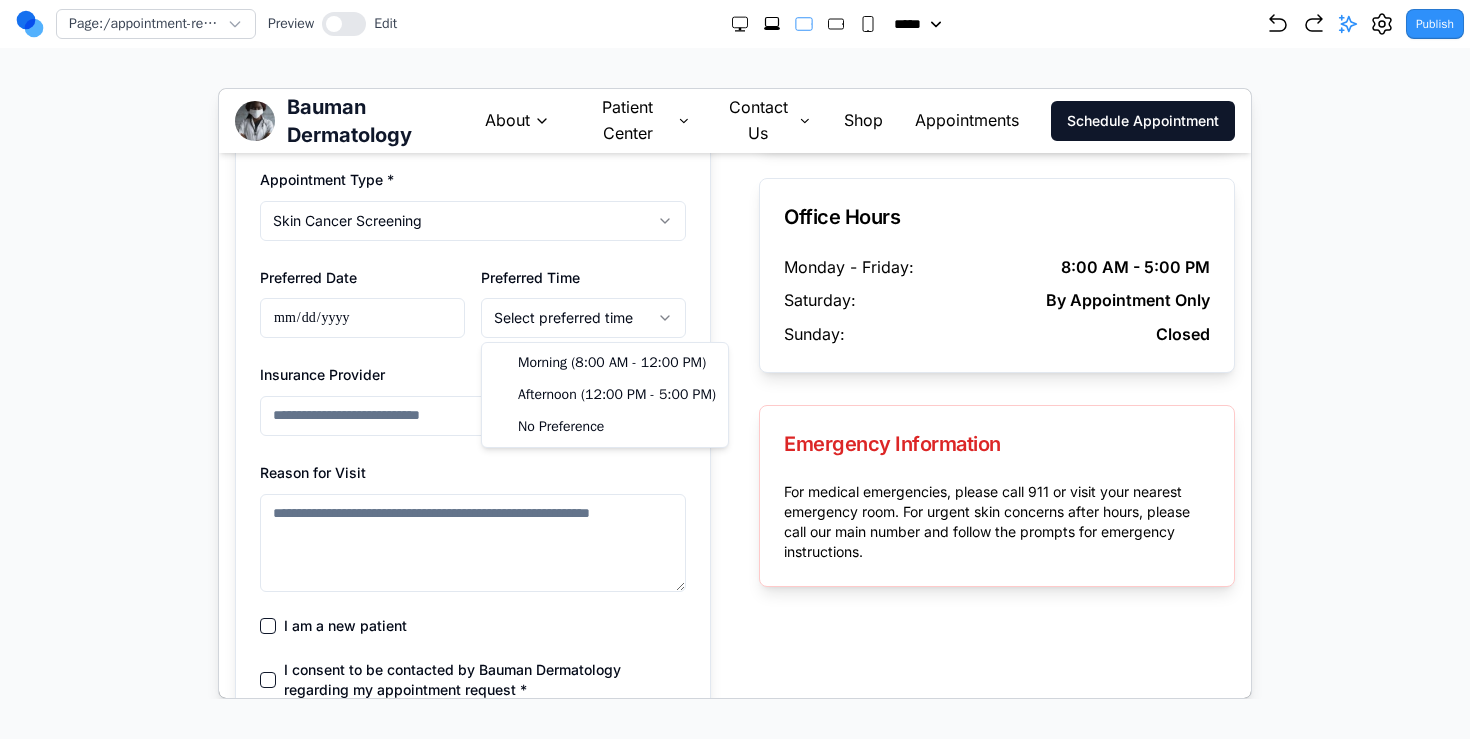 click on "**********" at bounding box center (734, 330) 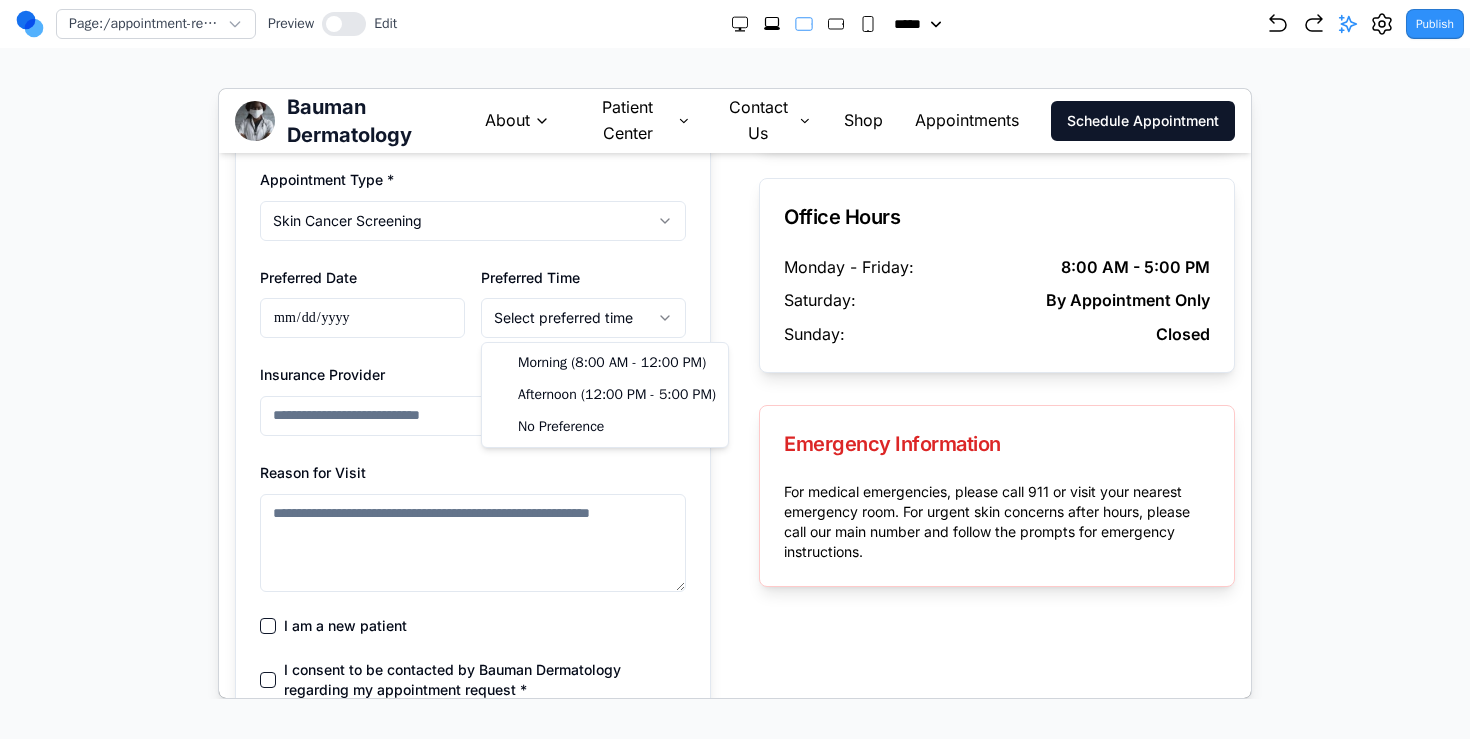 select on "*********" 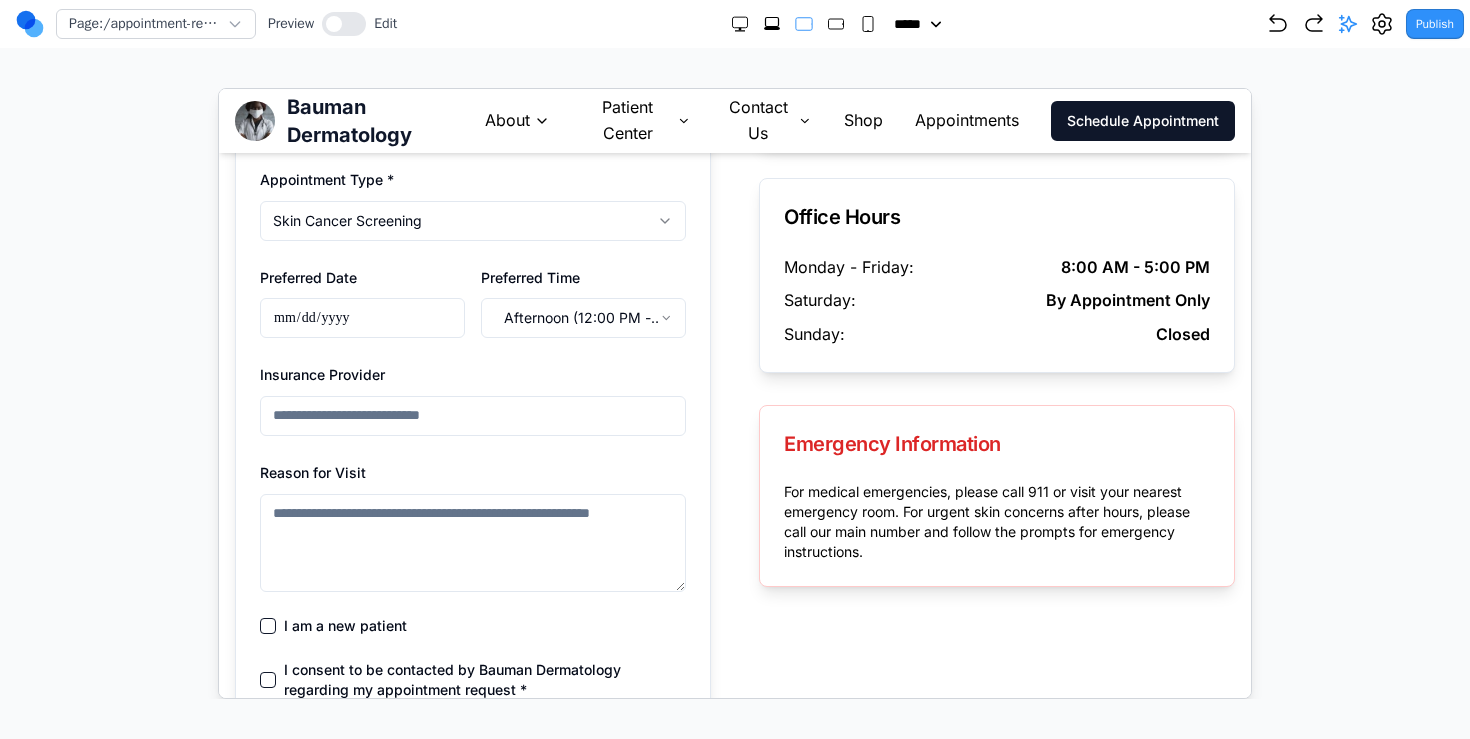 click on "Insurance Provider" at bounding box center [472, 415] 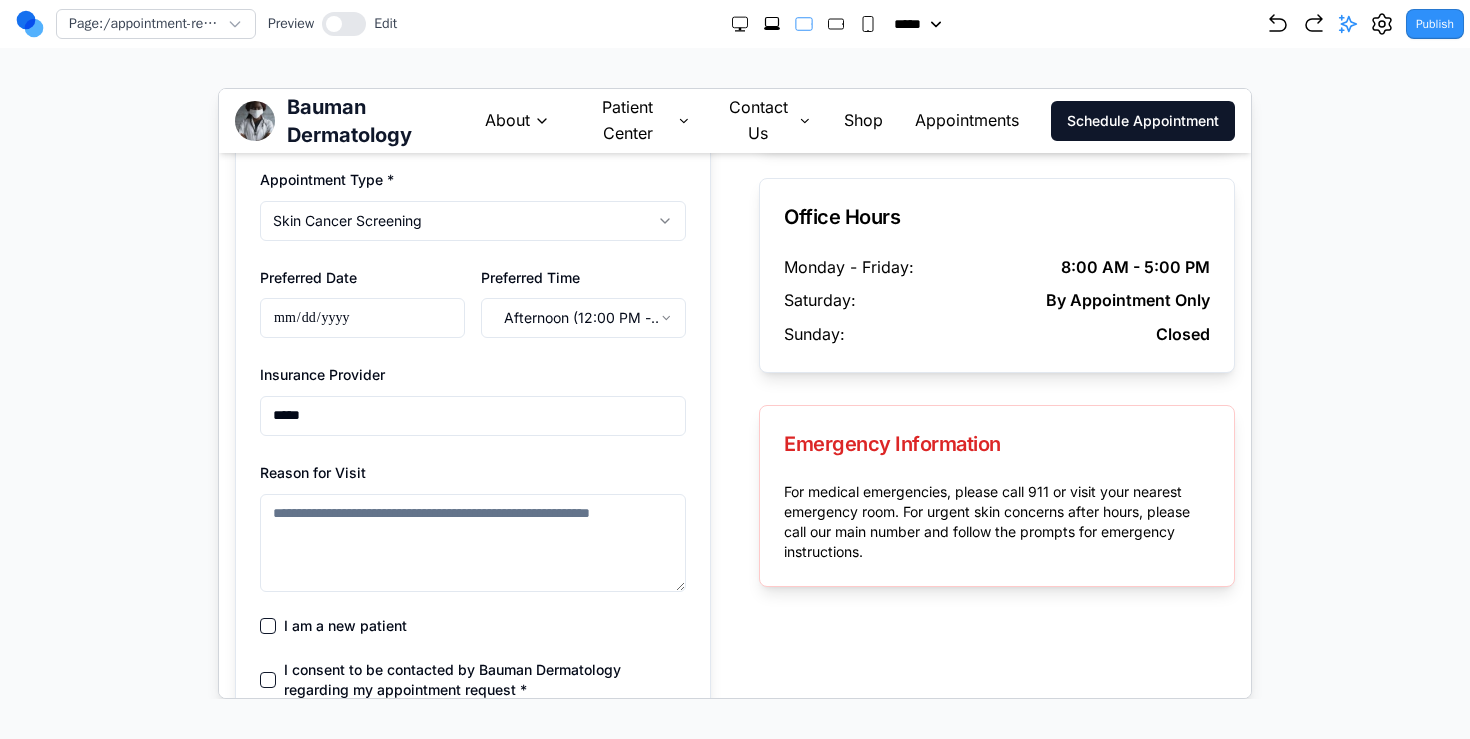 type on "*****" 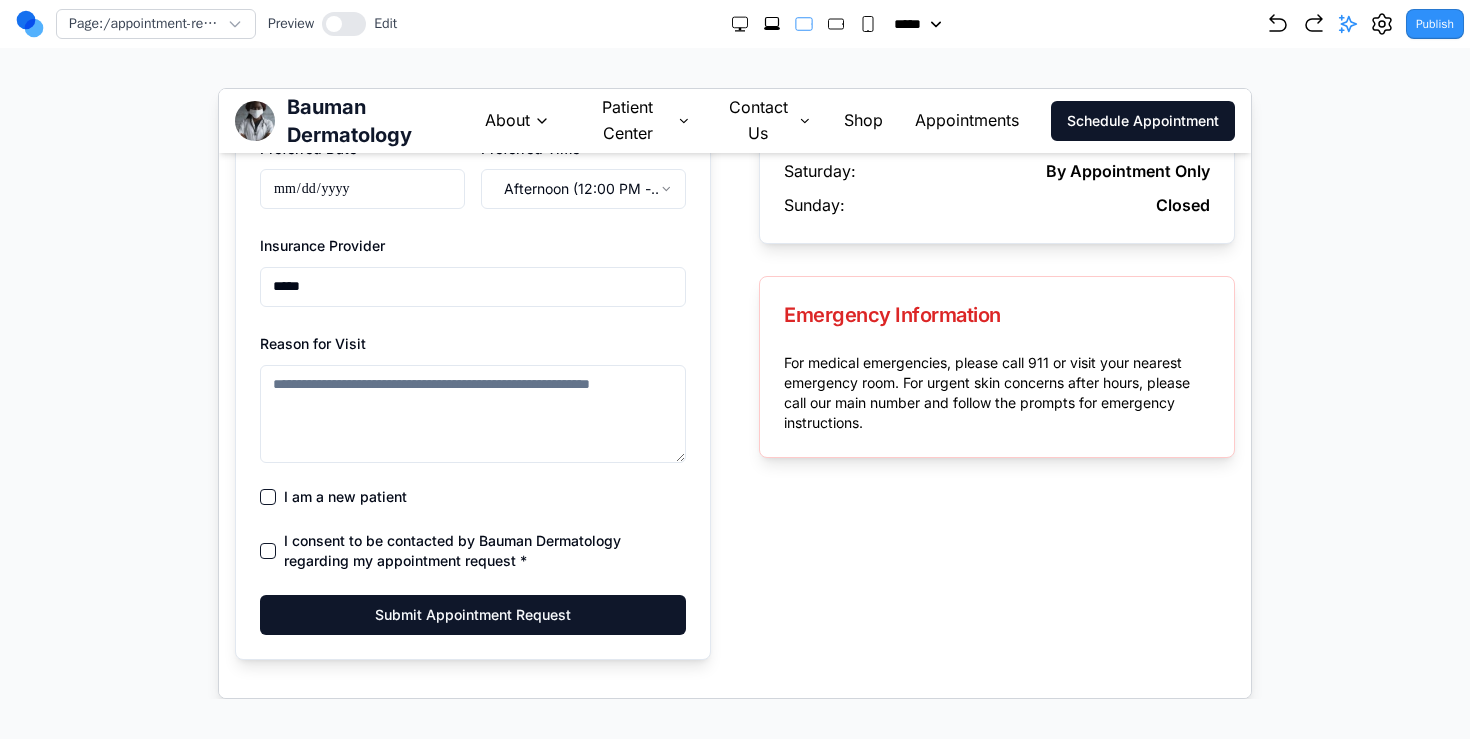 scroll, scrollTop: 804, scrollLeft: 0, axis: vertical 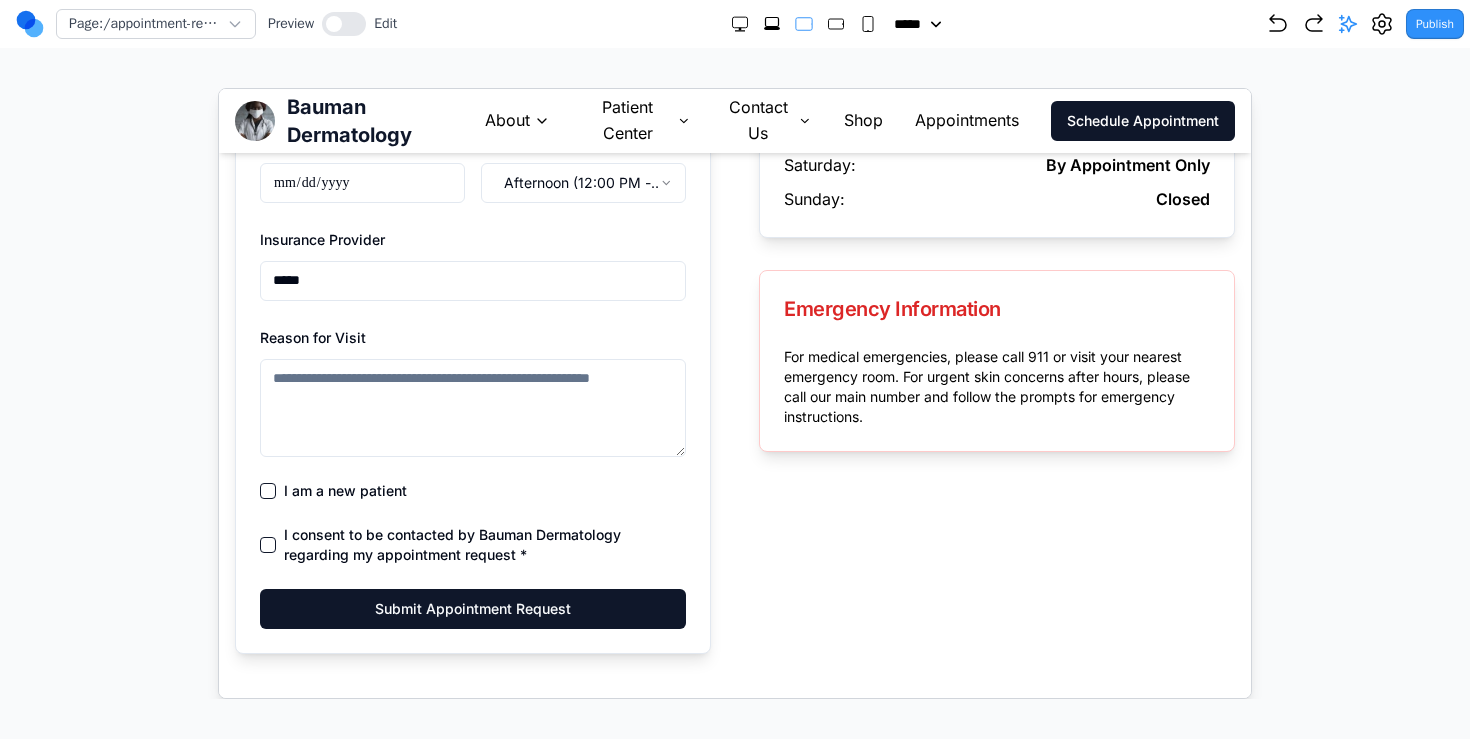 type on "*" 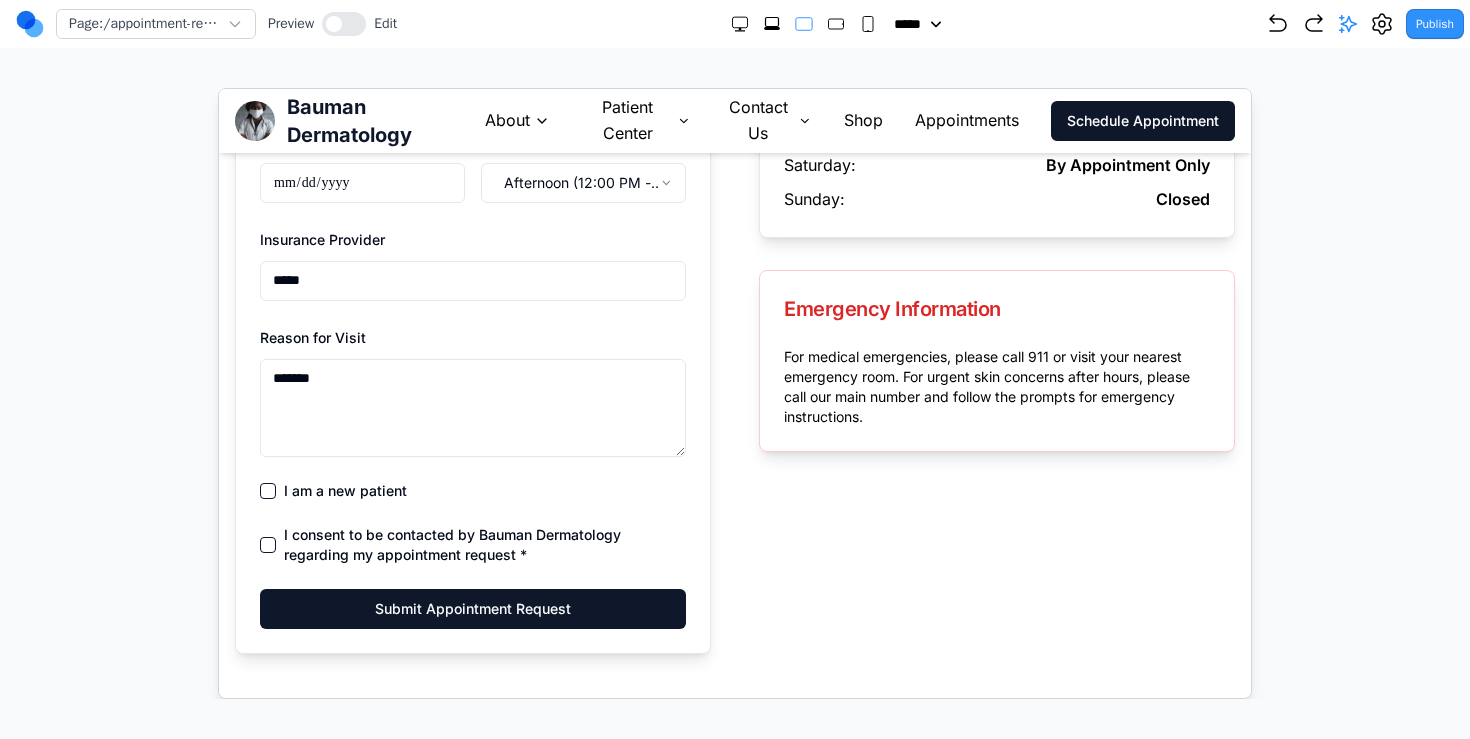 type on "*******" 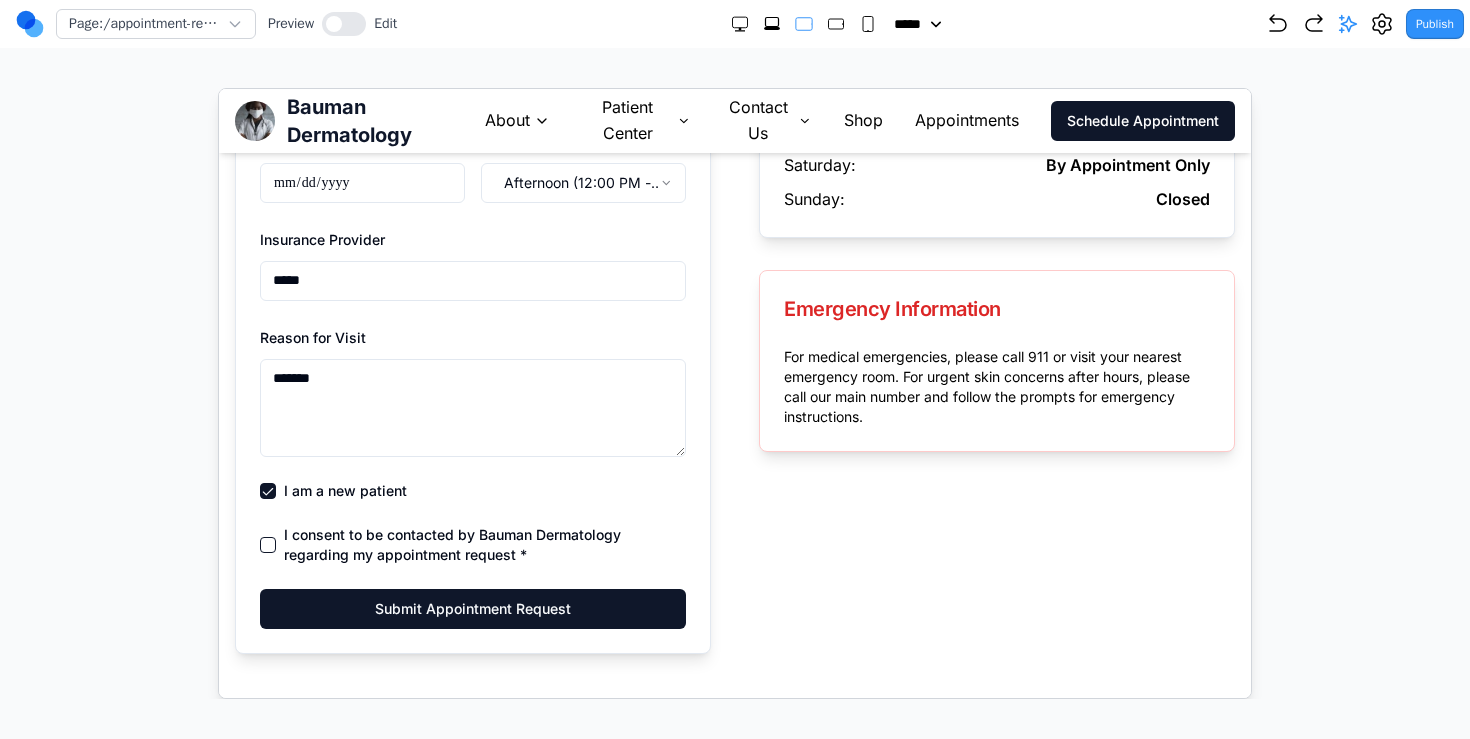 click on "I consent to be contacted by Bauman Dermatology regarding my appointment request *" at bounding box center (484, 544) 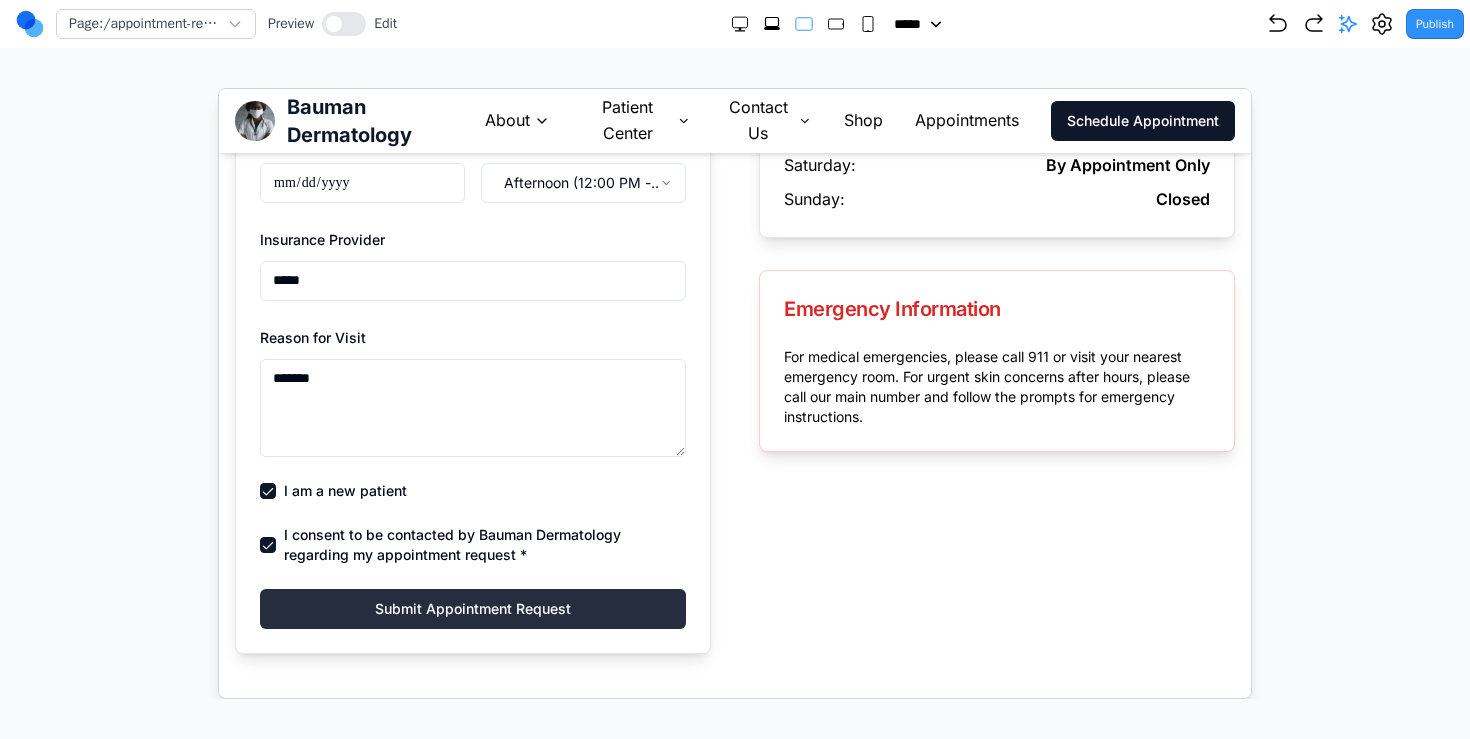 click on "Submit Appointment Request" at bounding box center (472, 608) 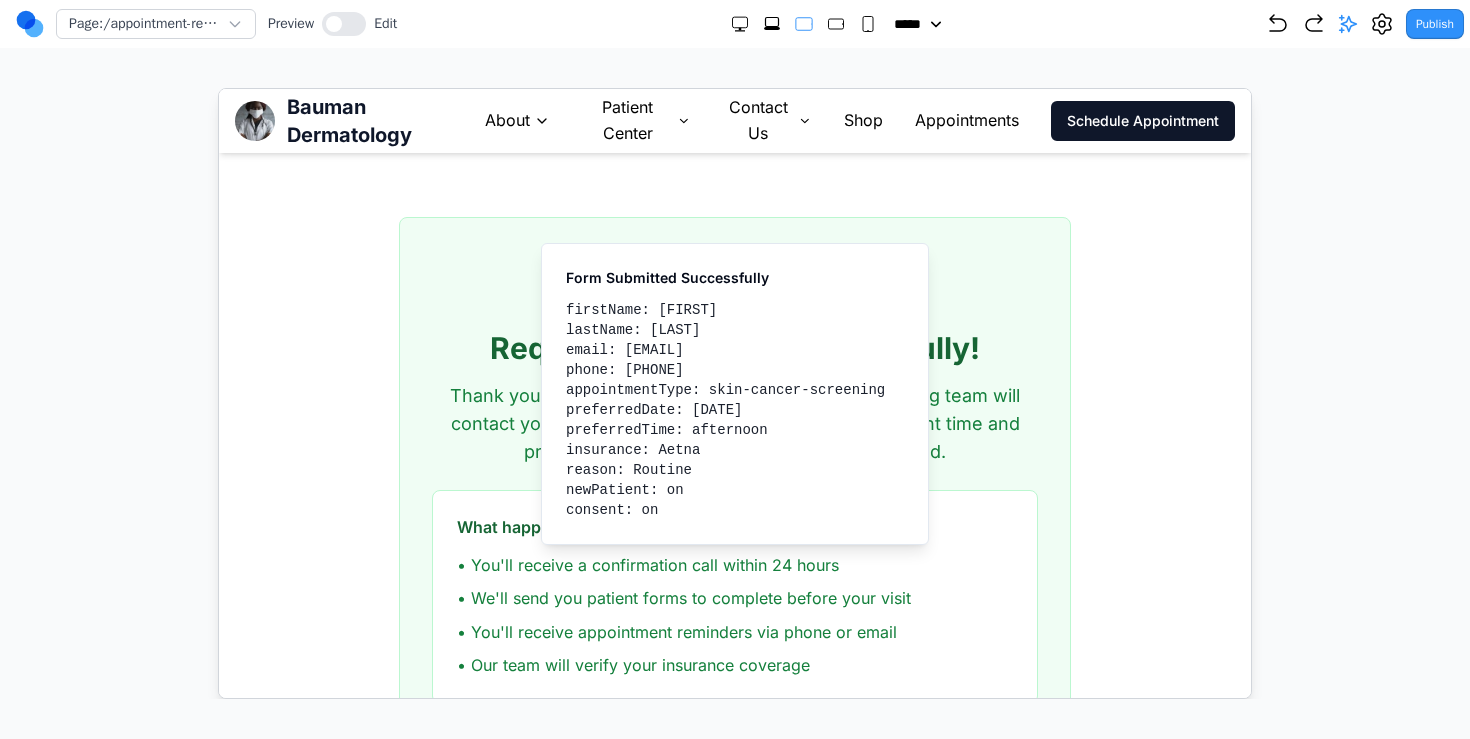 scroll, scrollTop: 142, scrollLeft: 0, axis: vertical 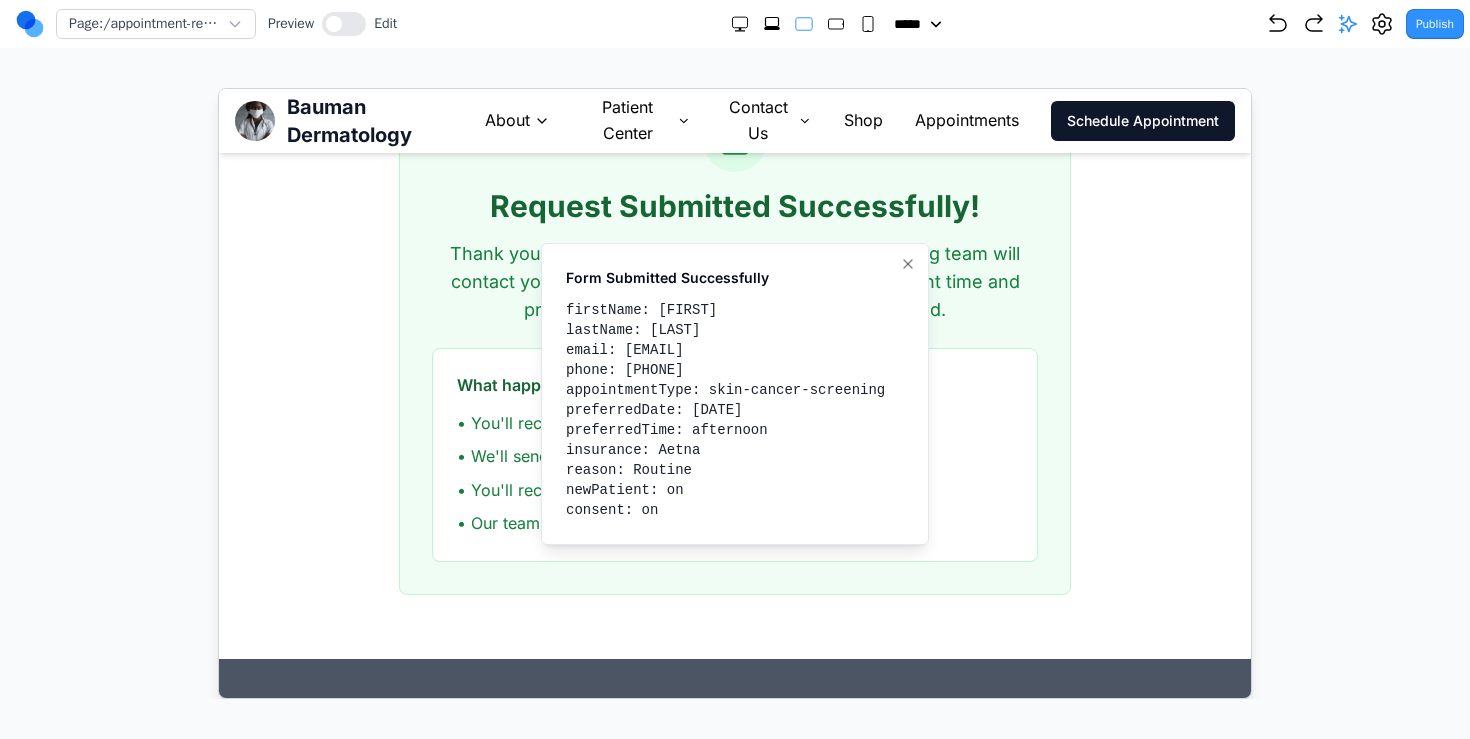 drag, startPoint x: 699, startPoint y: 505, endPoint x: 556, endPoint y: 283, distance: 264.07007 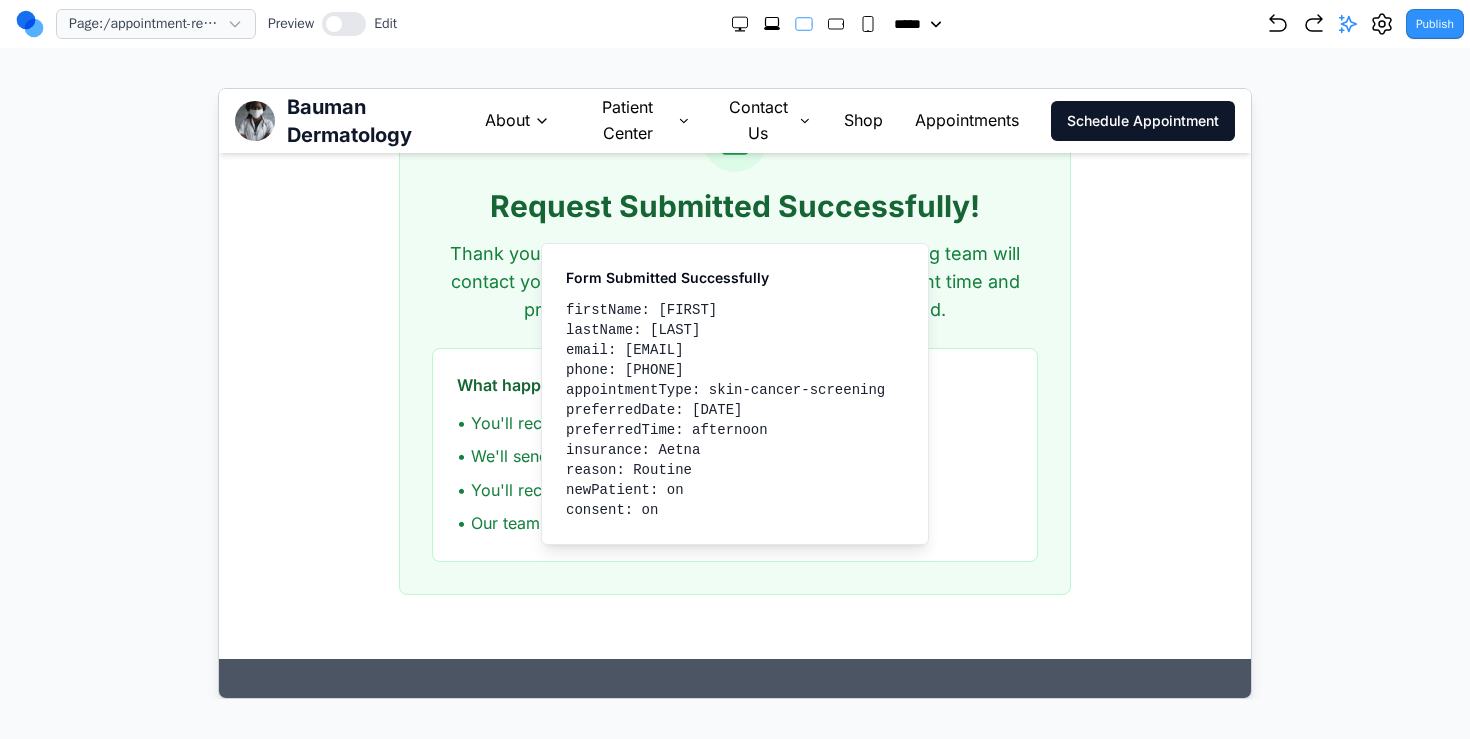 type 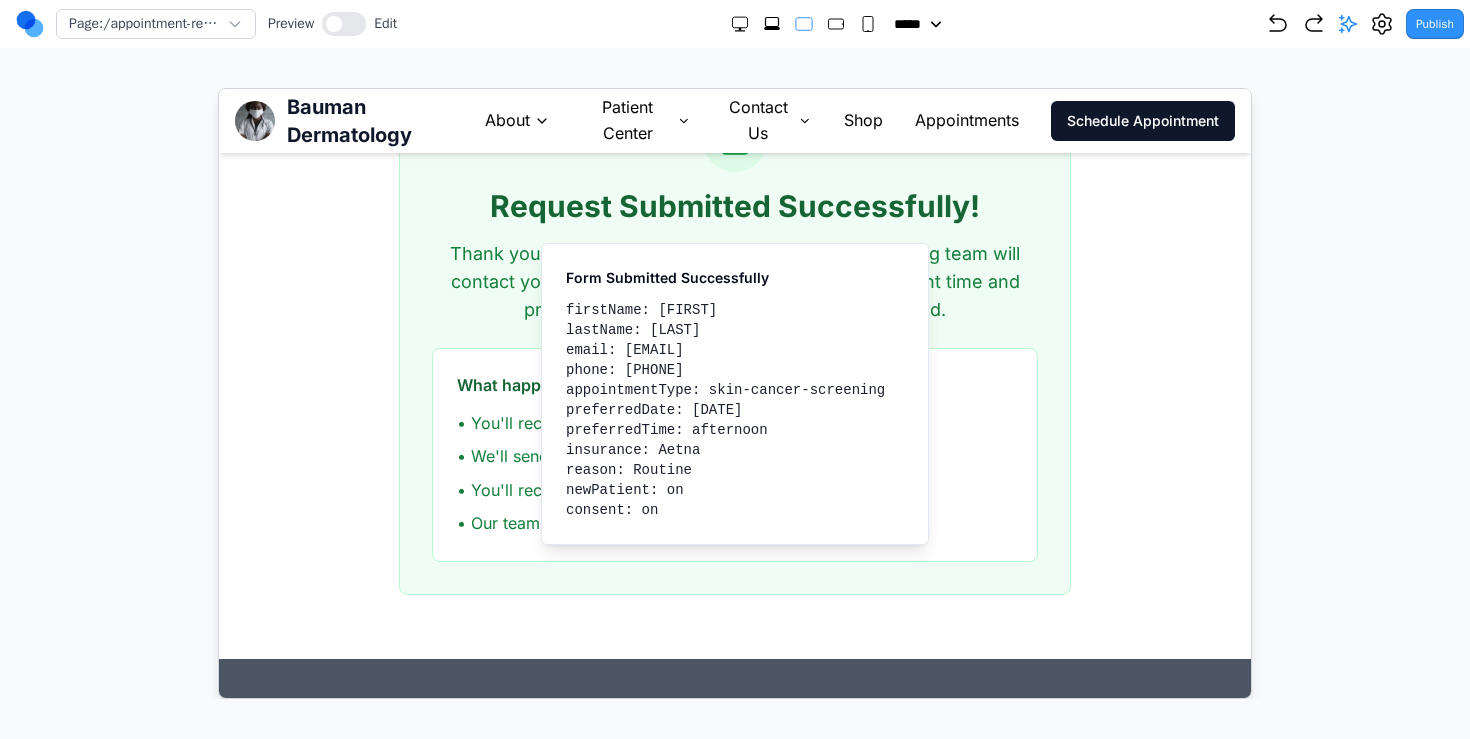 click 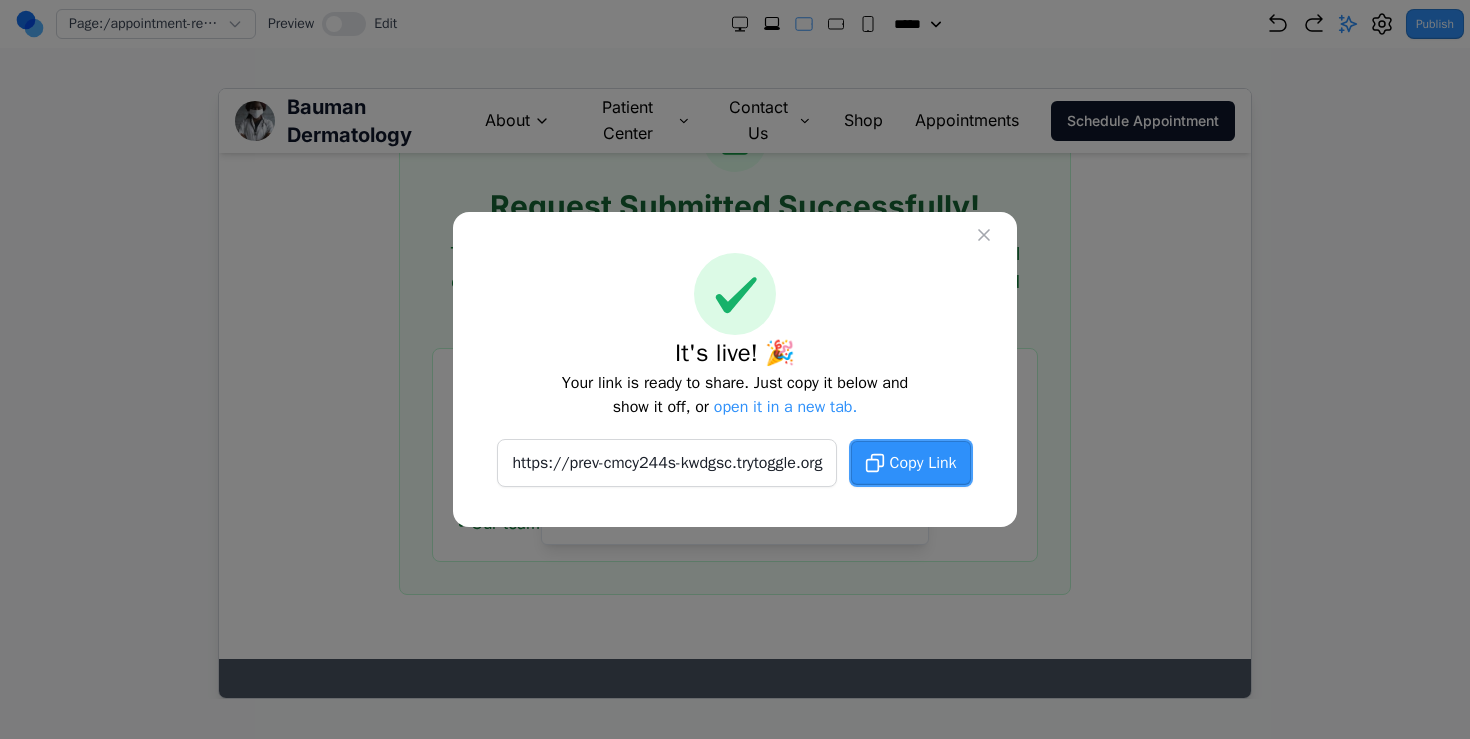 click on "https://prev-cmcy244s-kwdgsc.trytoggle.org" at bounding box center [667, 463] 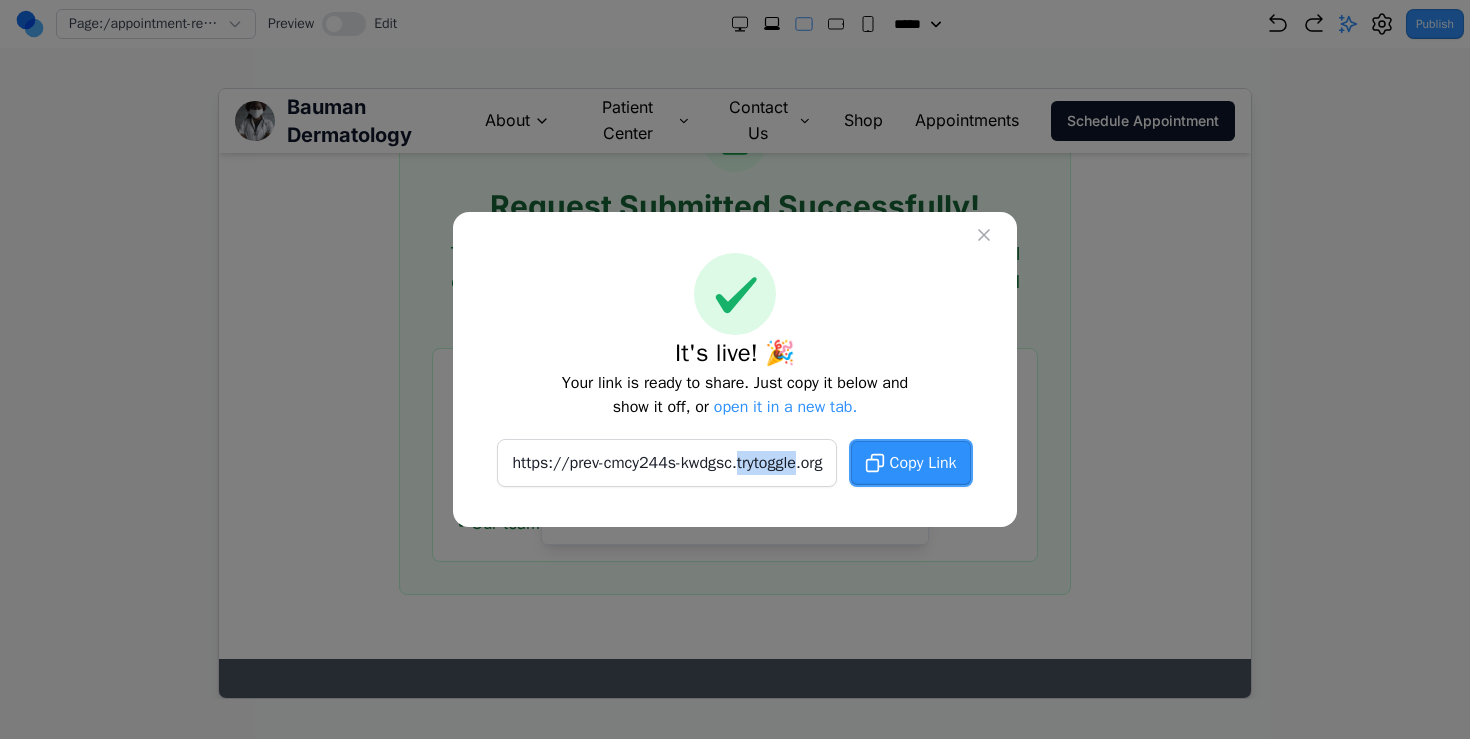 click on "https://prev-cmcy244s-kwdgsc.trytoggle.org" at bounding box center [667, 463] 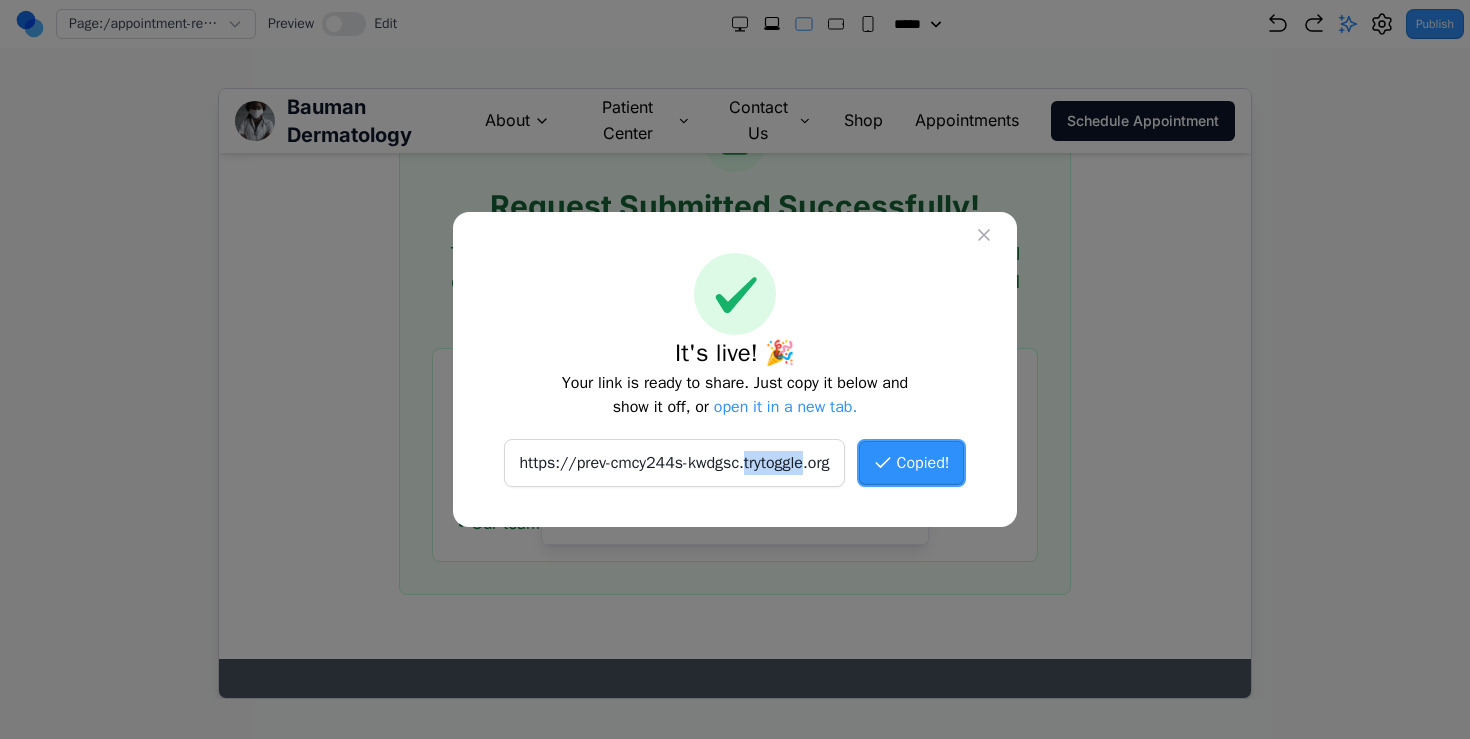 type 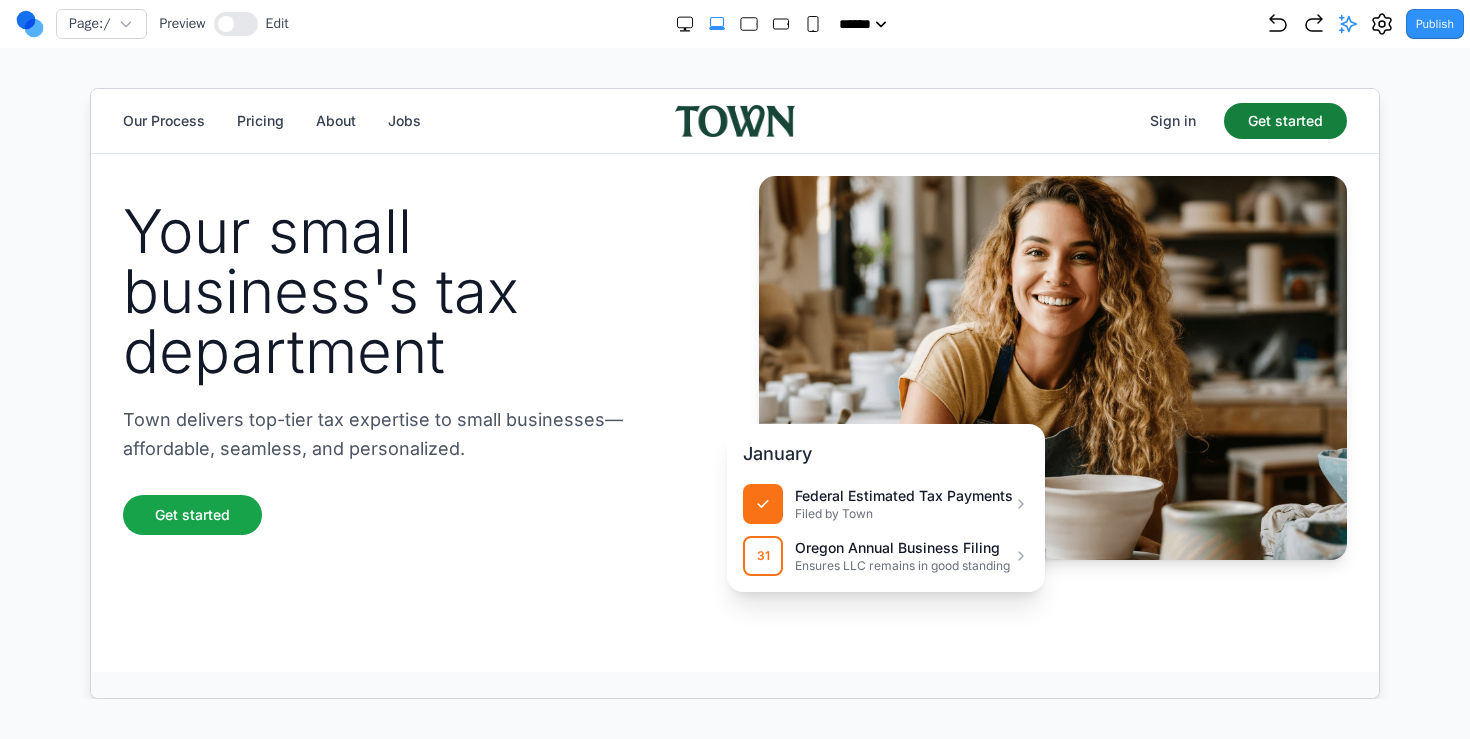 scroll, scrollTop: 0, scrollLeft: 0, axis: both 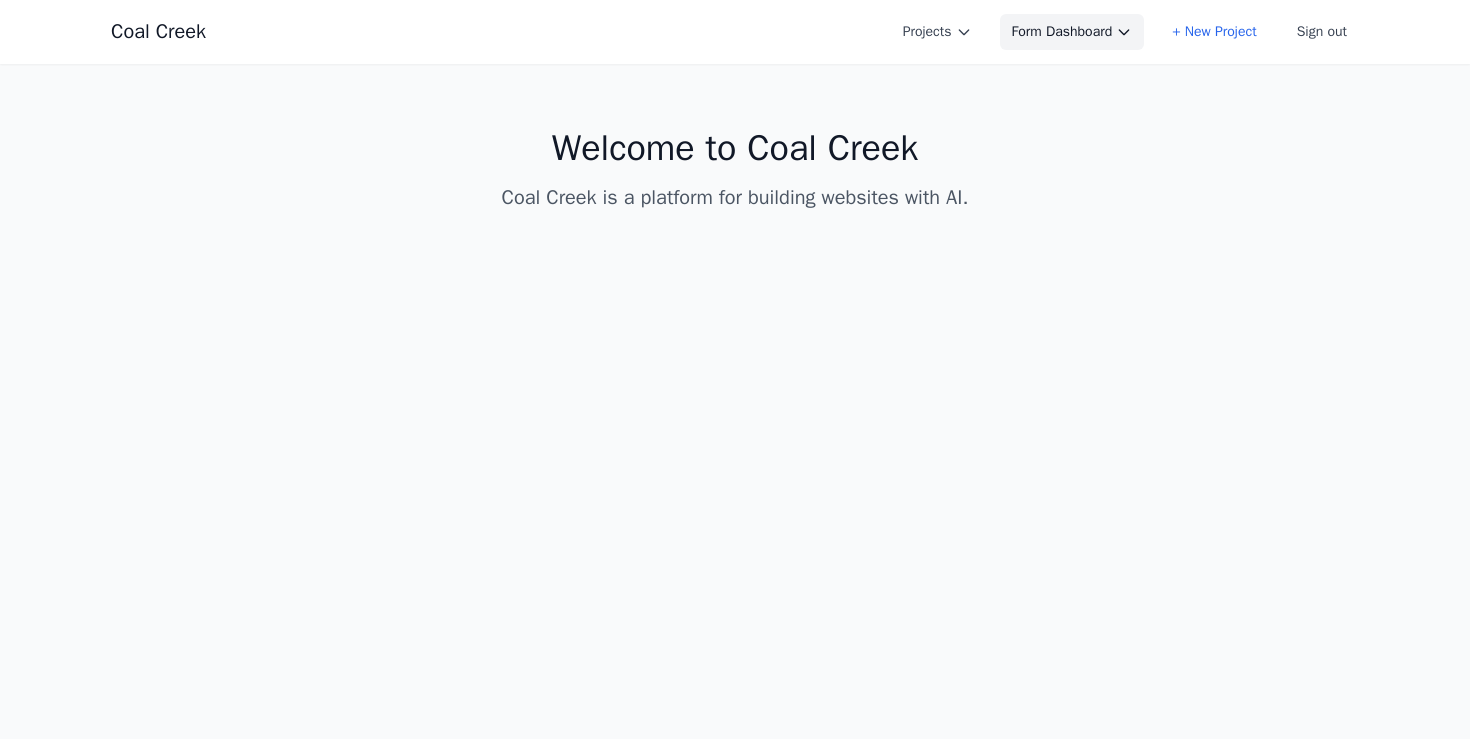 click on "Form Dashboard" at bounding box center (1072, 32) 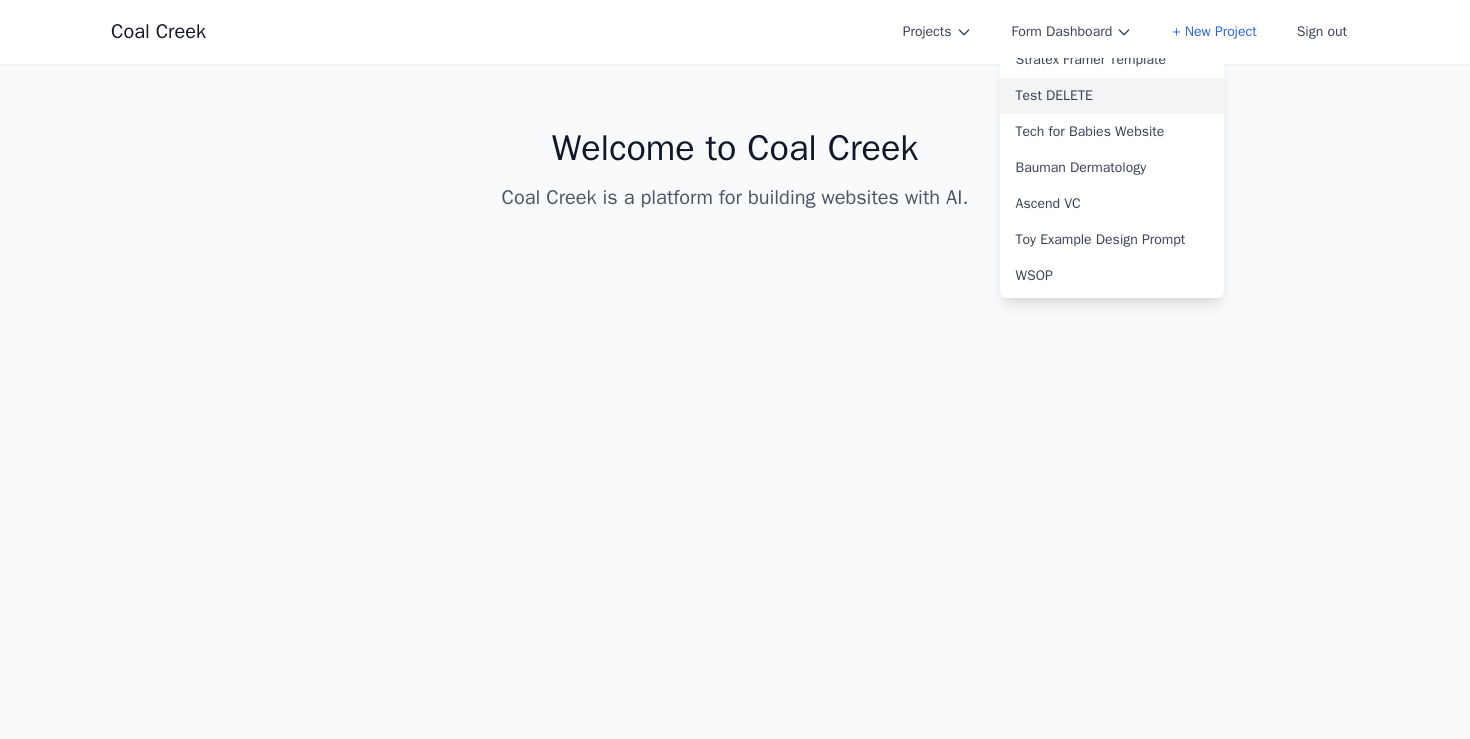 scroll, scrollTop: 93, scrollLeft: 0, axis: vertical 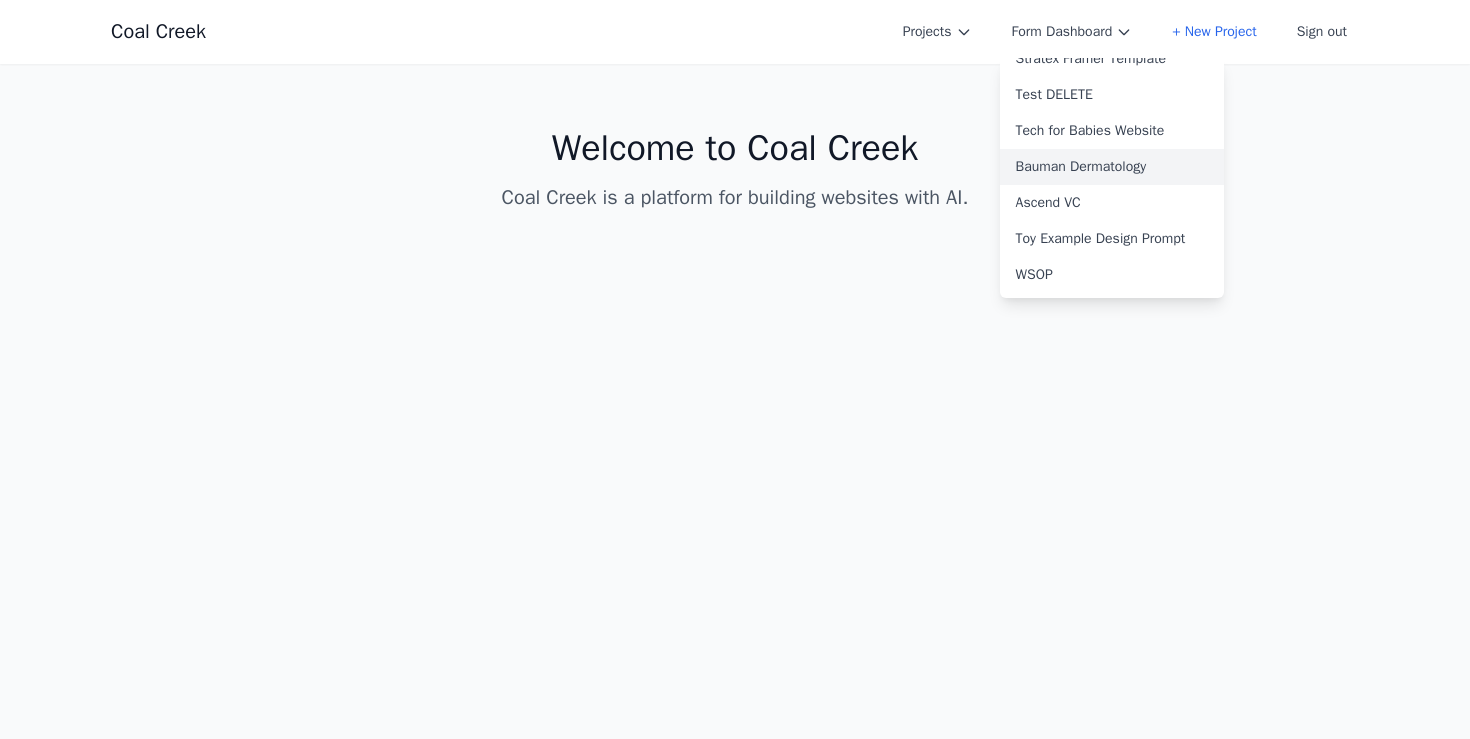 click on "Bauman Dermatology" at bounding box center [1112, 167] 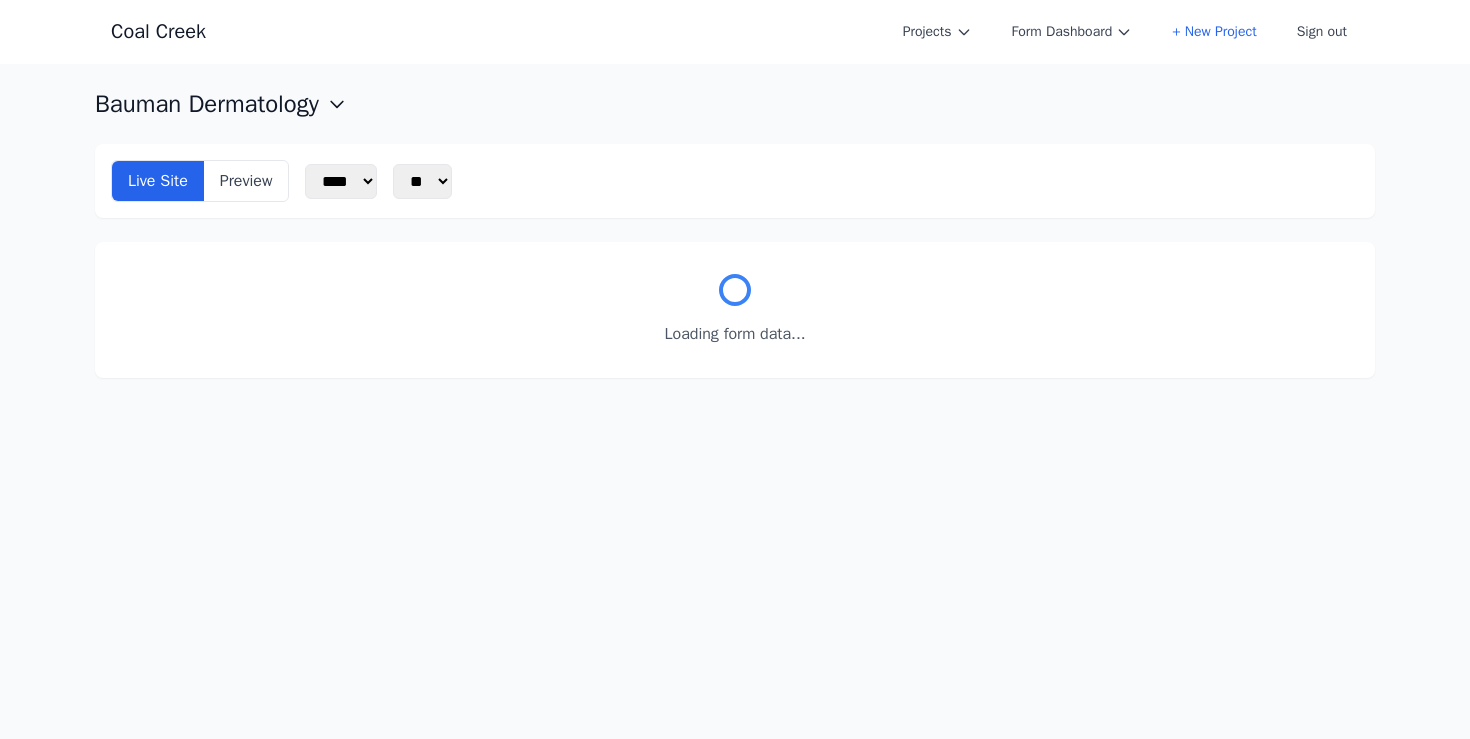 scroll, scrollTop: 0, scrollLeft: 0, axis: both 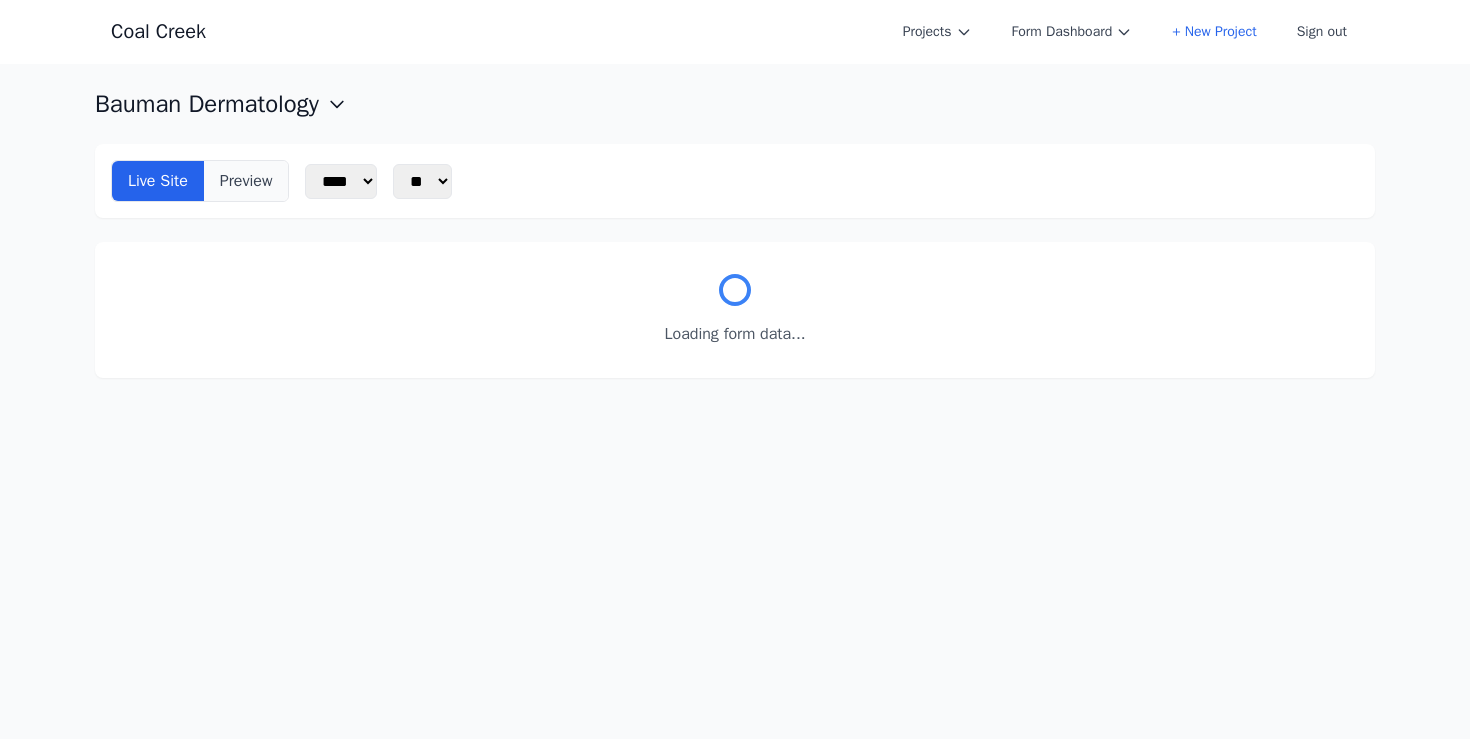 click on "Preview" at bounding box center (246, 181) 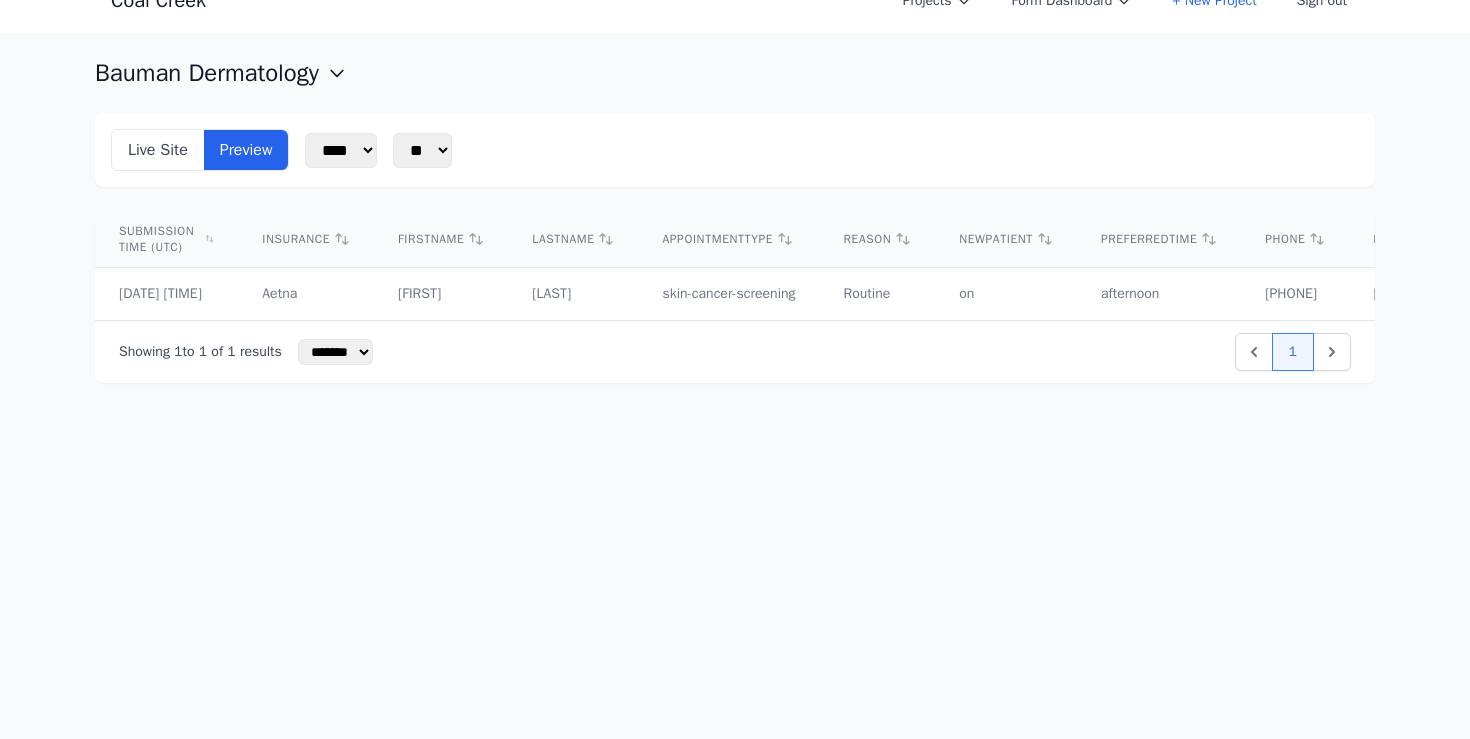scroll, scrollTop: 0, scrollLeft: 0, axis: both 